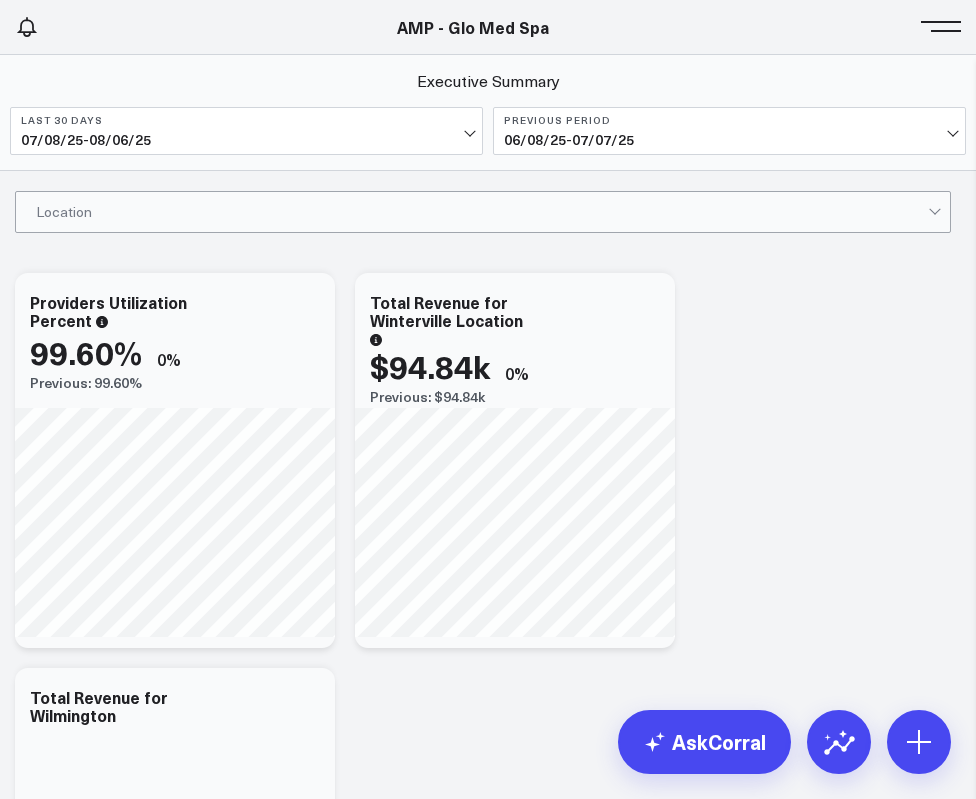 scroll, scrollTop: 0, scrollLeft: 0, axis: both 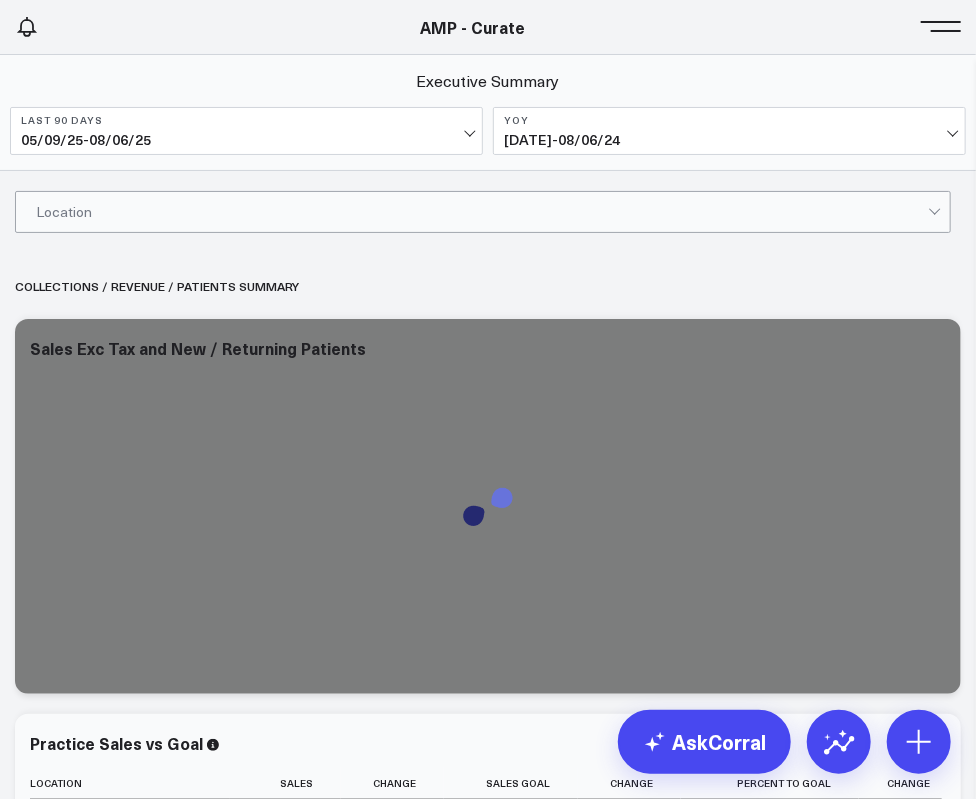 click on "AMP - Back to 30 AMP - Curate AMP - Ever/Body AMP - Glo Med Spa AMP - Healing Waters AMP - Organization
AMP - Curate
CS KD KR CP CW + 7" at bounding box center (488, 27) 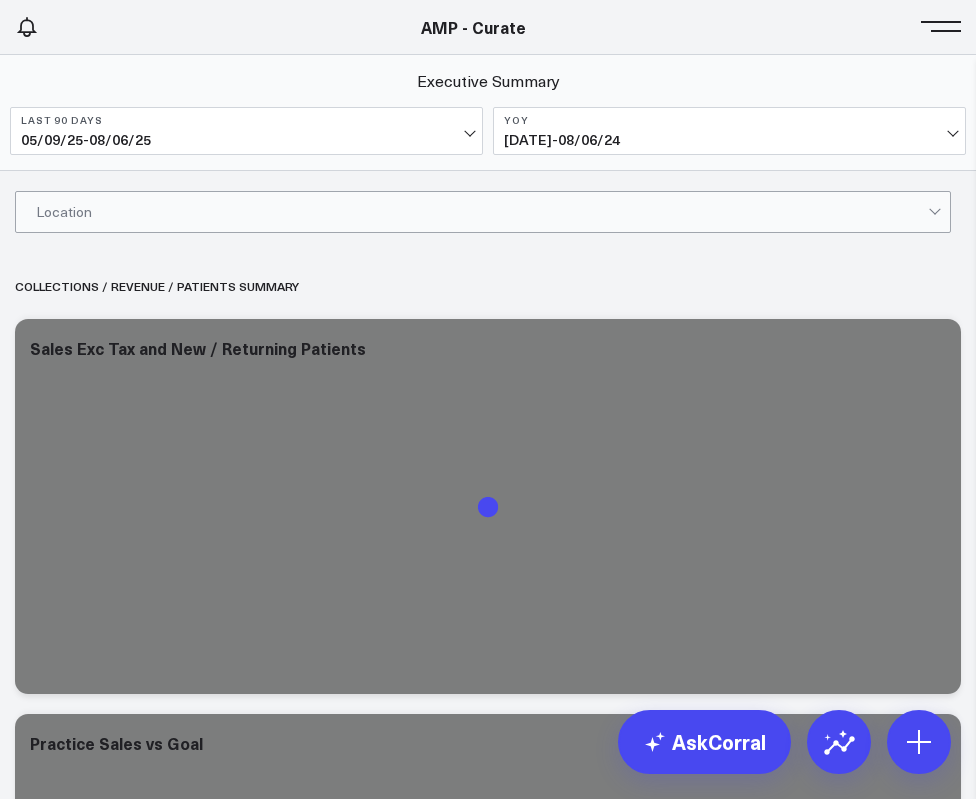scroll, scrollTop: 0, scrollLeft: 0, axis: both 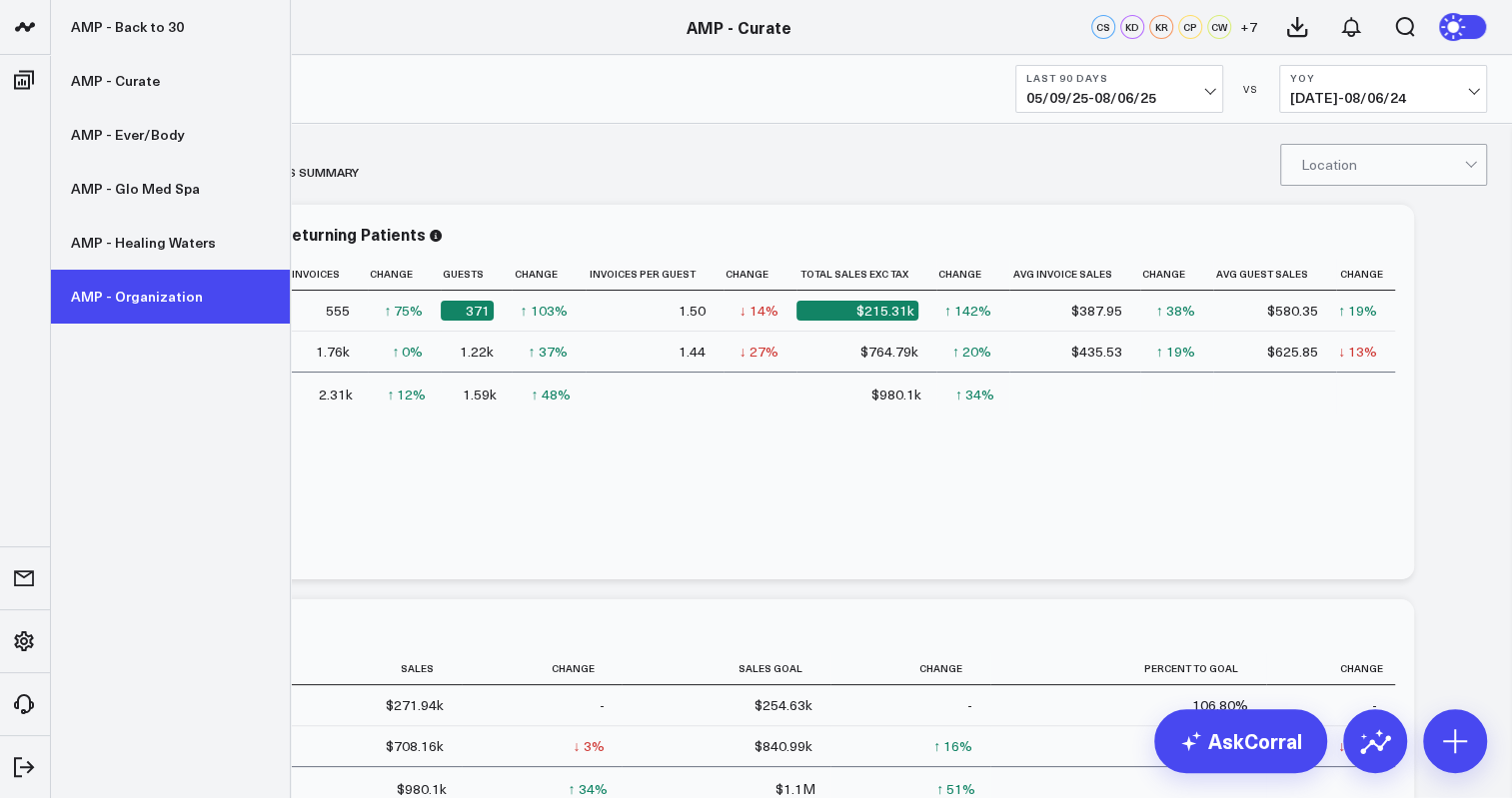 click on "AMP - Organization" at bounding box center [170, 297] 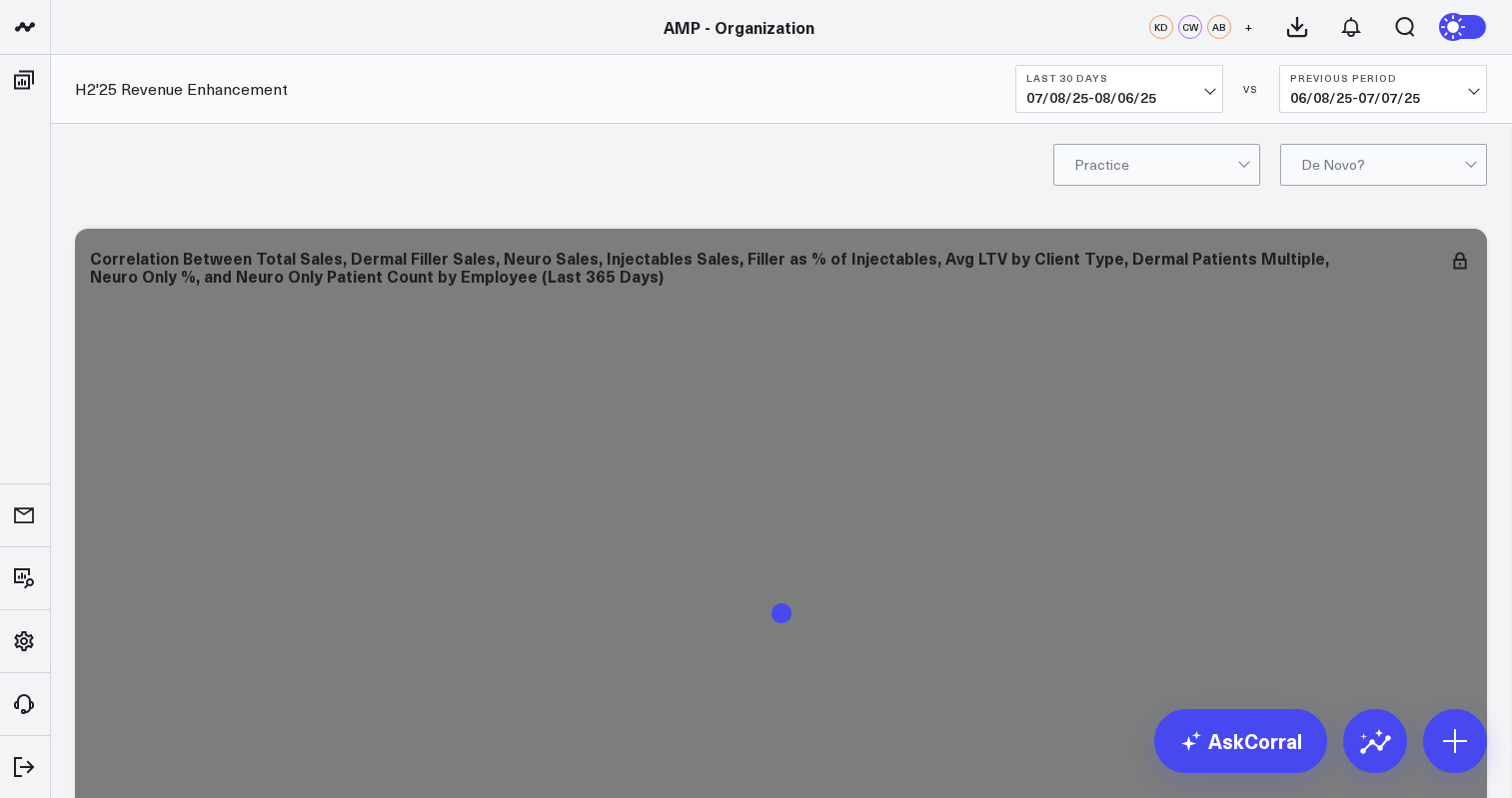 scroll, scrollTop: 0, scrollLeft: 0, axis: both 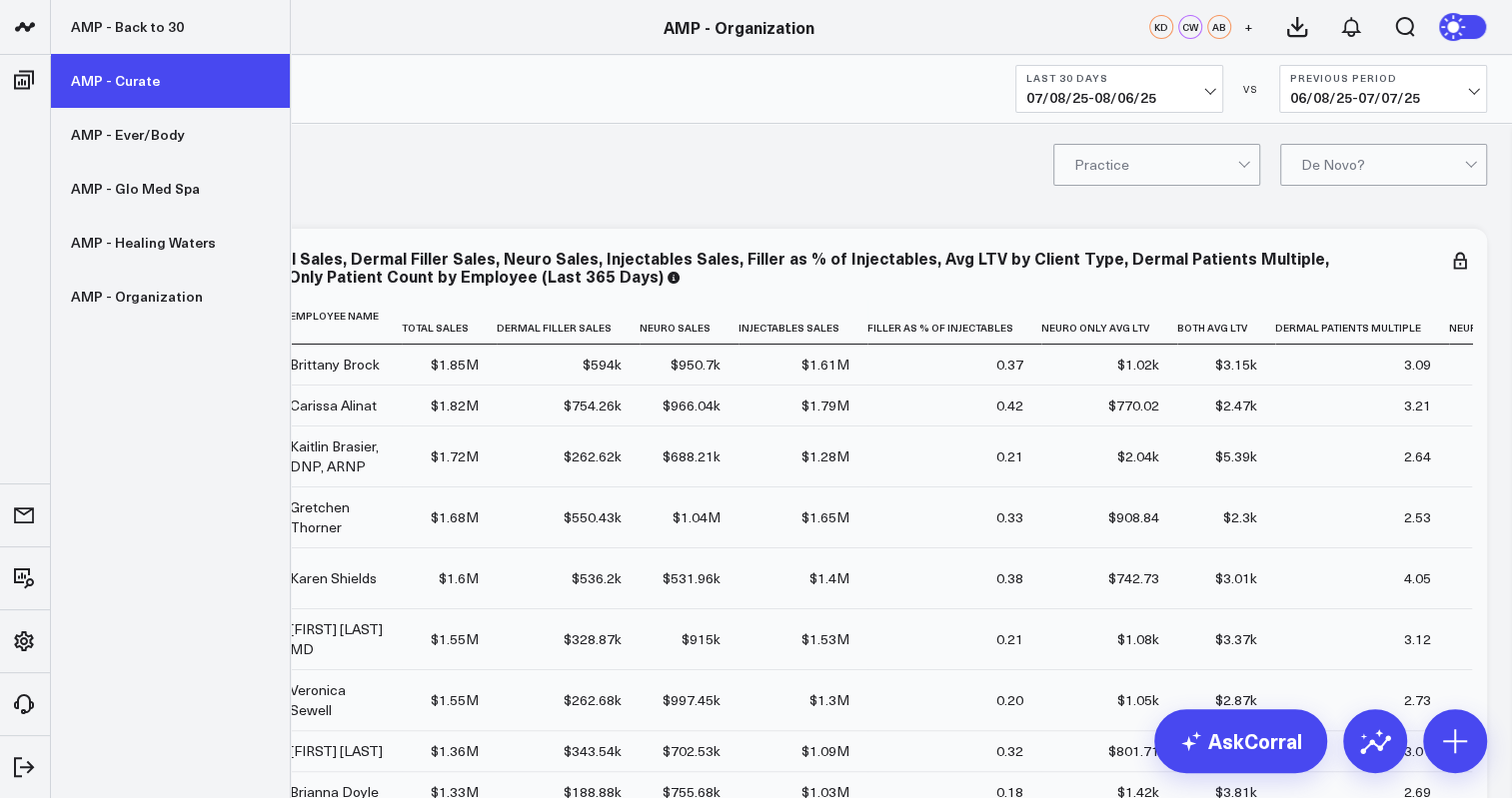 click on "AMP - Curate" at bounding box center [170, 81] 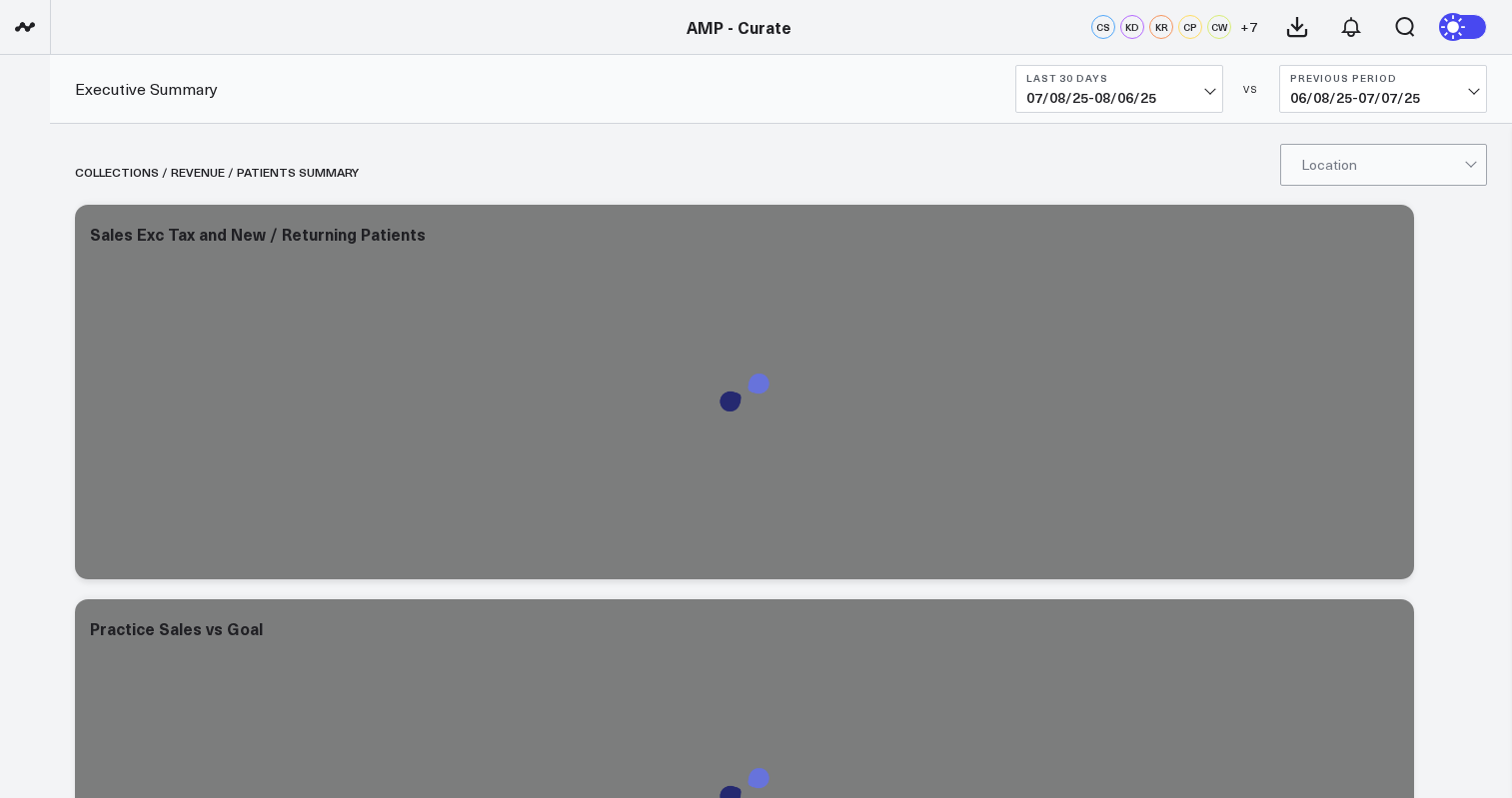 scroll, scrollTop: 0, scrollLeft: 0, axis: both 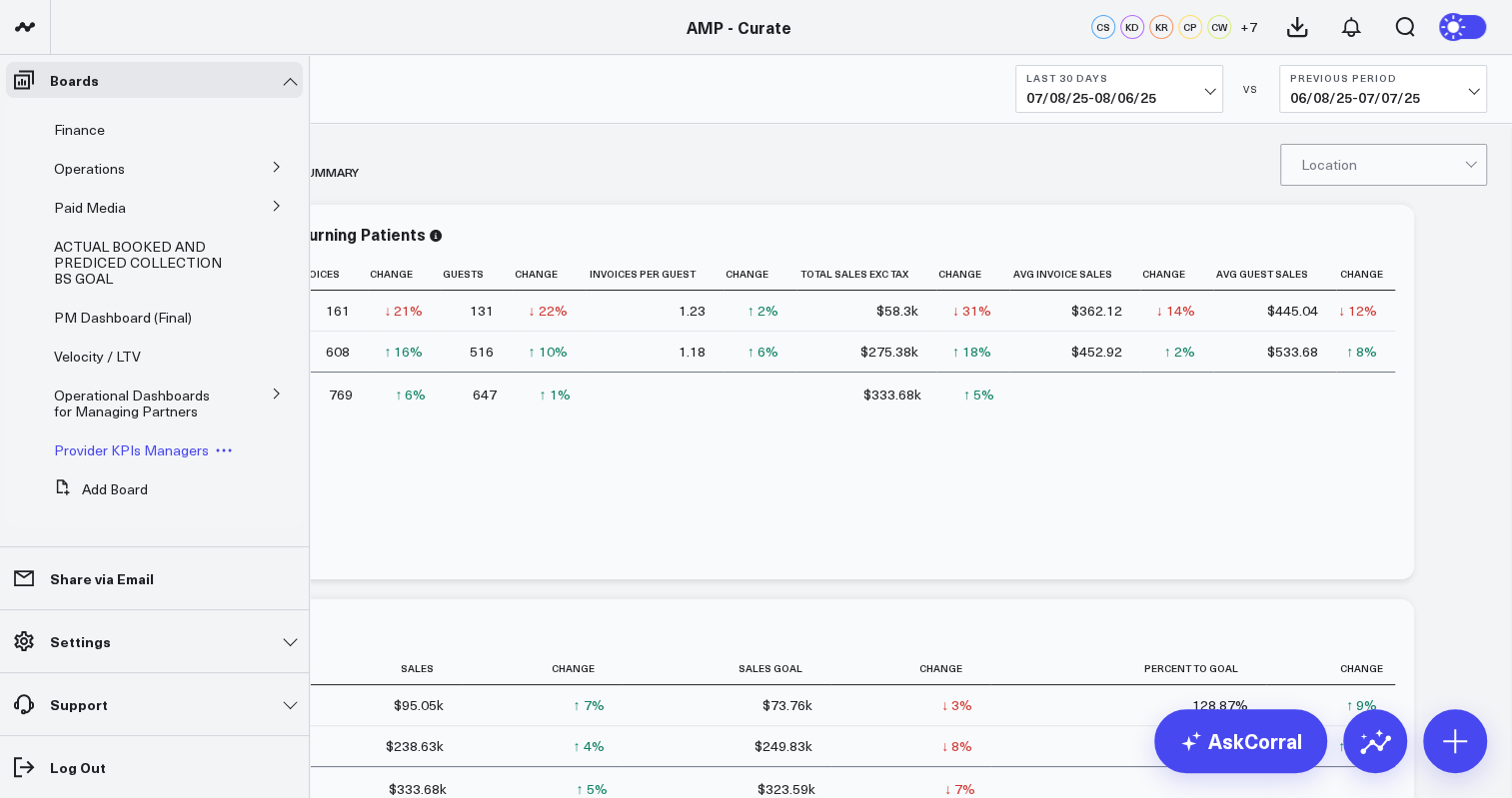 click on "Provider KPIs Managers" at bounding box center (131, 449) 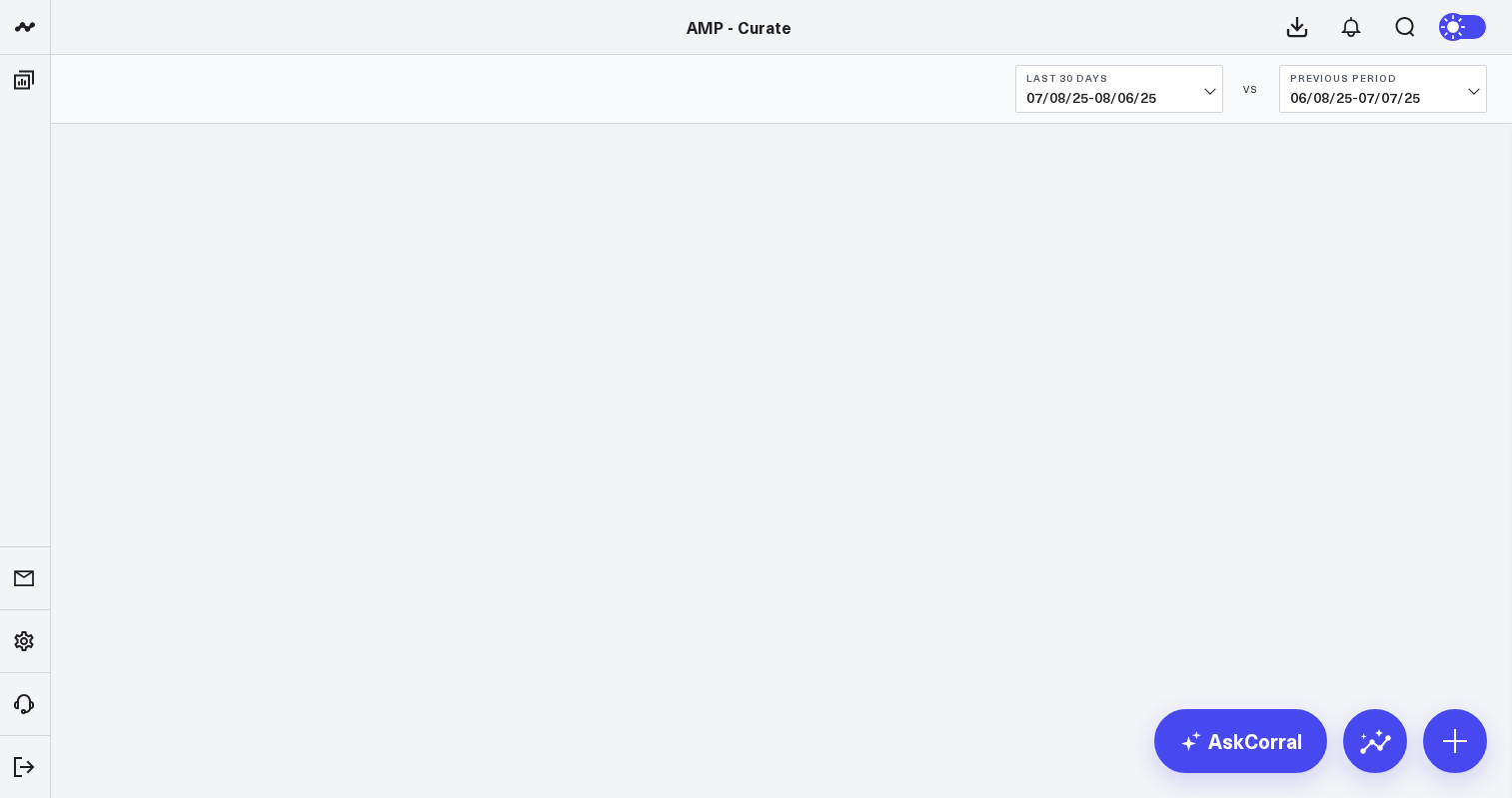 scroll, scrollTop: 0, scrollLeft: 0, axis: both 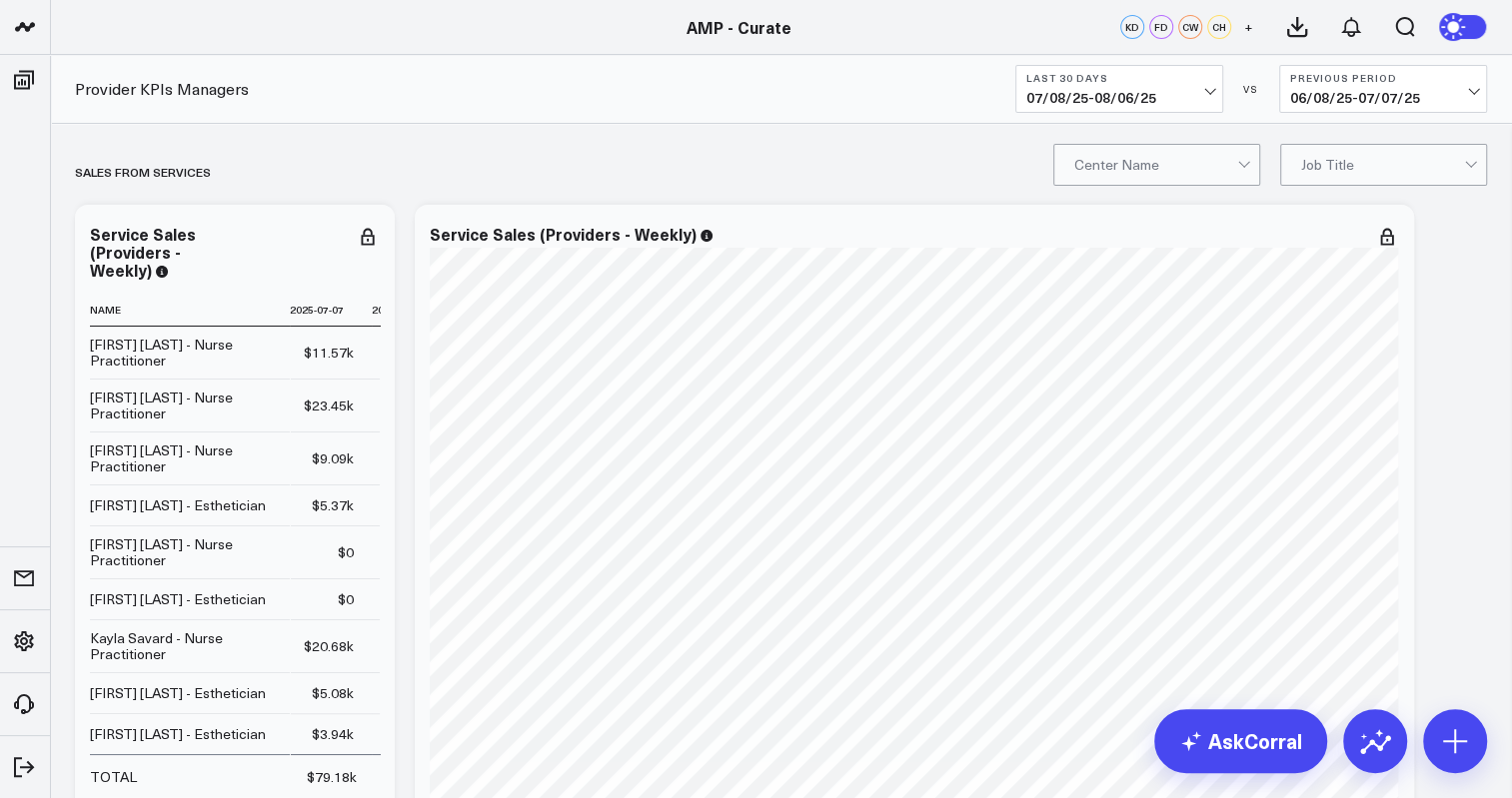 click on "07/08/25  -  08/06/25" at bounding box center [1119, 98] 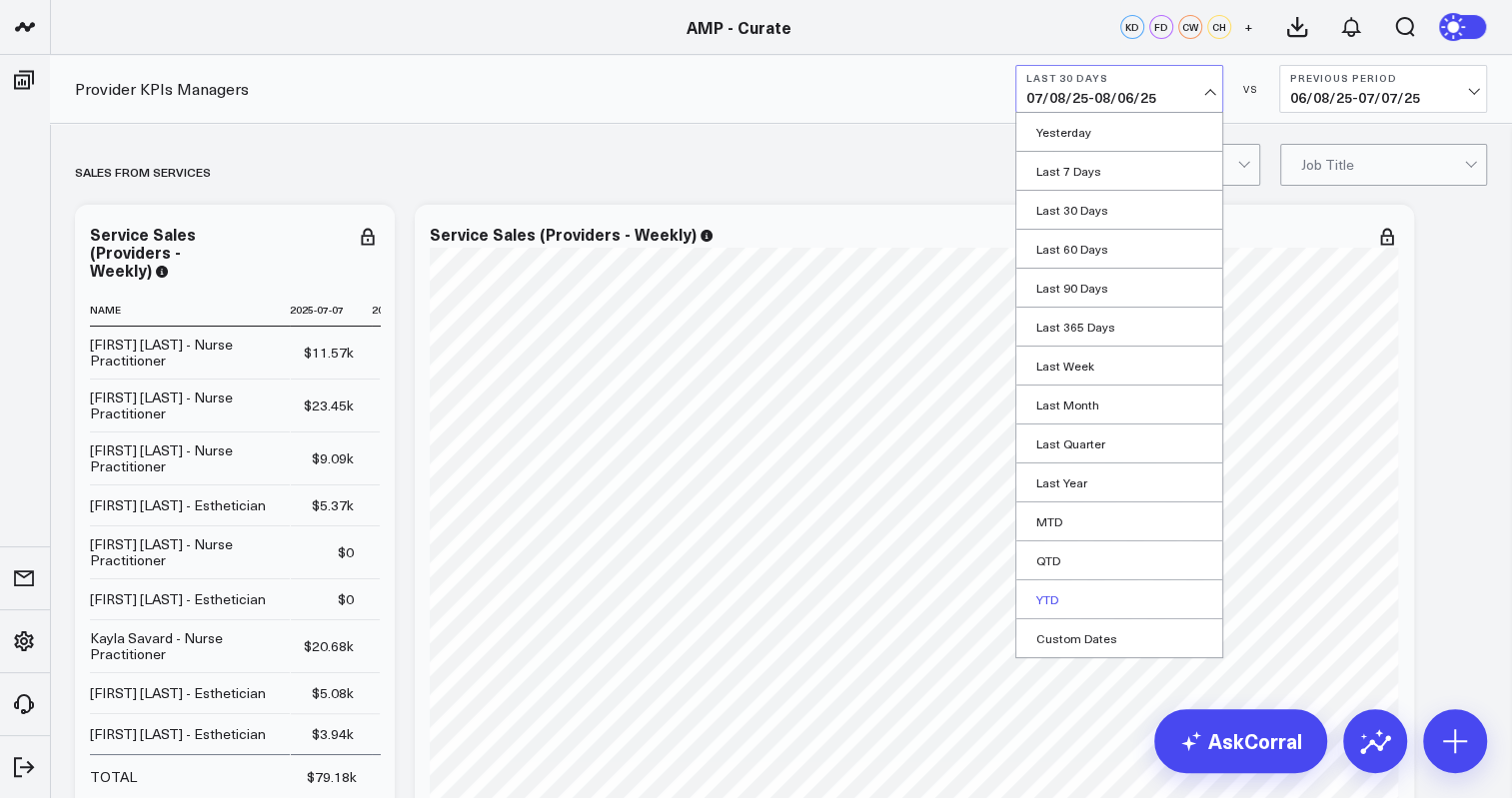 click on "YTD" at bounding box center (1119, 599) 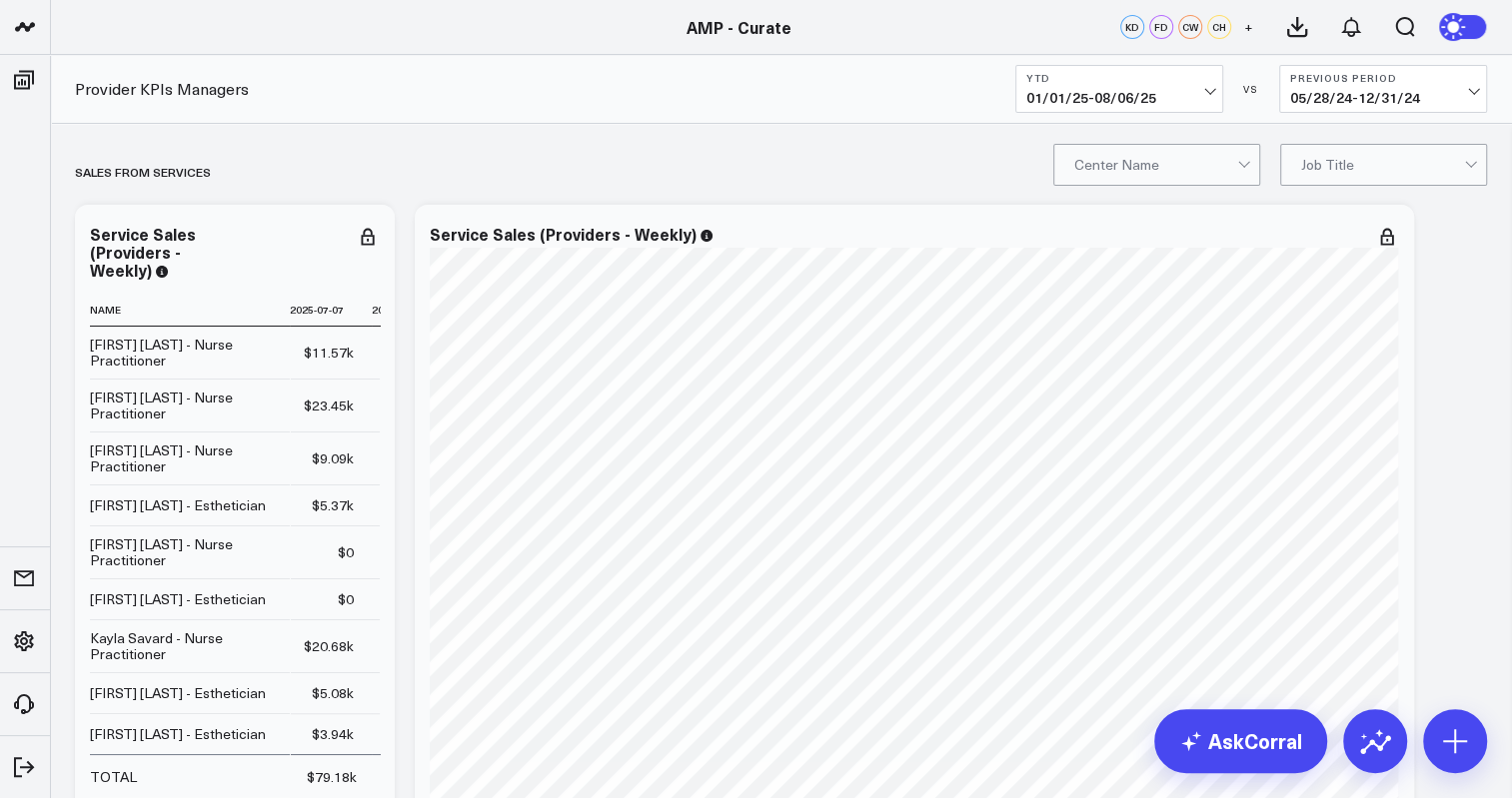 click at bounding box center (1245, 165) 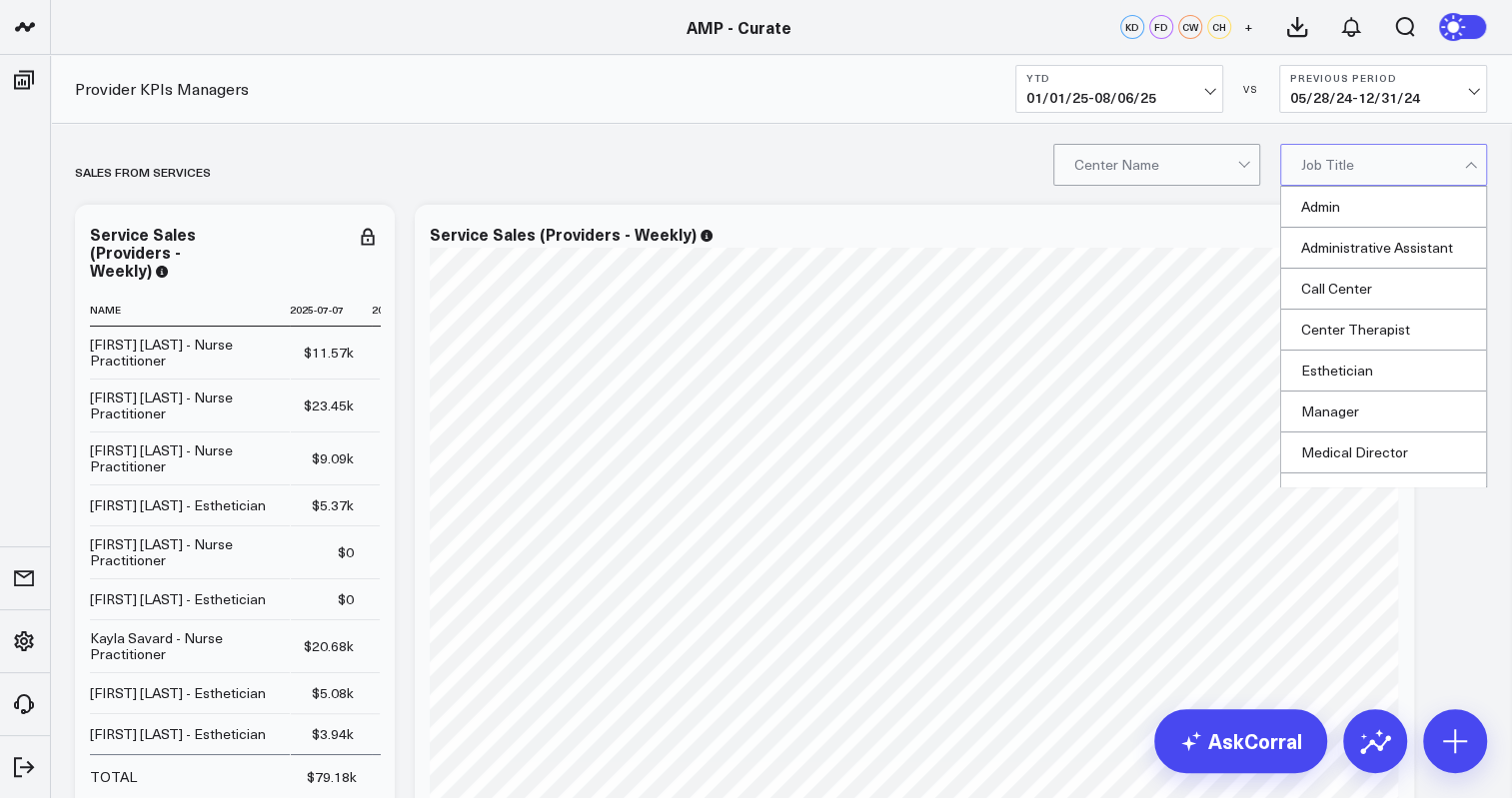 click at bounding box center [1382, 165] 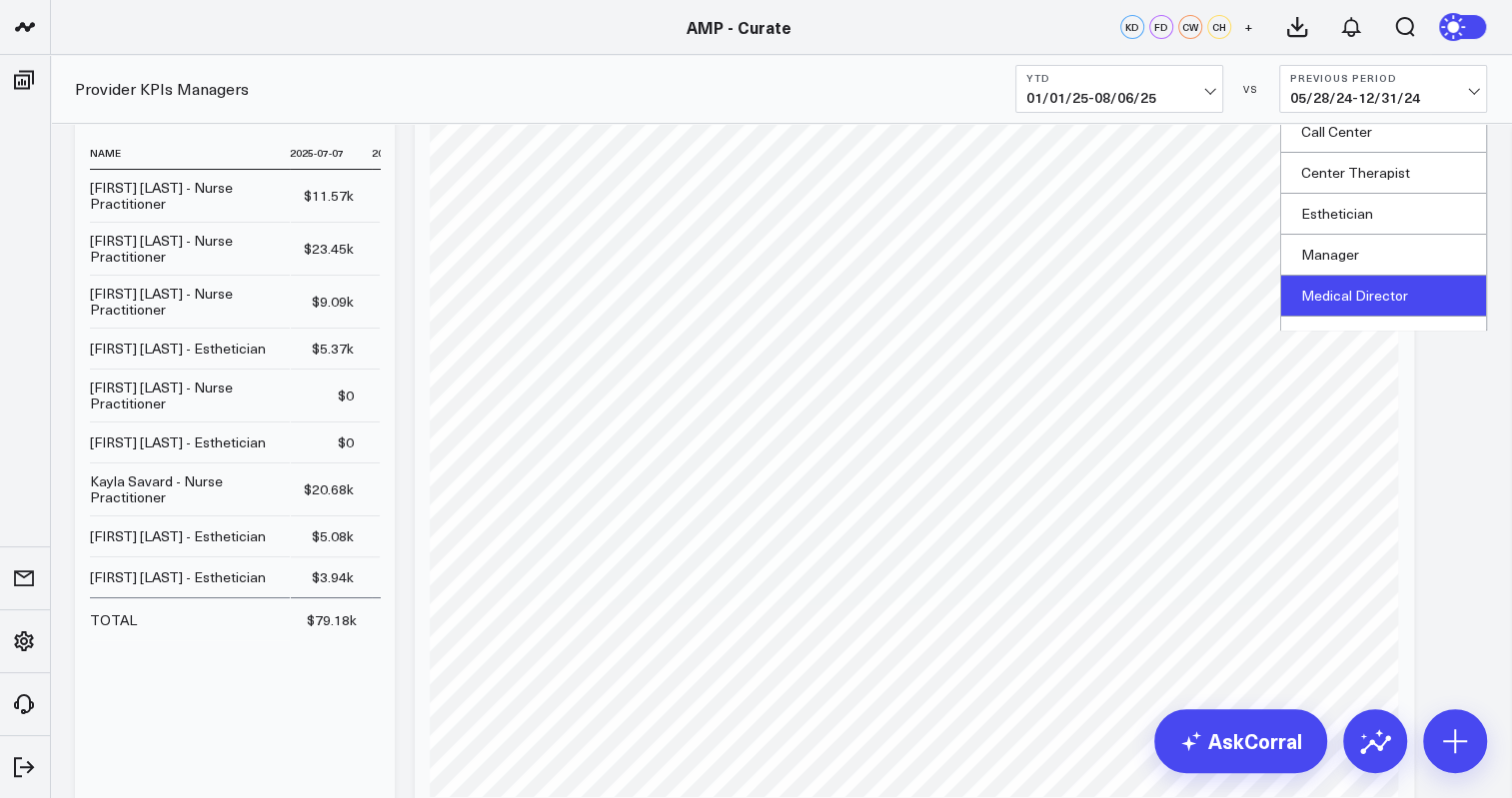 scroll, scrollTop: 158, scrollLeft: 0, axis: vertical 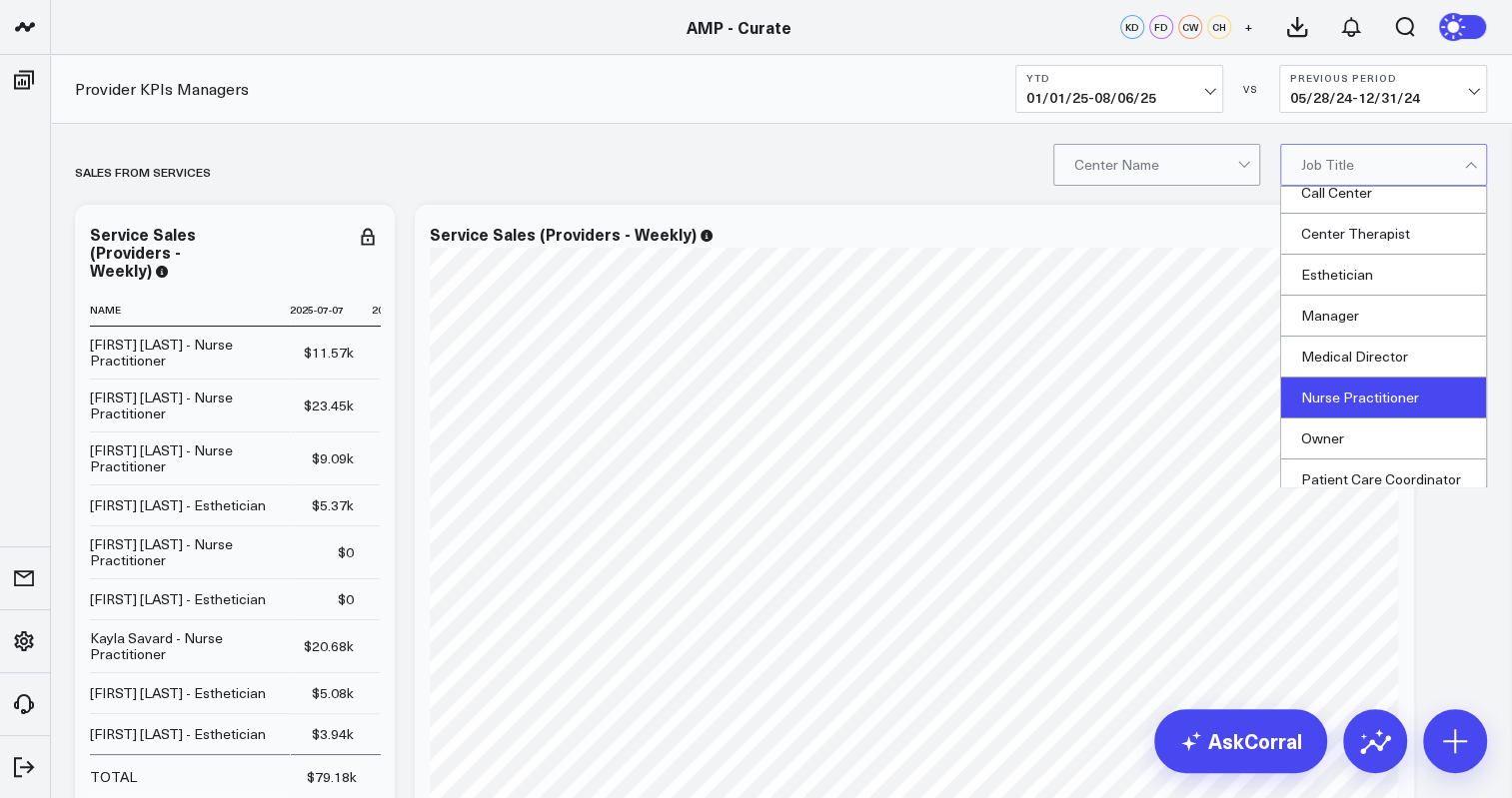 click on "Nurse Practitioner" at bounding box center [1383, 398] 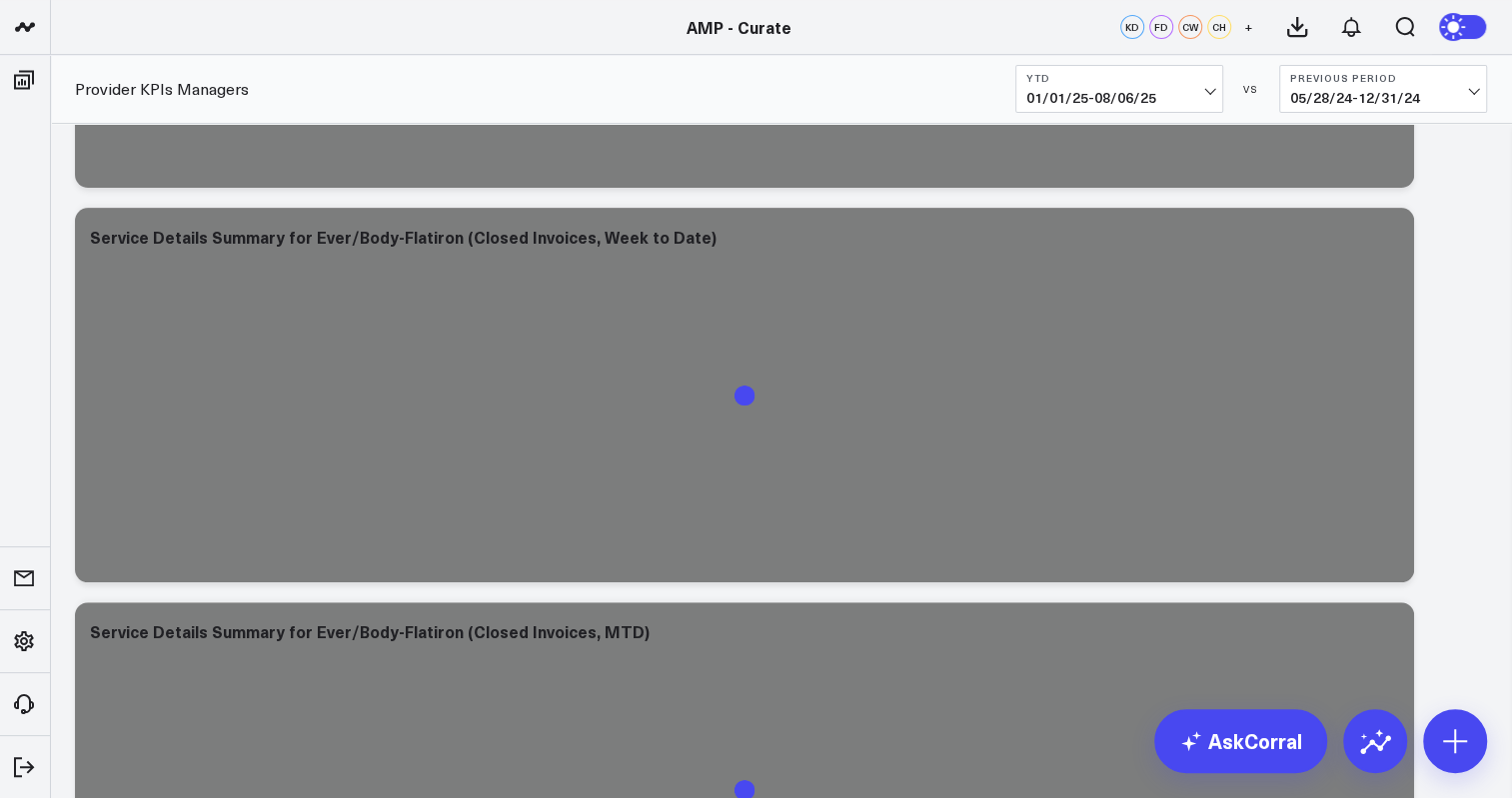 scroll, scrollTop: 11555, scrollLeft: 0, axis: vertical 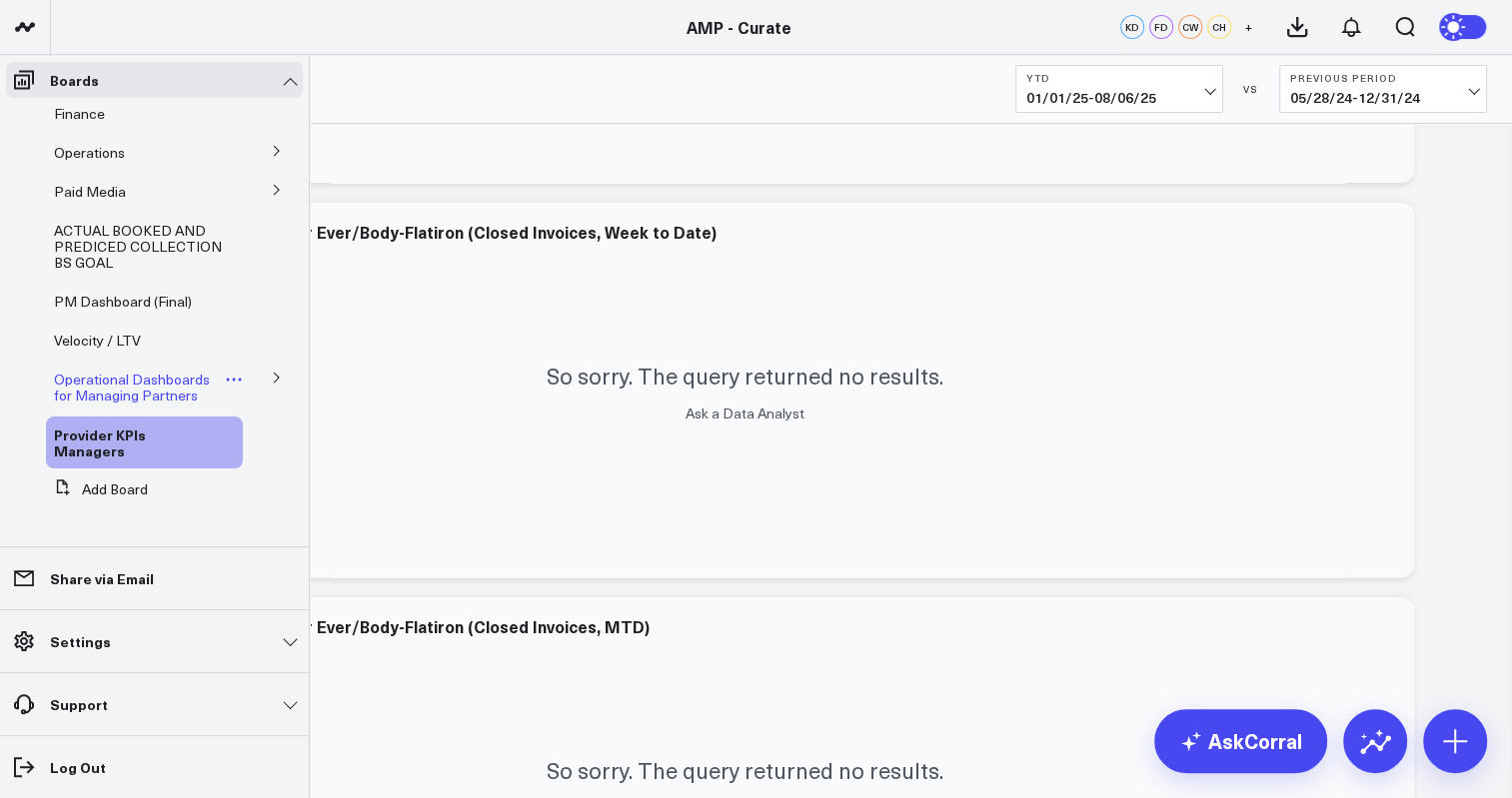 click on "Operational Dashboards for Managing Partners" at bounding box center [132, 387] 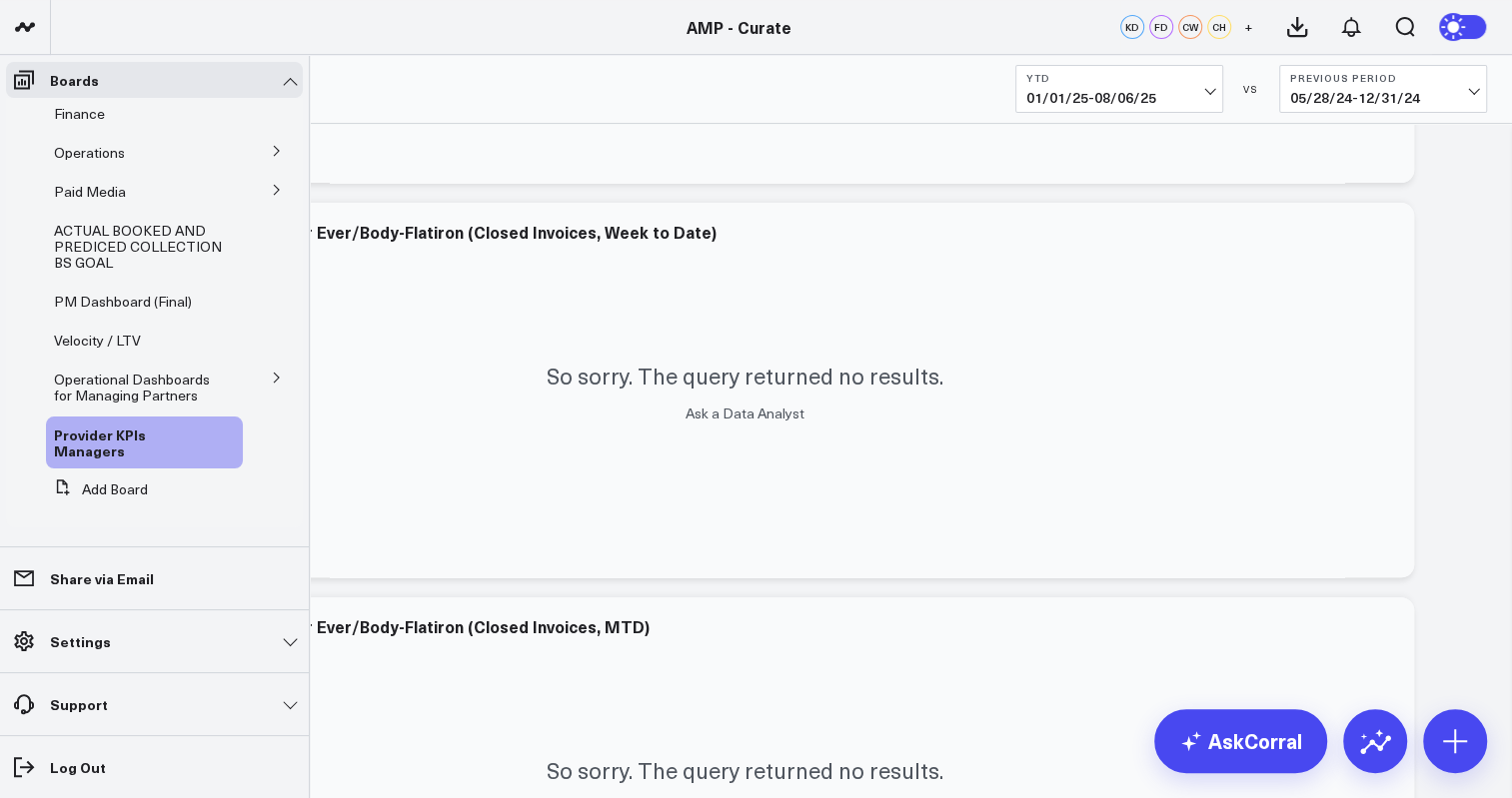 click at bounding box center [277, 377] 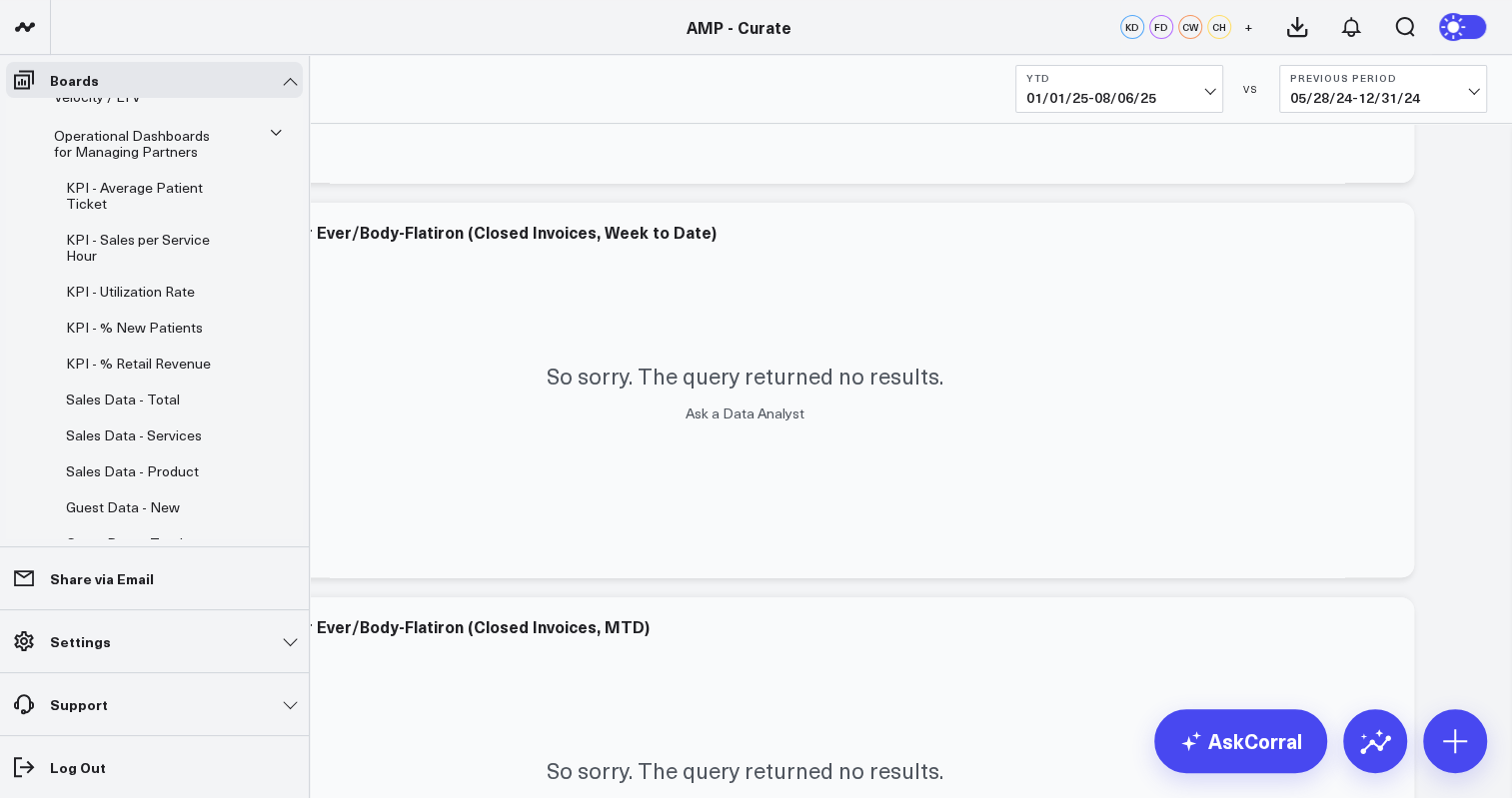 scroll, scrollTop: 336, scrollLeft: 0, axis: vertical 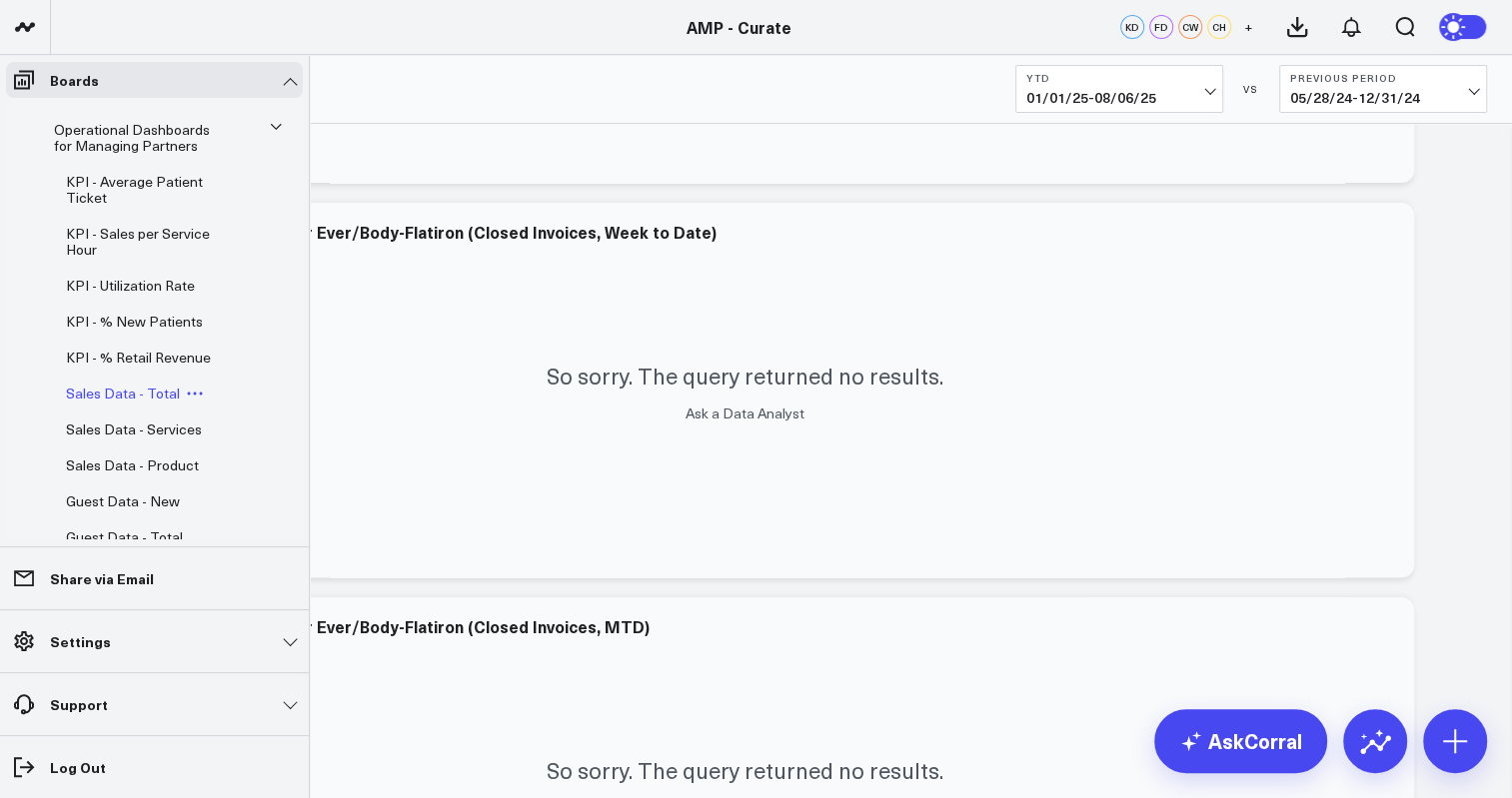 click on "Sales Data - Total" at bounding box center [123, 393] 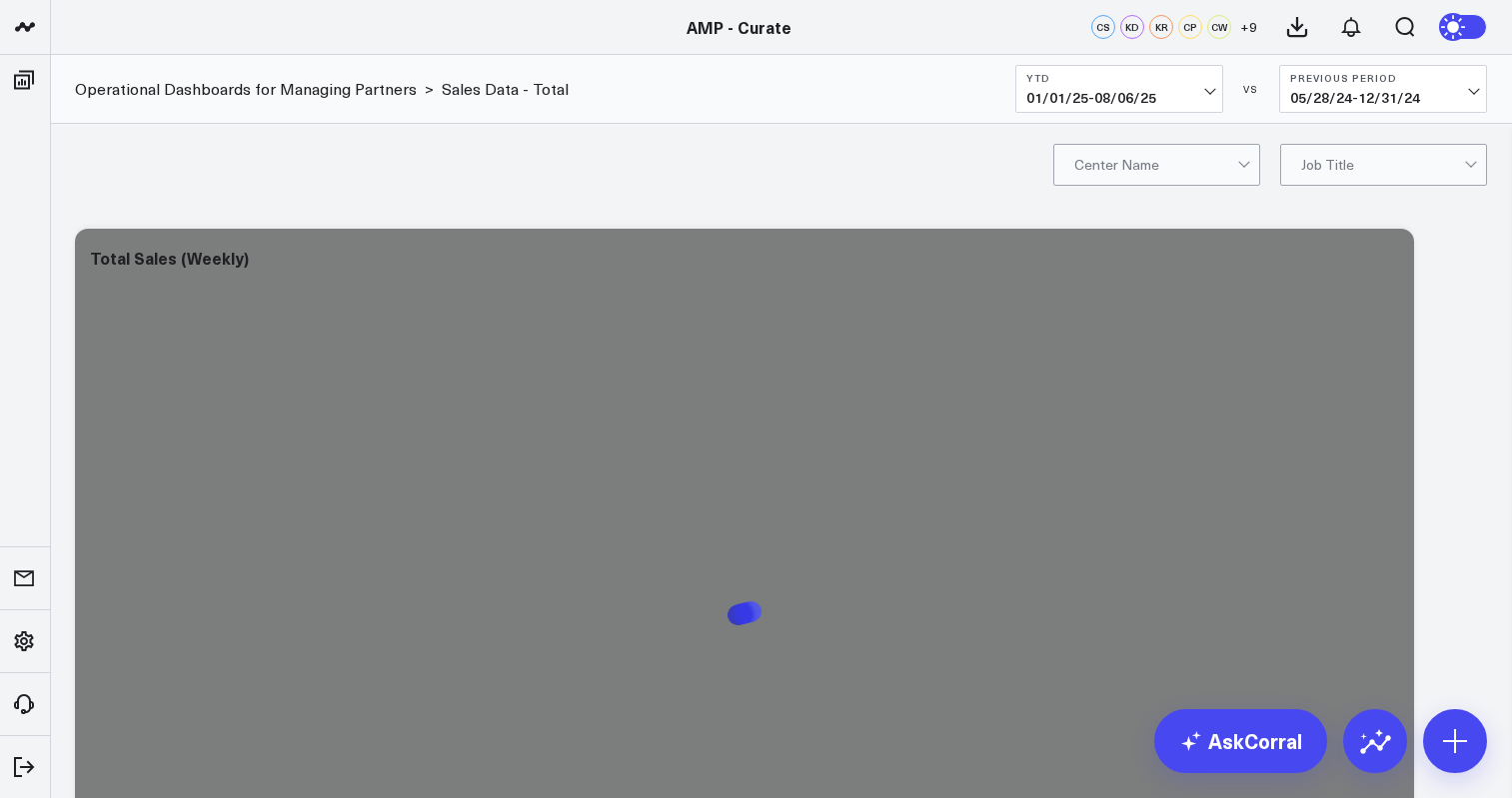 scroll, scrollTop: 0, scrollLeft: 0, axis: both 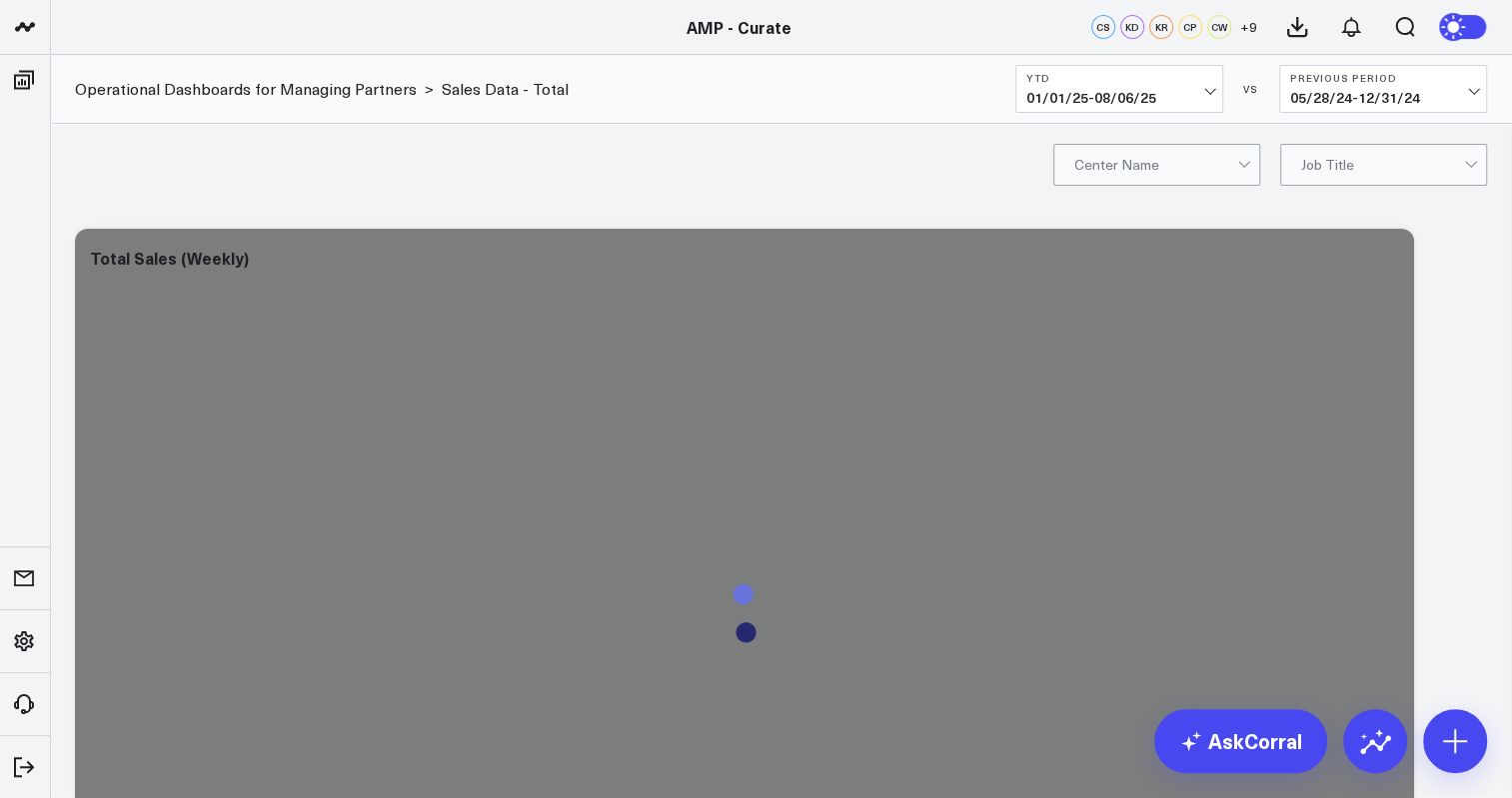 click on "YTD 01/01/25  -  08/06/25" at bounding box center (1119, 89) 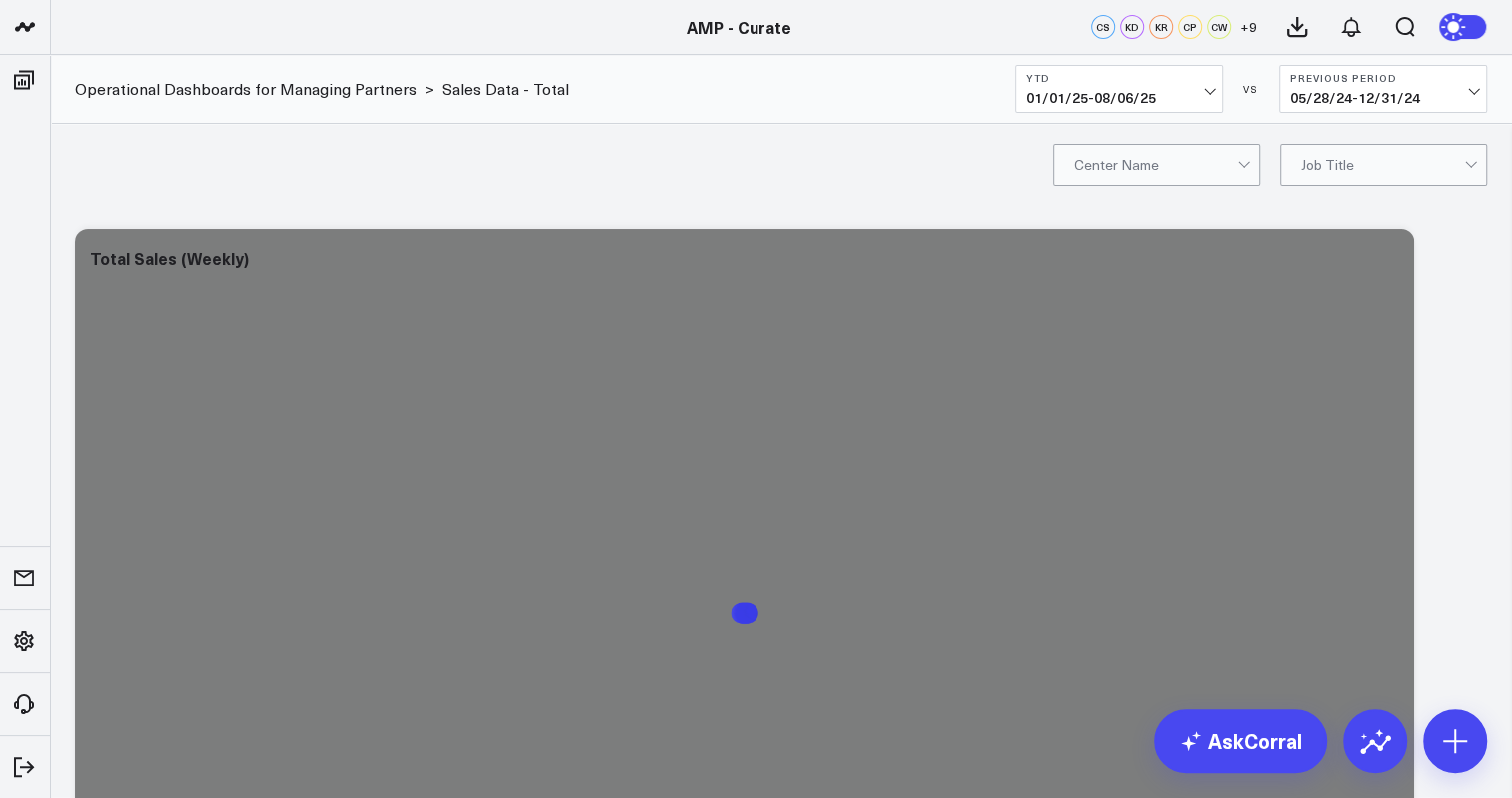 click on "Center Name Job Title" at bounding box center (780, 164) 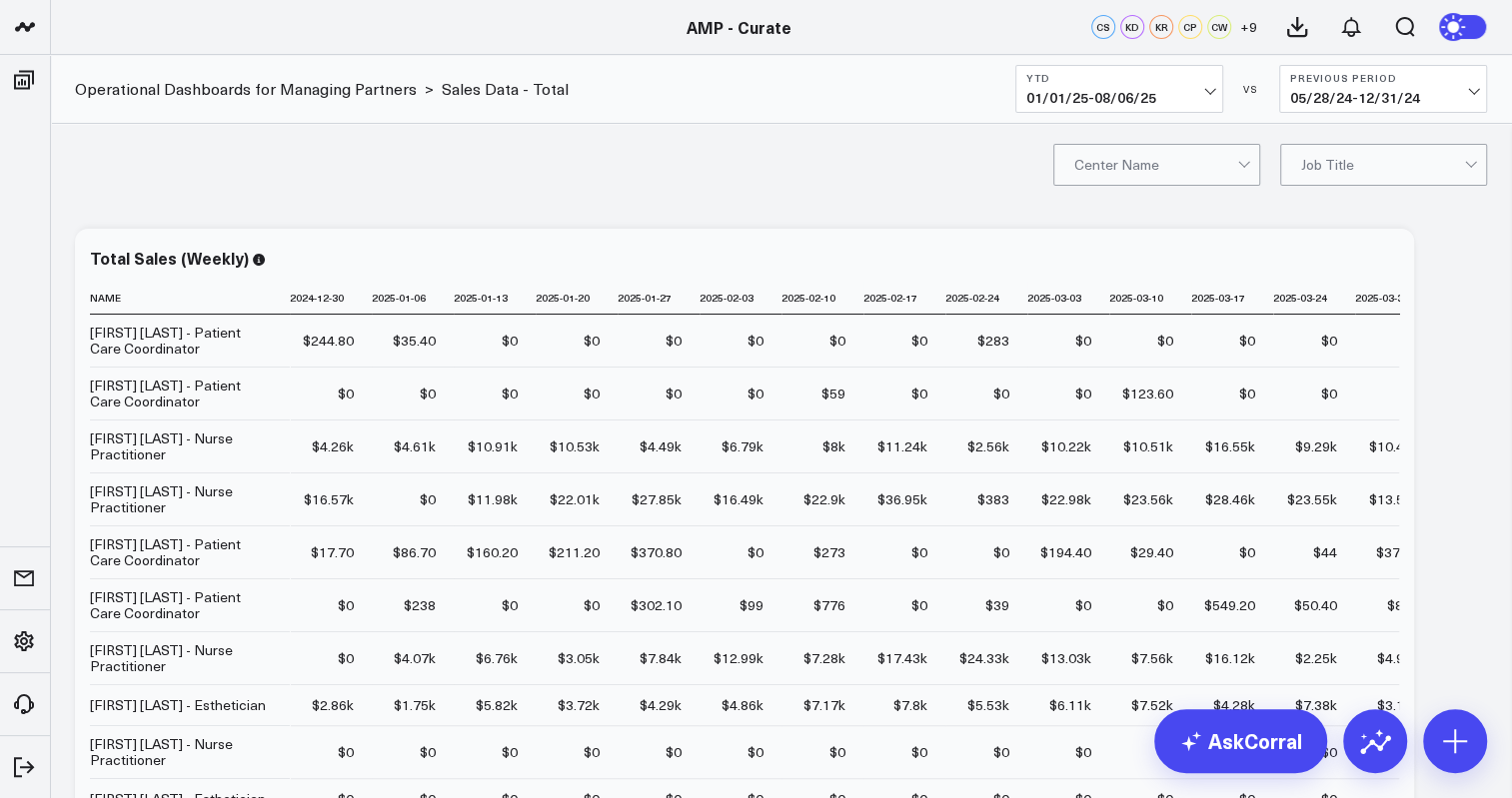 click on "[DATE]  -  [DATE]" at bounding box center (1383, 98) 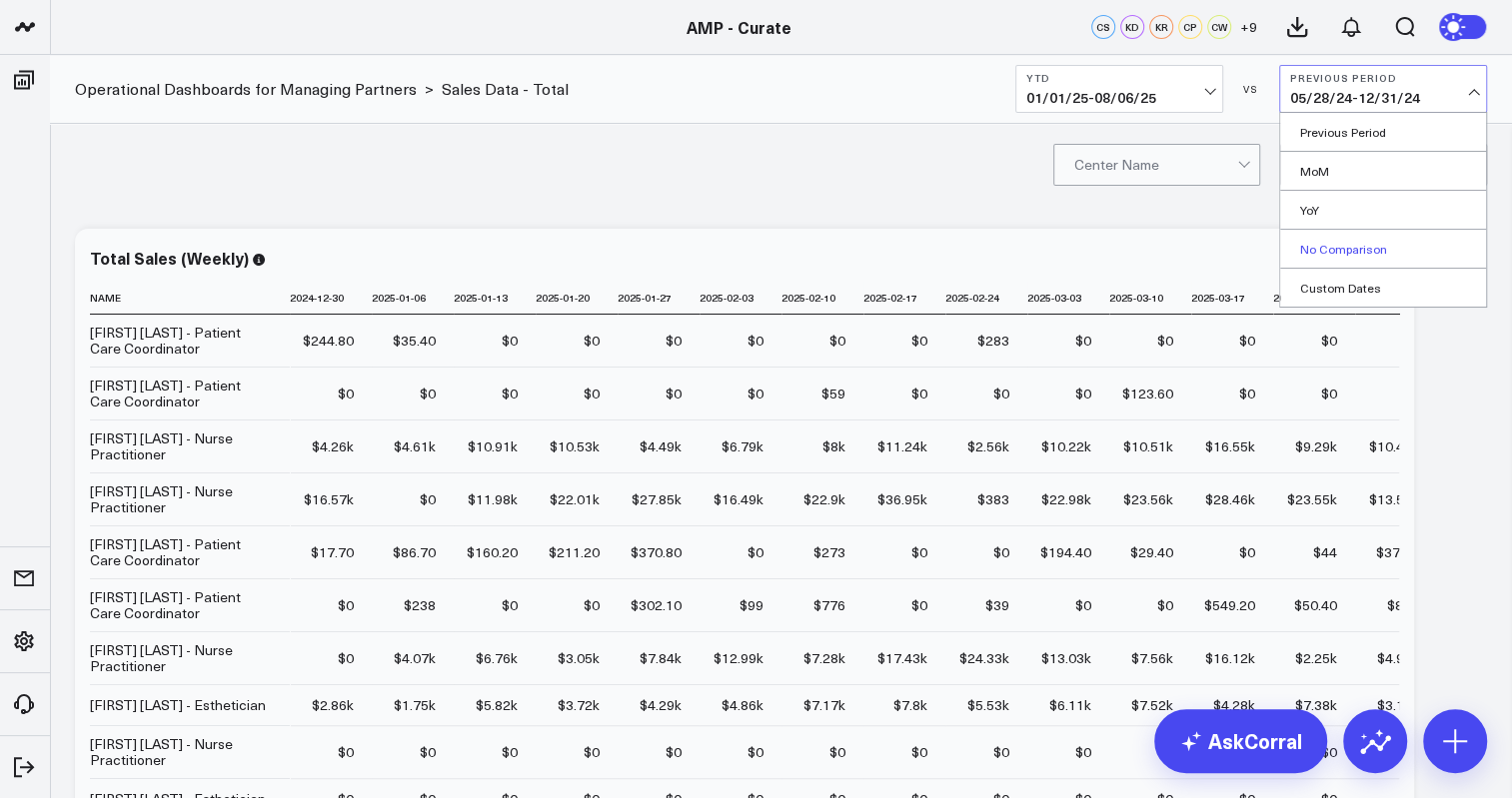 click on "No Comparison" at bounding box center [1383, 249] 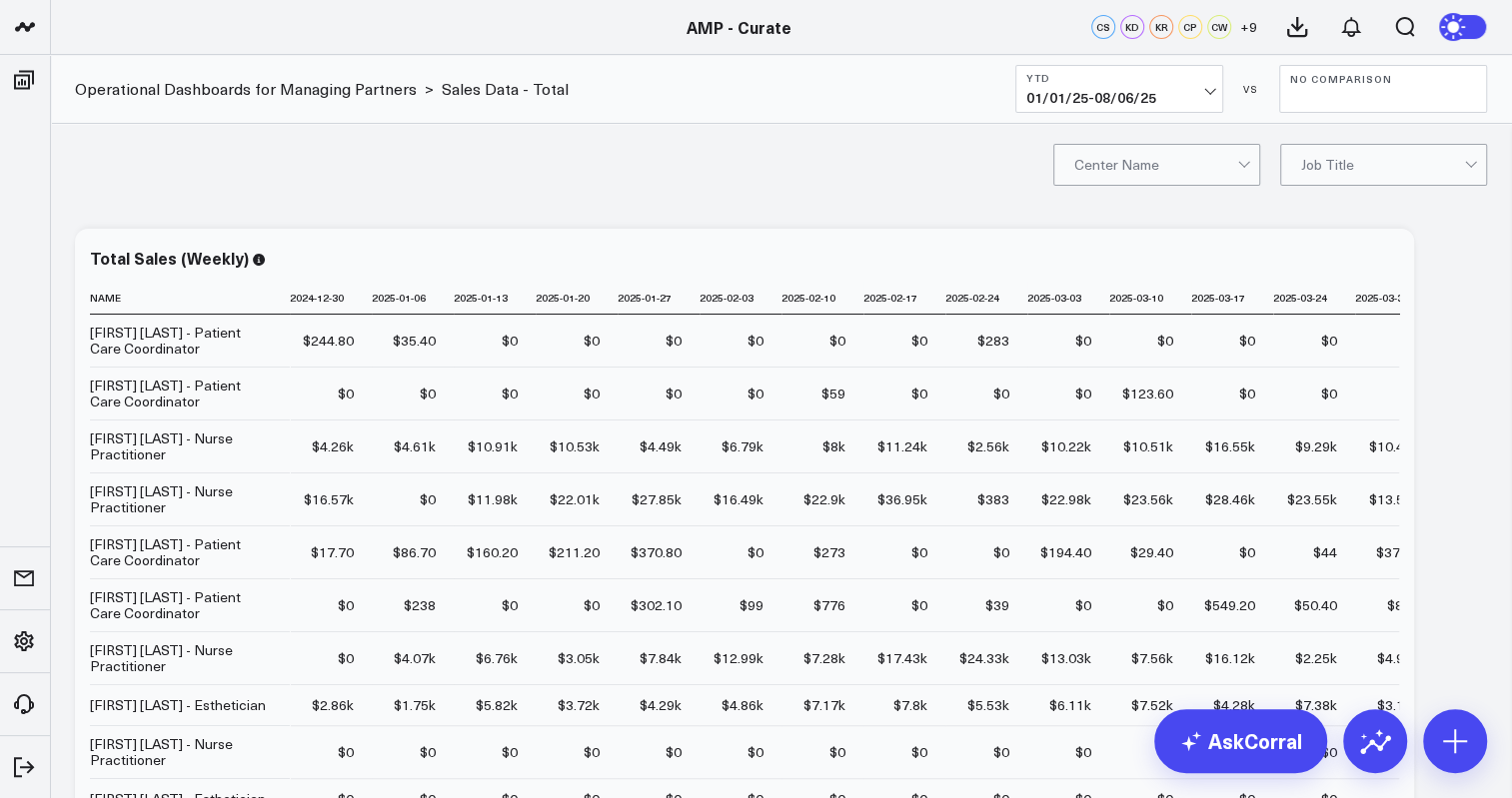click at bounding box center (1382, 165) 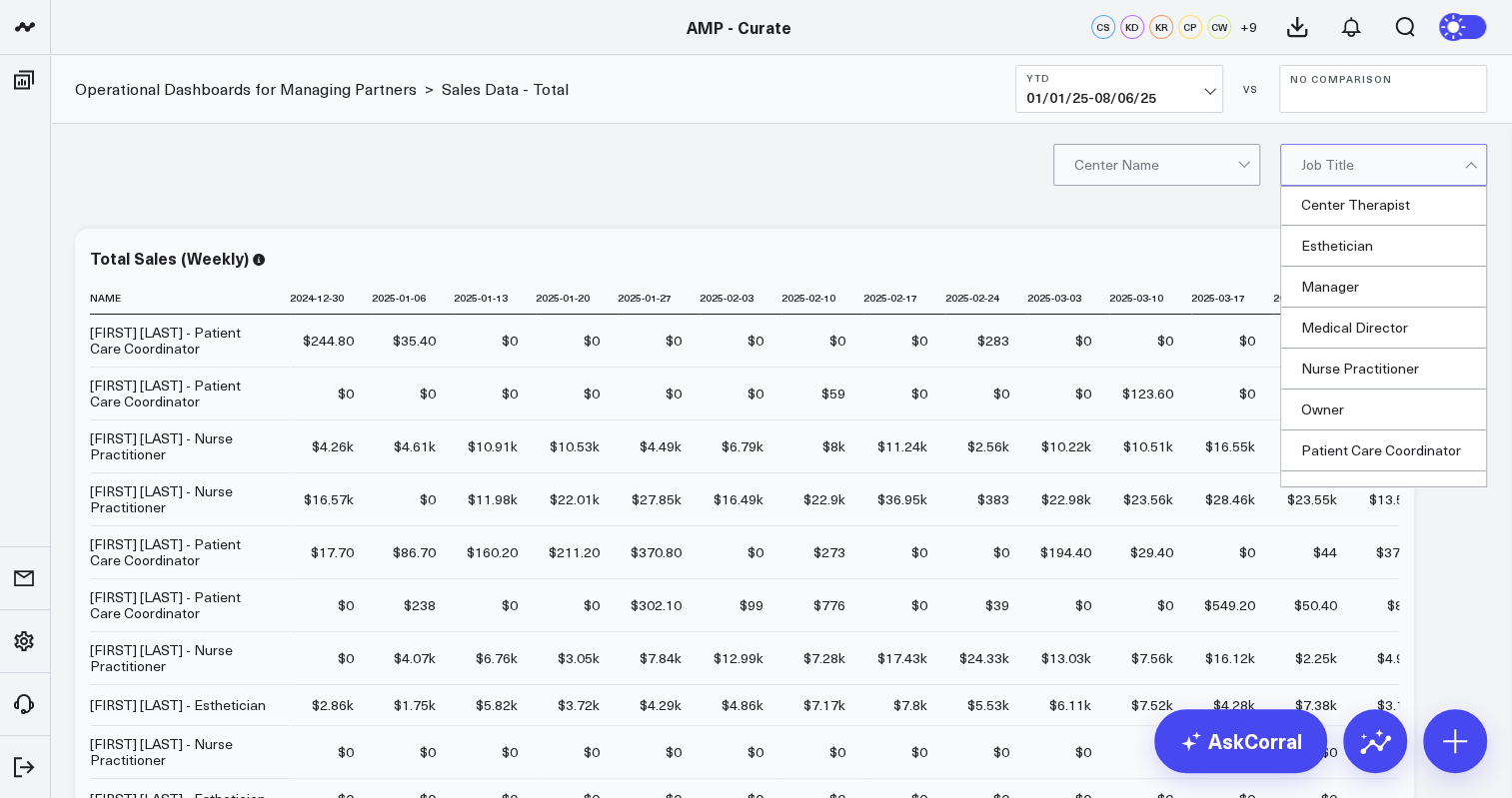 scroll, scrollTop: 149, scrollLeft: 0, axis: vertical 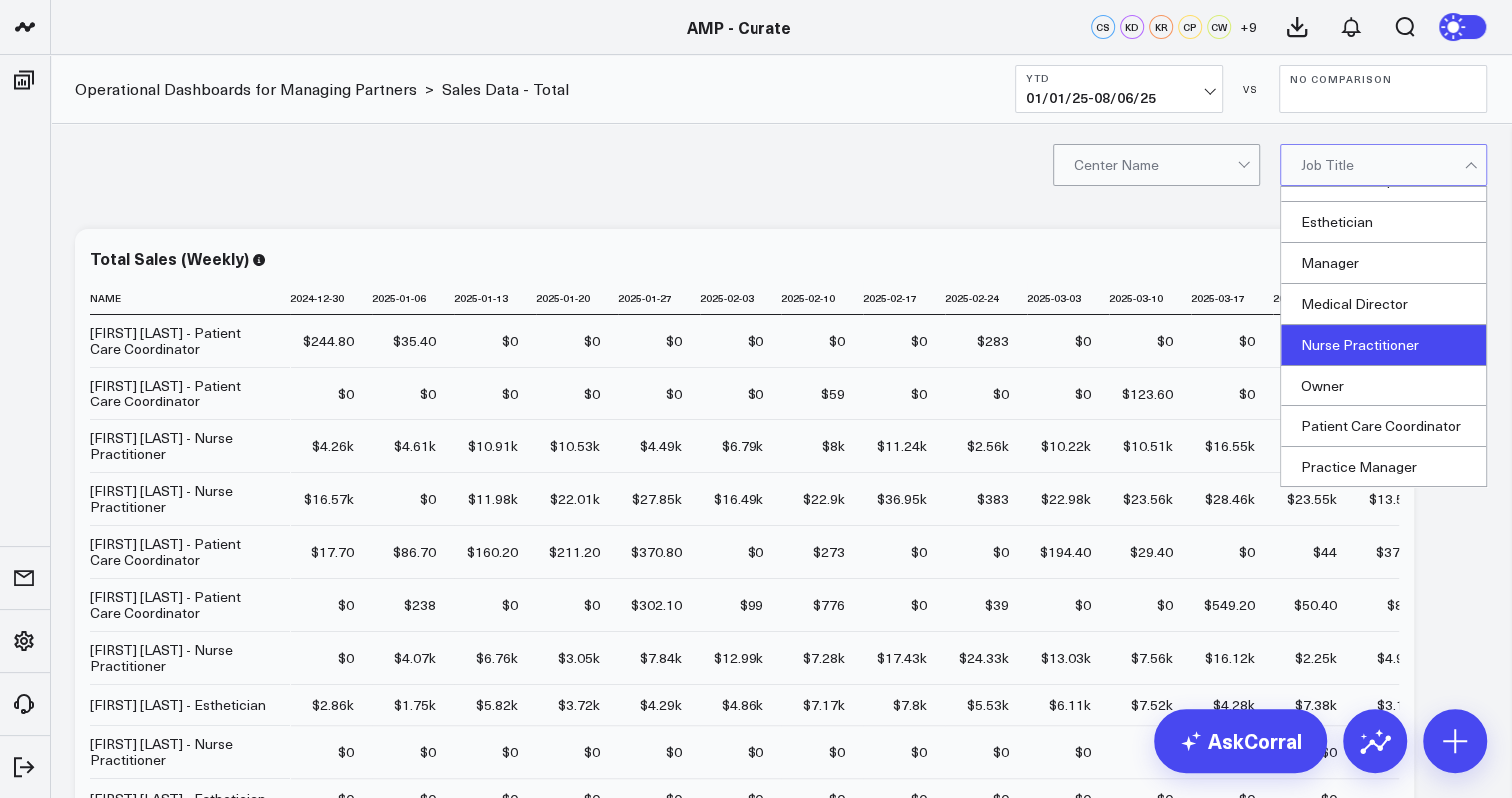 click on "Nurse Practitioner" at bounding box center [1383, 345] 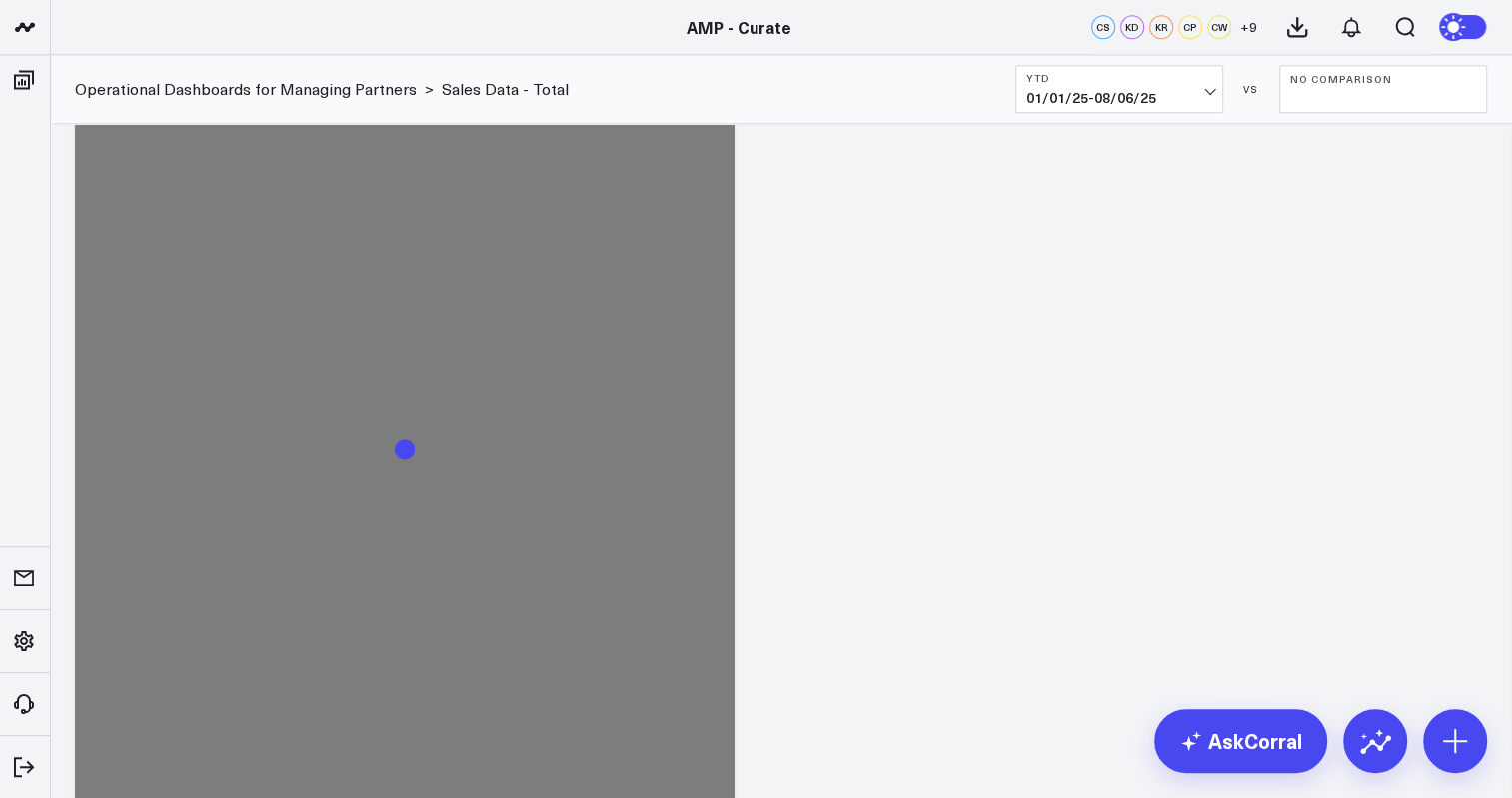 scroll, scrollTop: 1749, scrollLeft: 0, axis: vertical 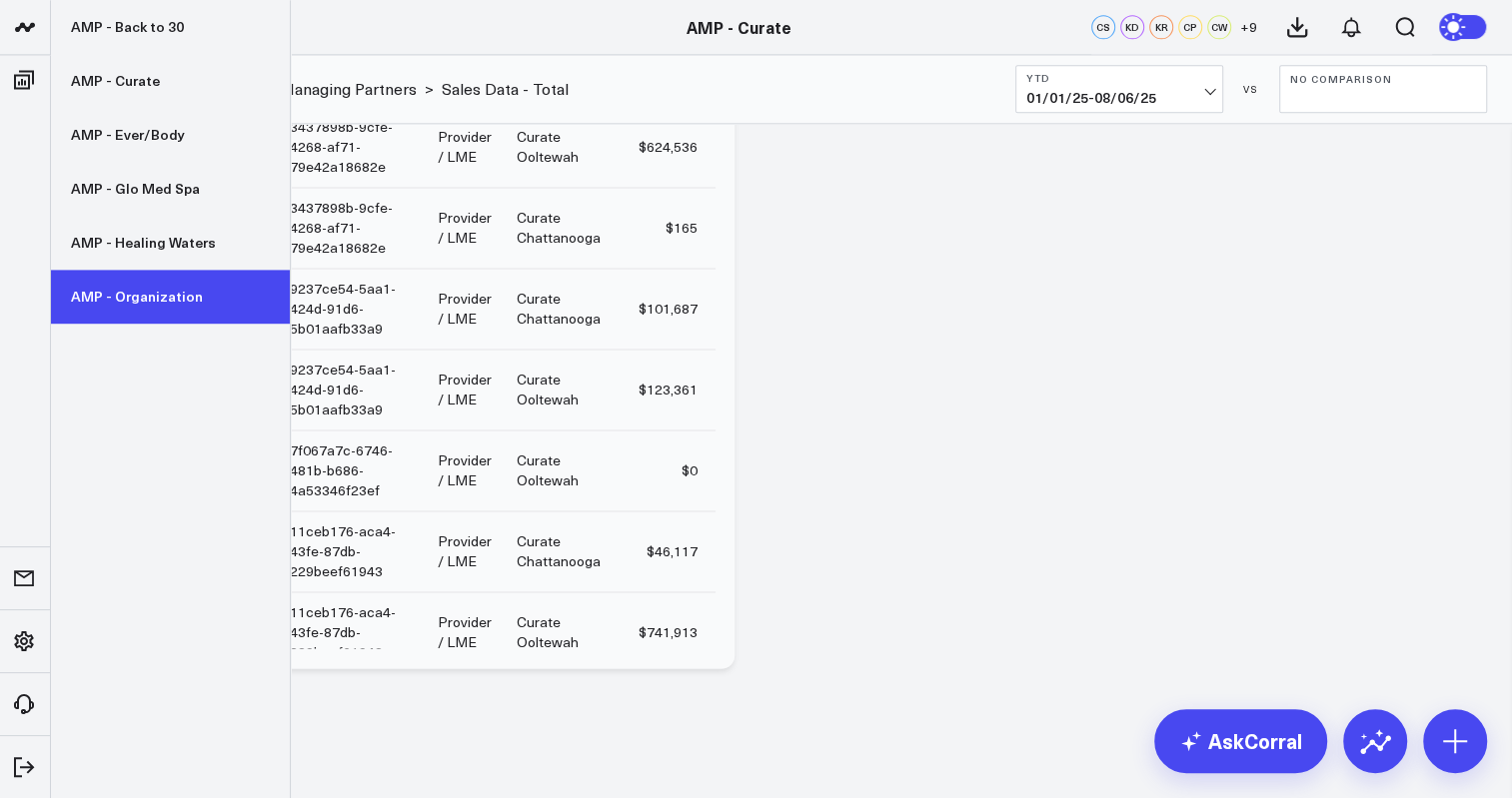 click on "AMP - Organization" at bounding box center (170, 297) 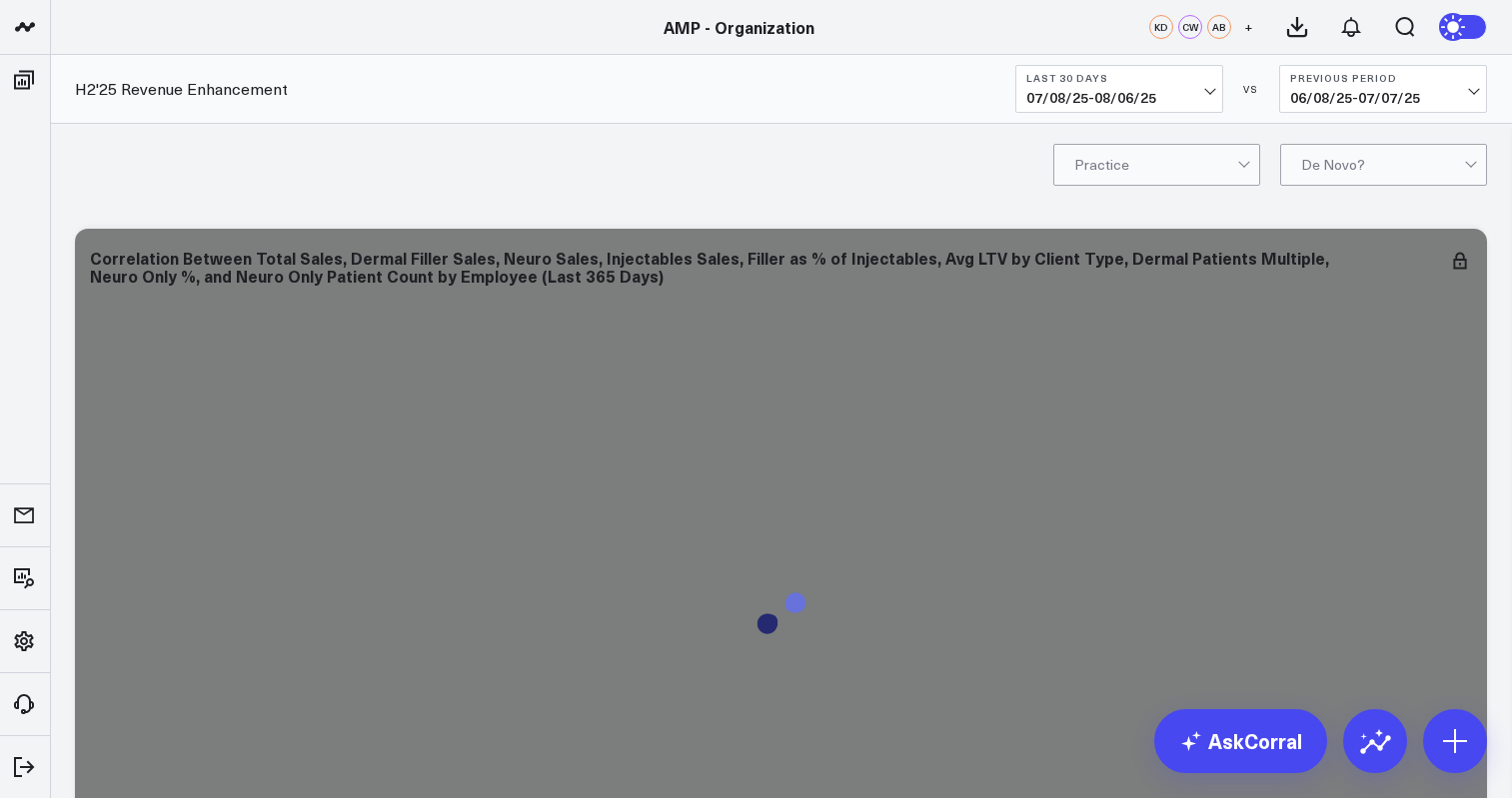 scroll, scrollTop: 0, scrollLeft: 0, axis: both 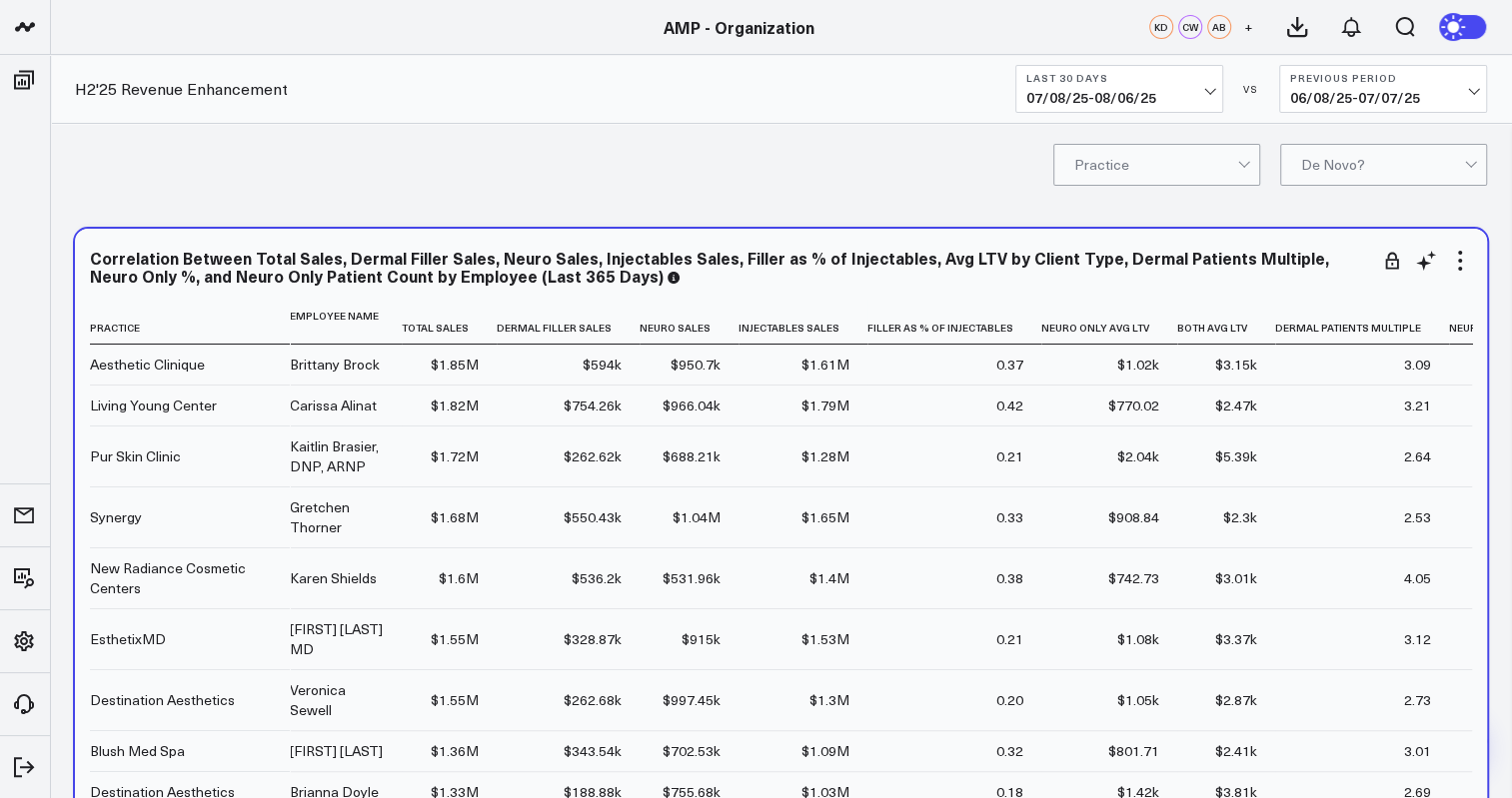 click on "Aesthetic Clinique" at bounding box center [147, 365] 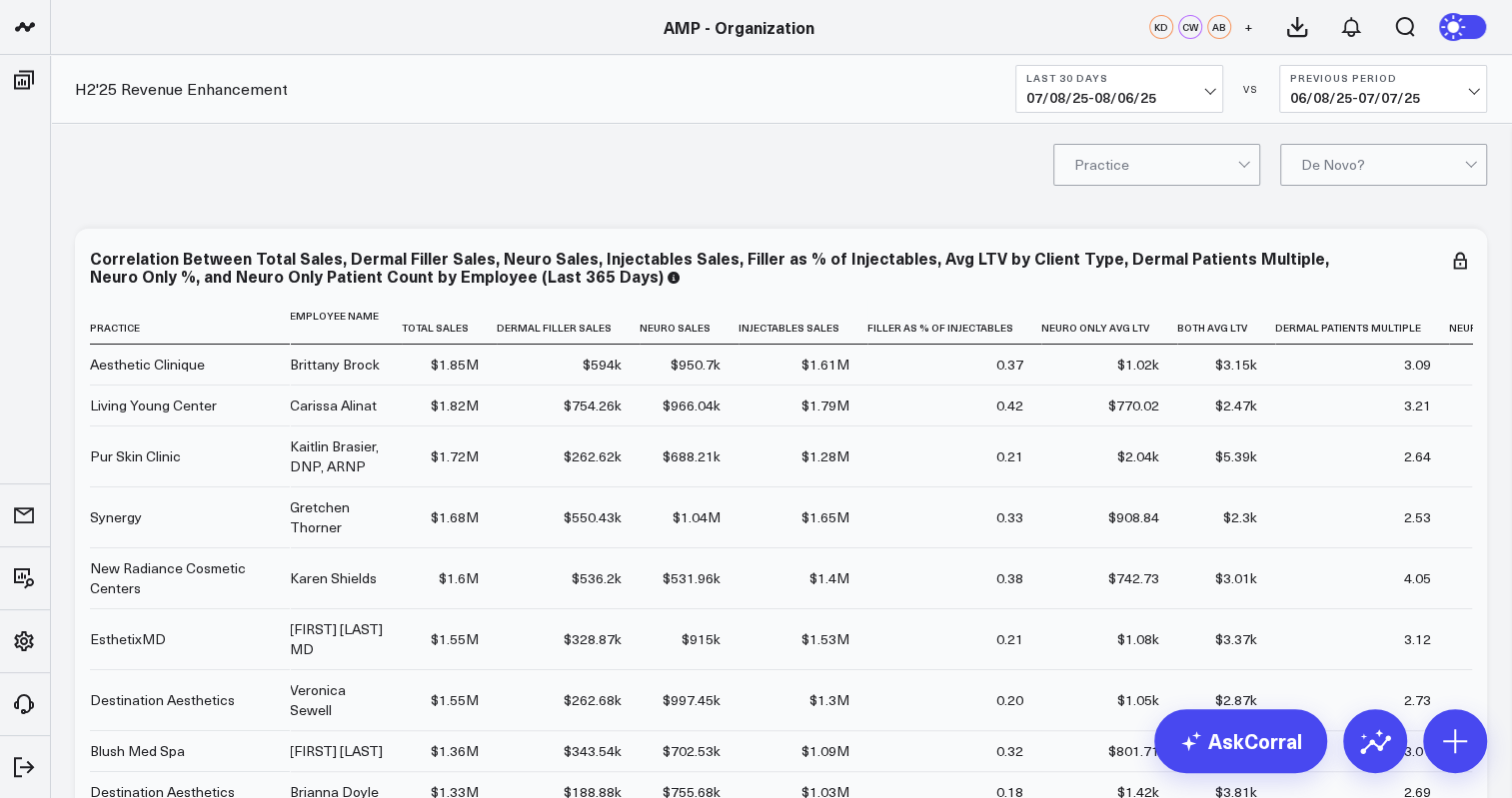 click on "Last 30 Days 07/08/25  -  08/06/25" at bounding box center (1119, 89) 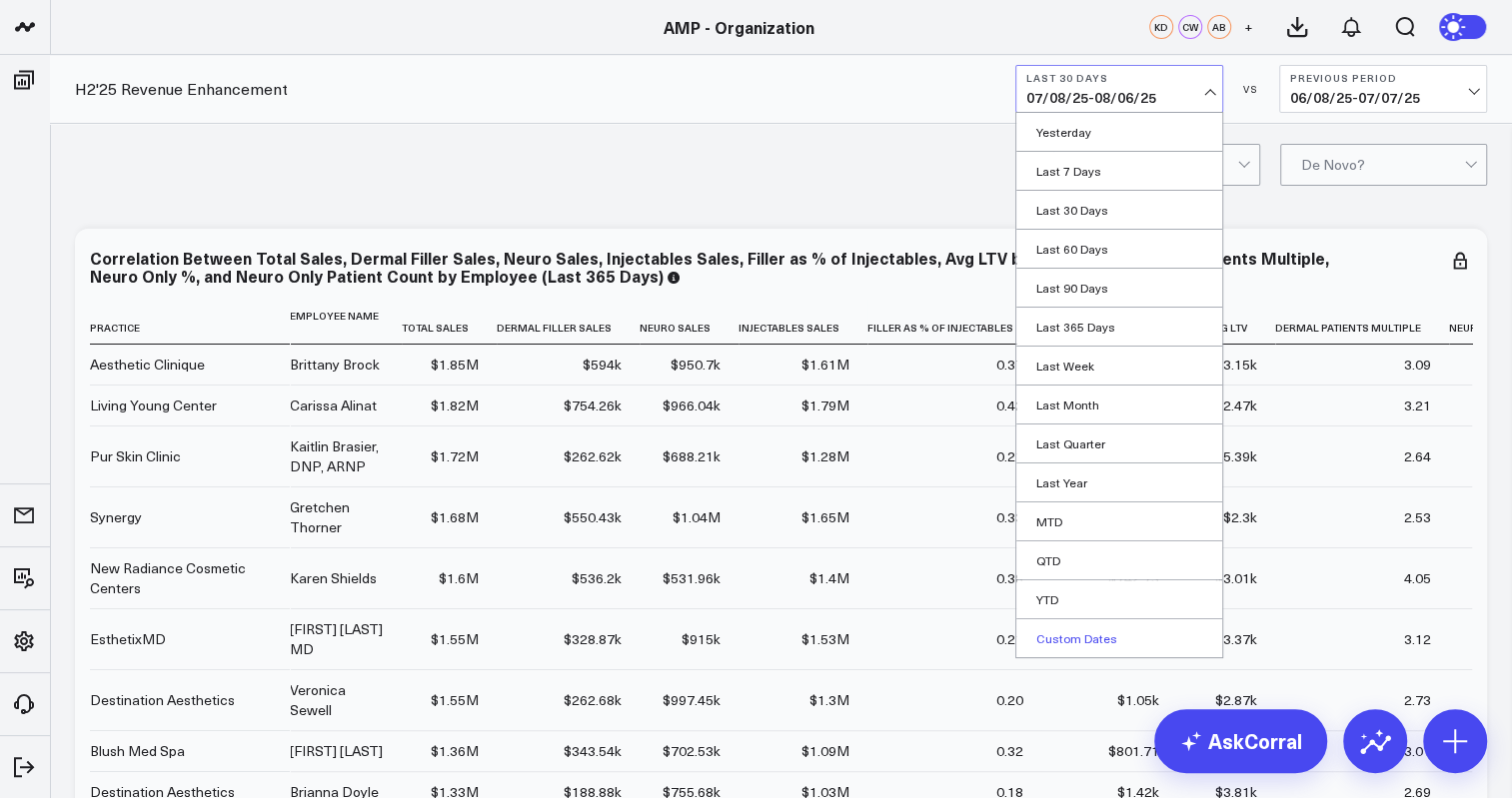 click on "Custom Dates" at bounding box center (1119, 638) 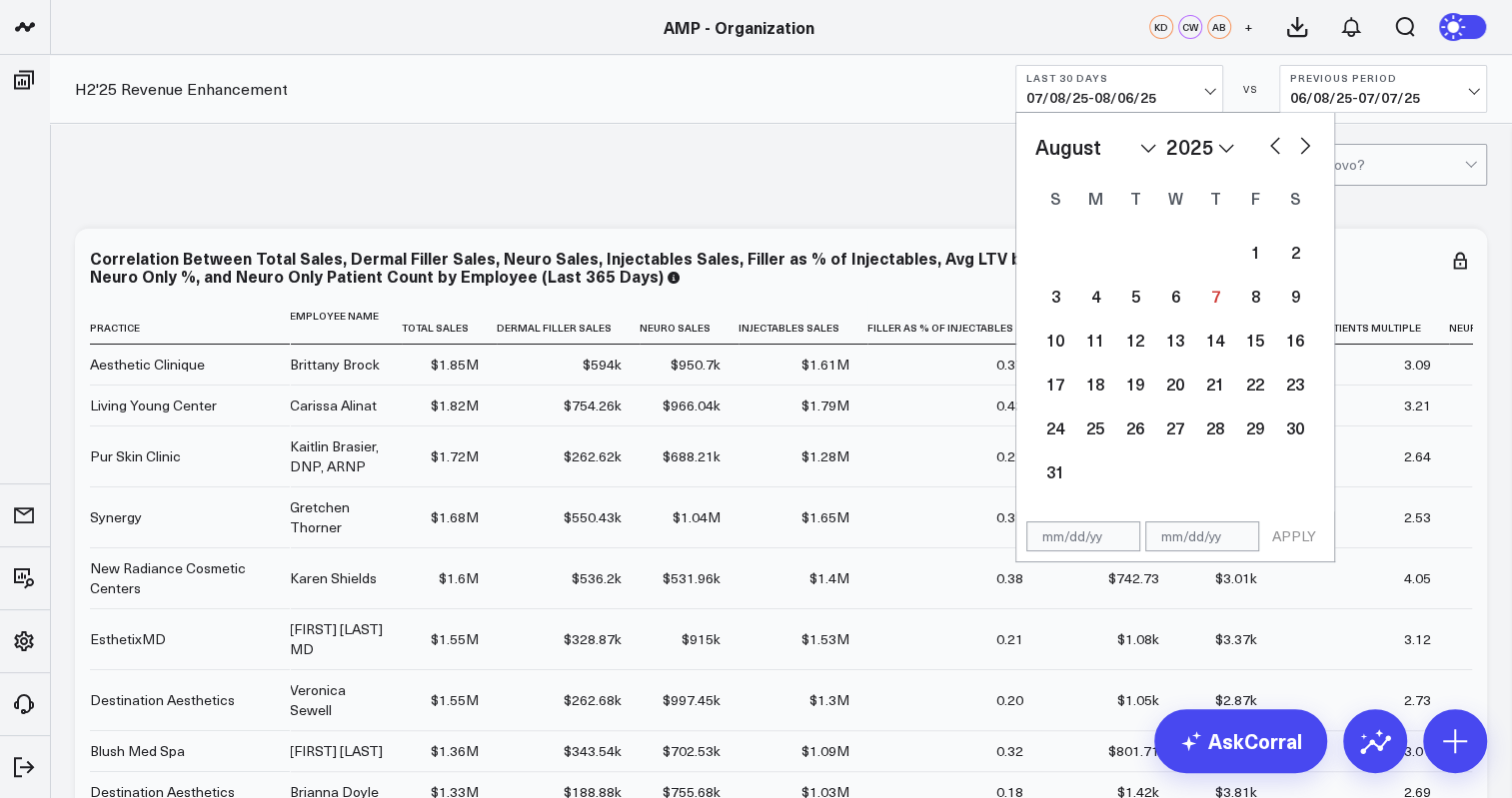 click at bounding box center [1275, 144] 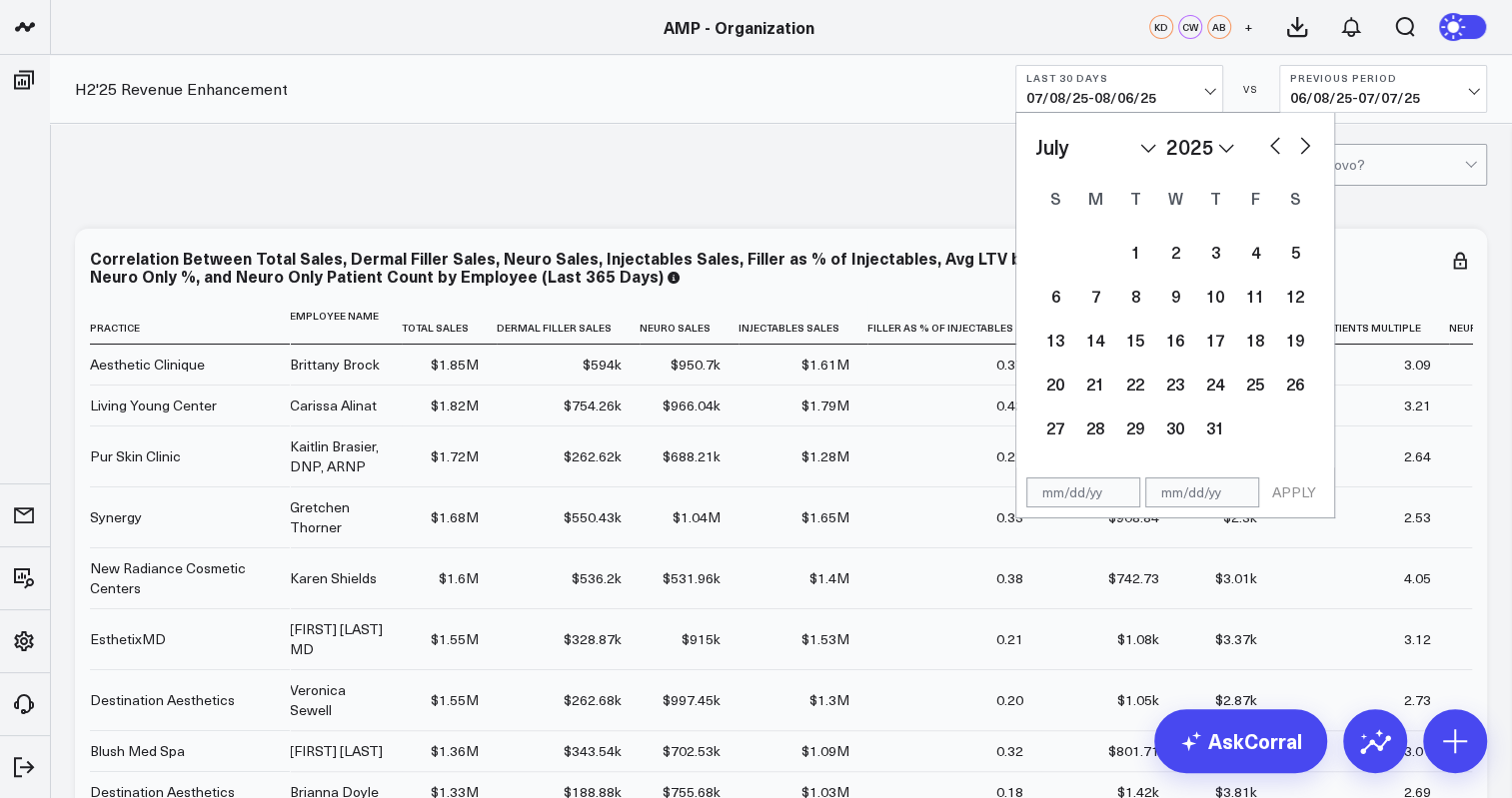 click at bounding box center [1275, 144] 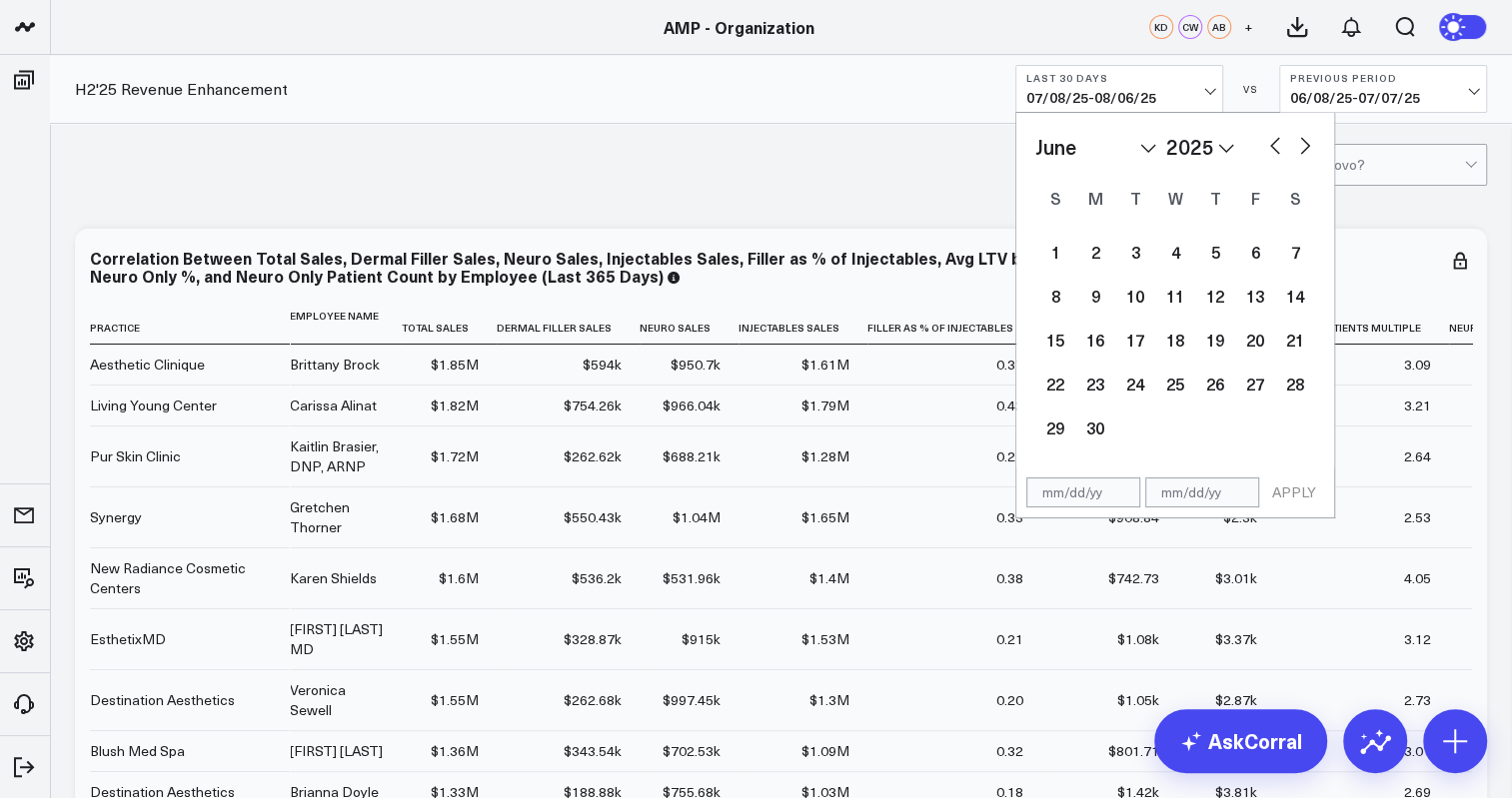 click at bounding box center [1275, 144] 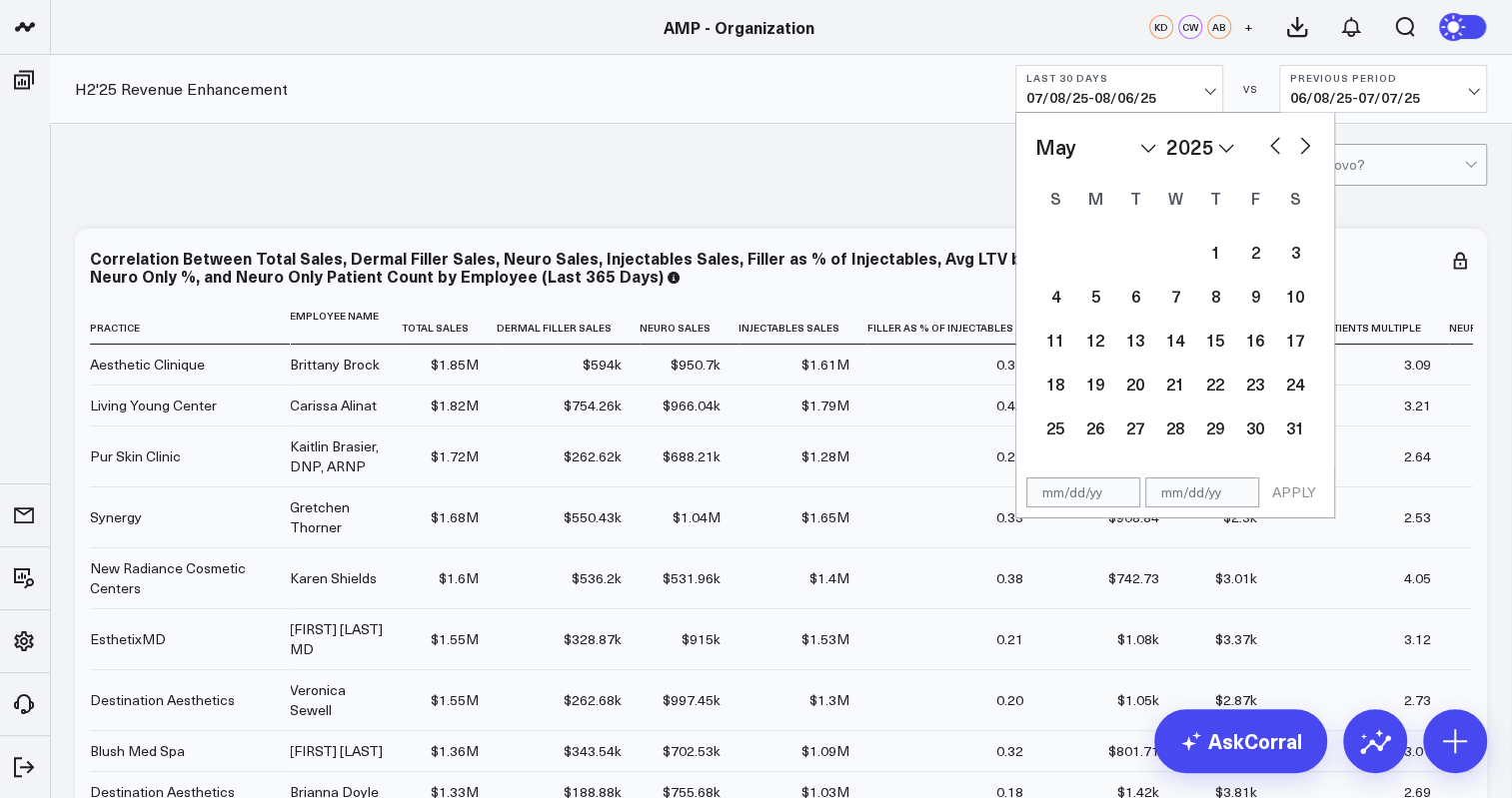 click at bounding box center (1275, 144) 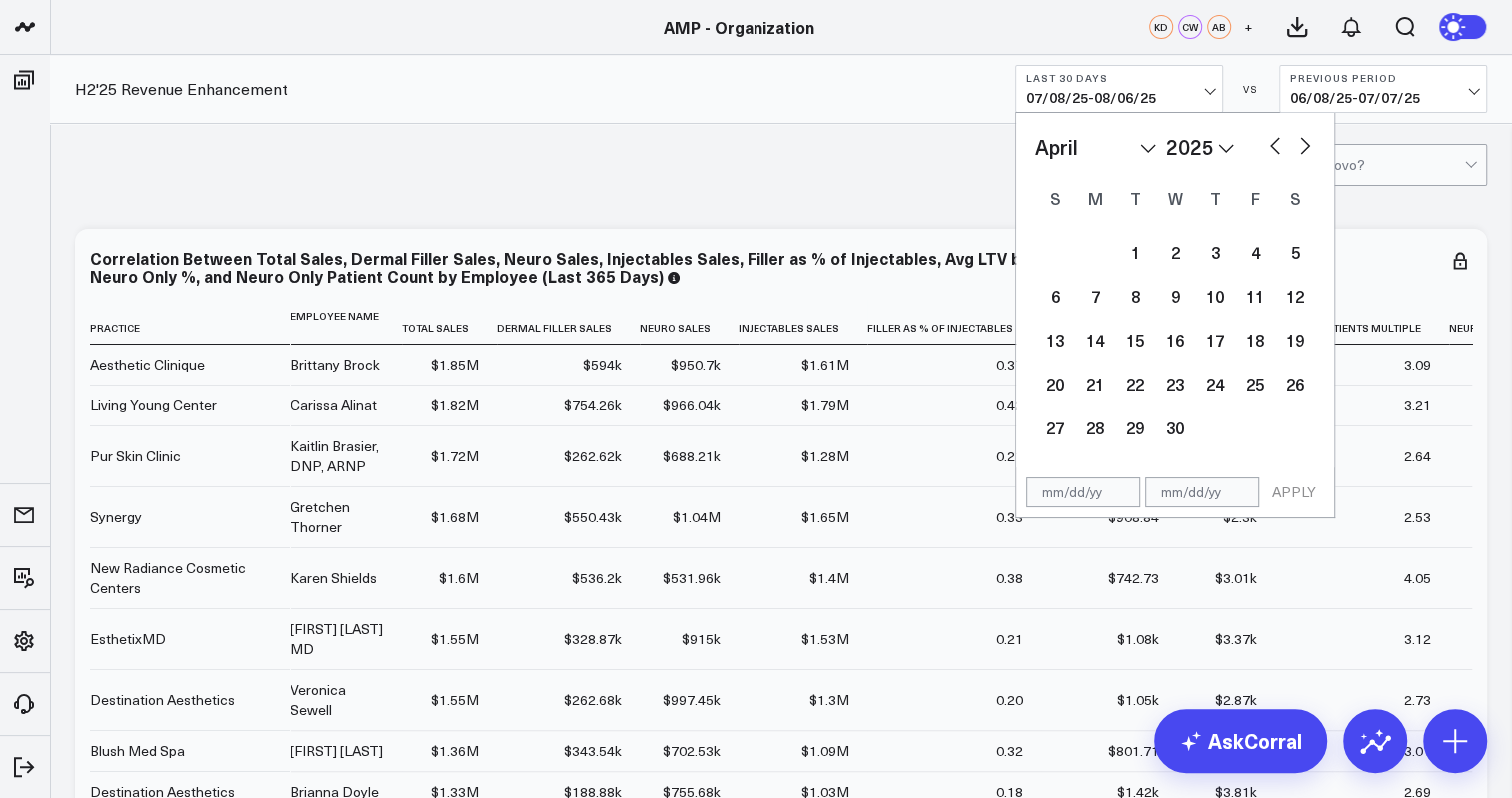 click at bounding box center [1275, 144] 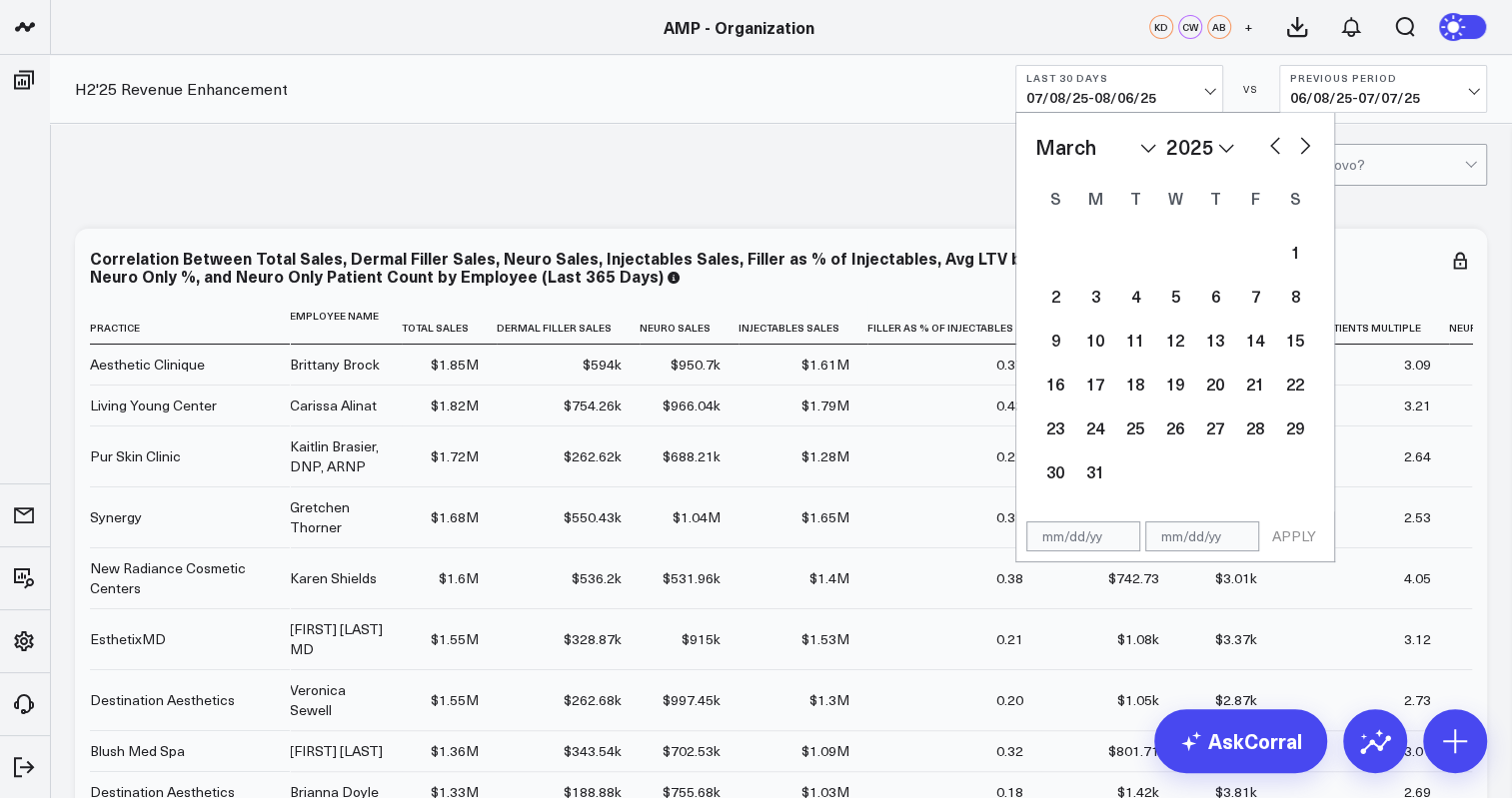 click at bounding box center [1275, 144] 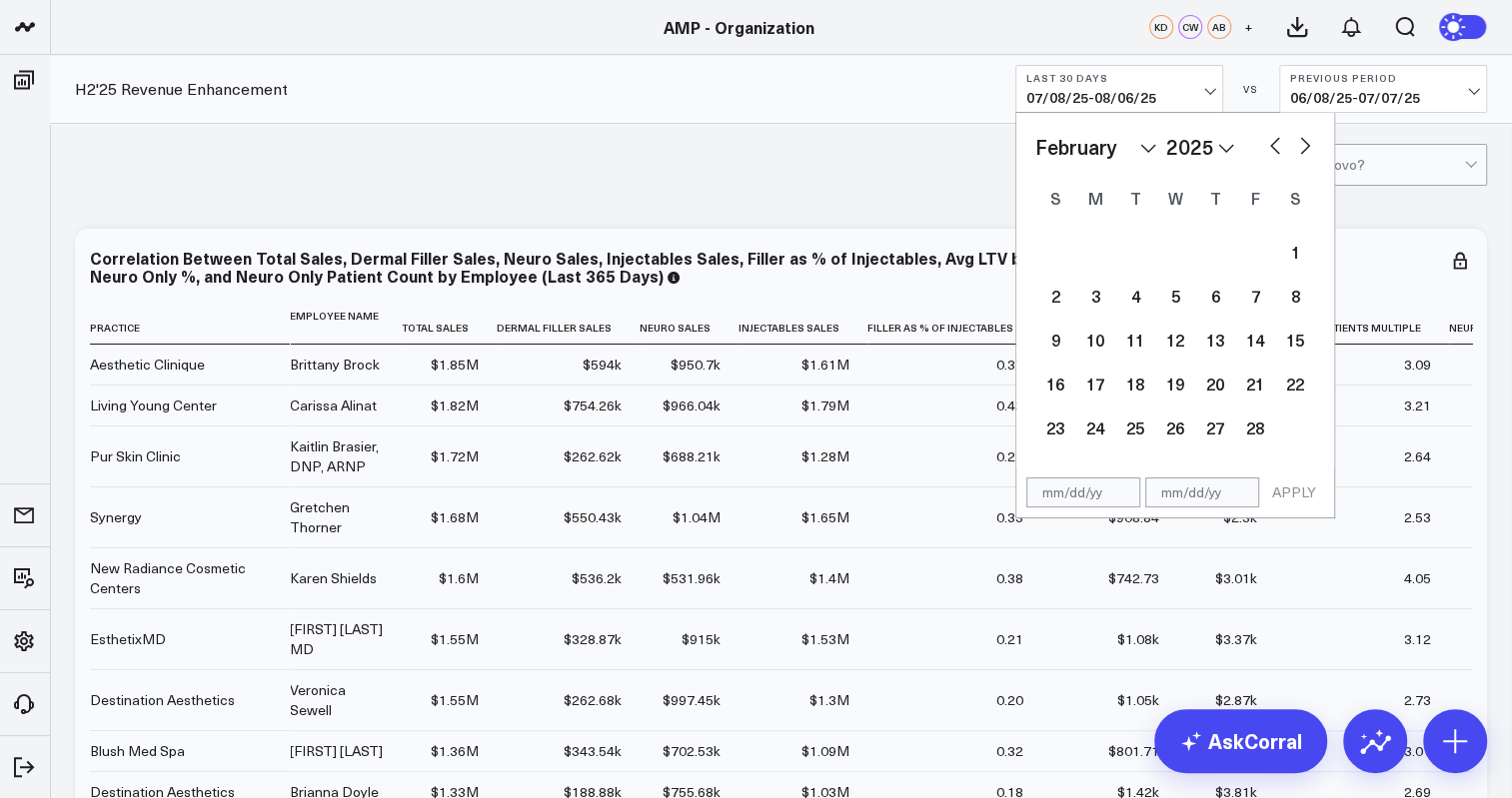 click at bounding box center (1275, 144) 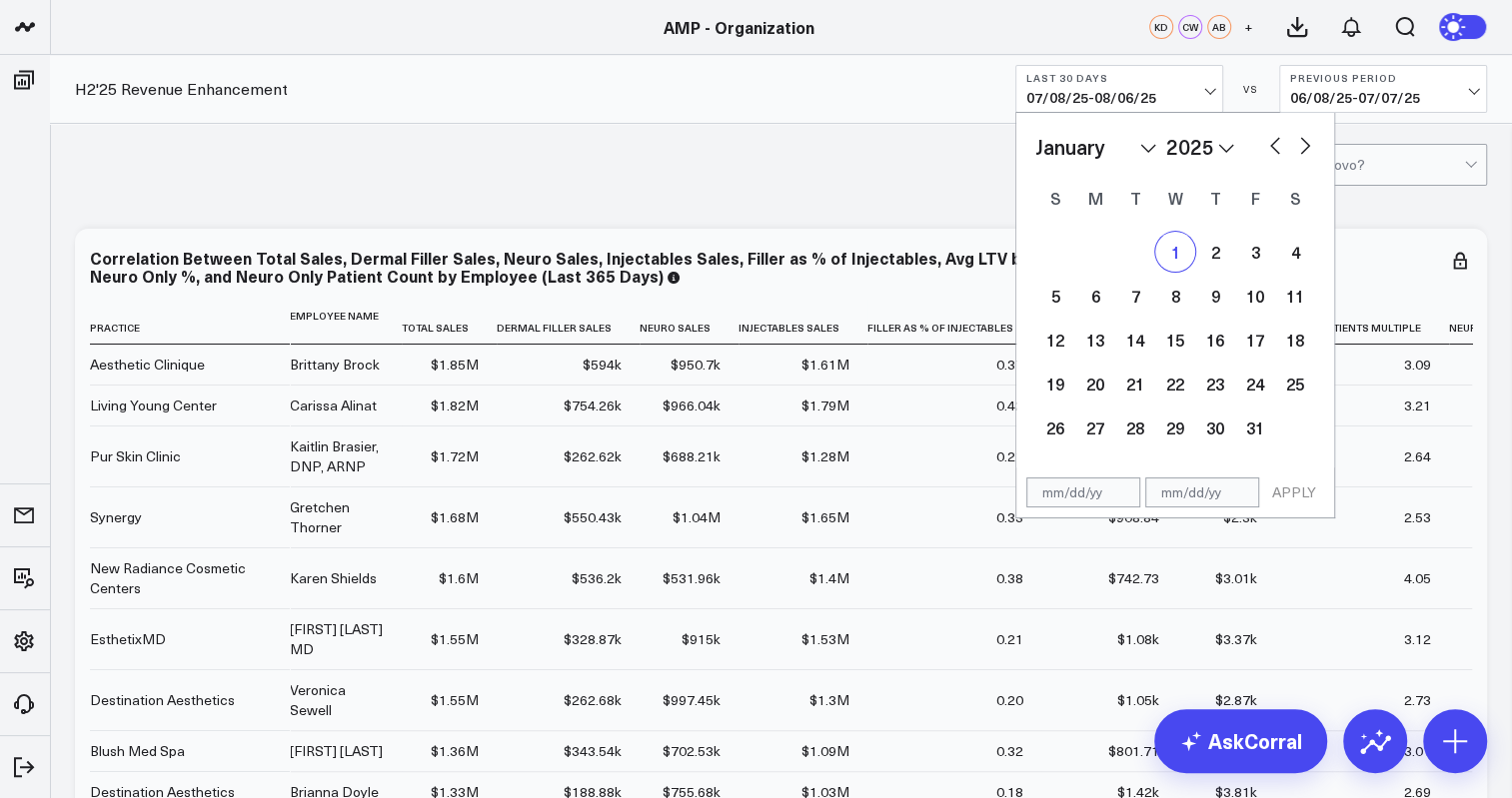 click on "1" at bounding box center [1175, 252] 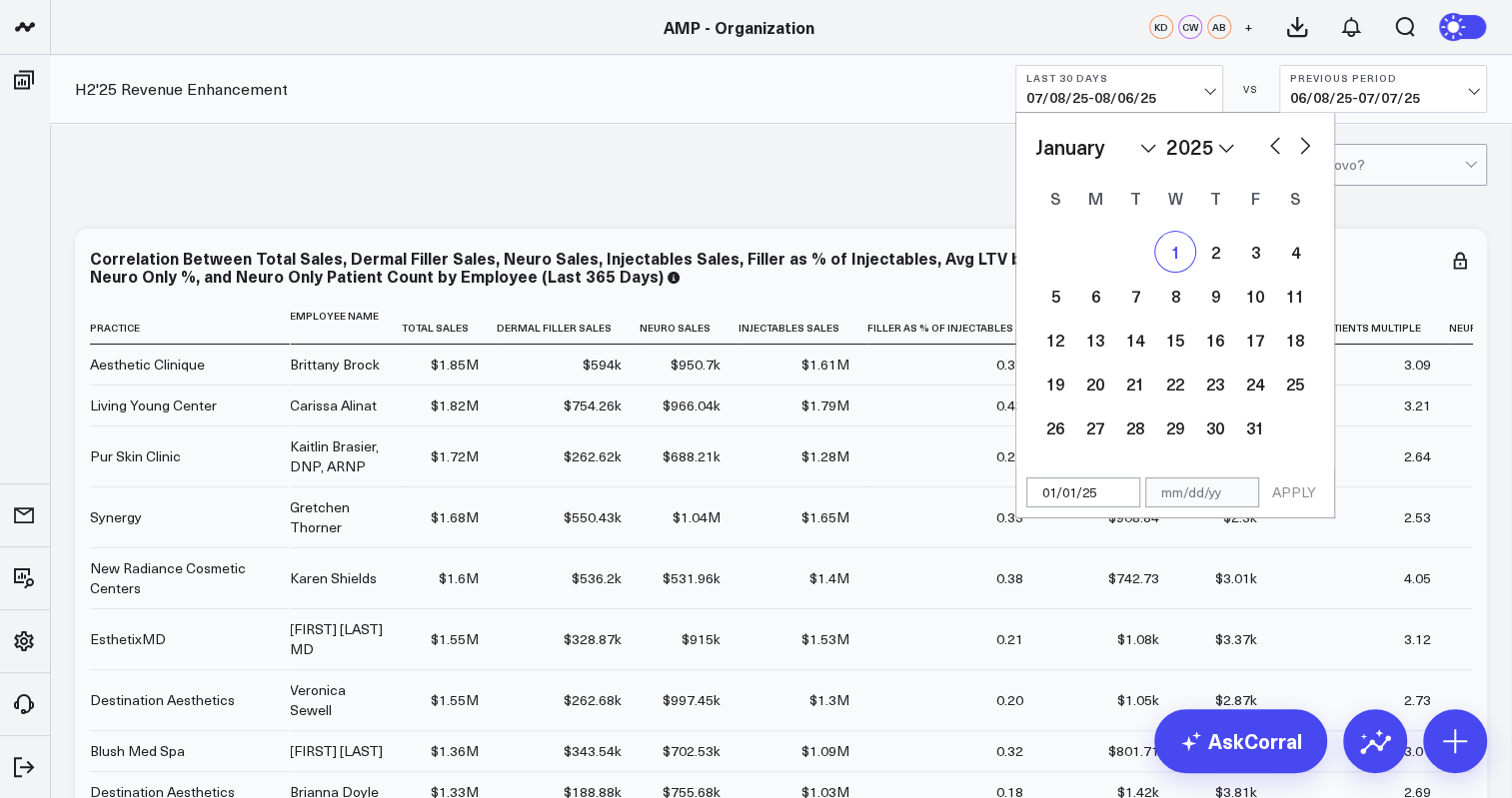 select on "2025" 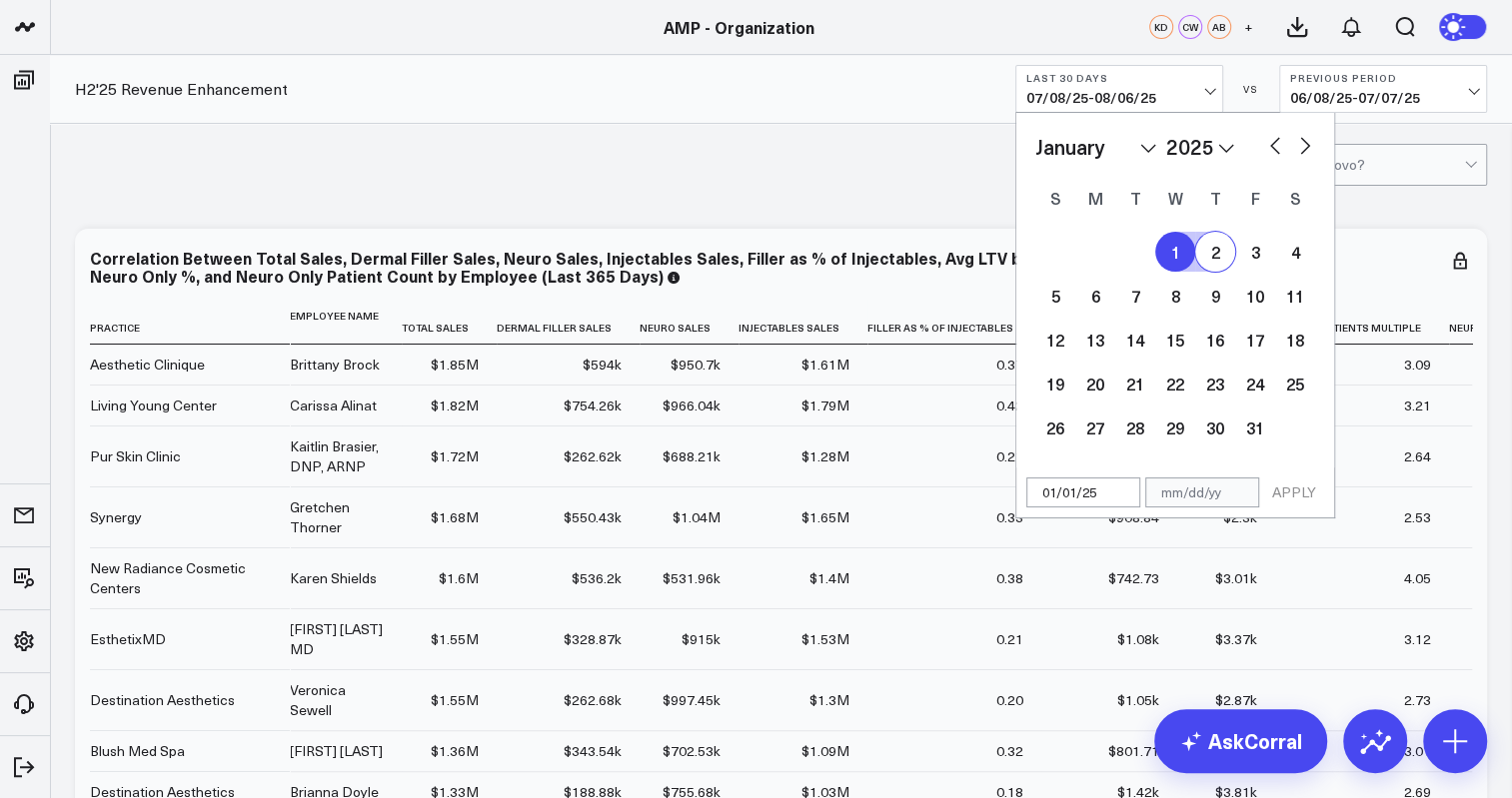click at bounding box center (1305, 144) 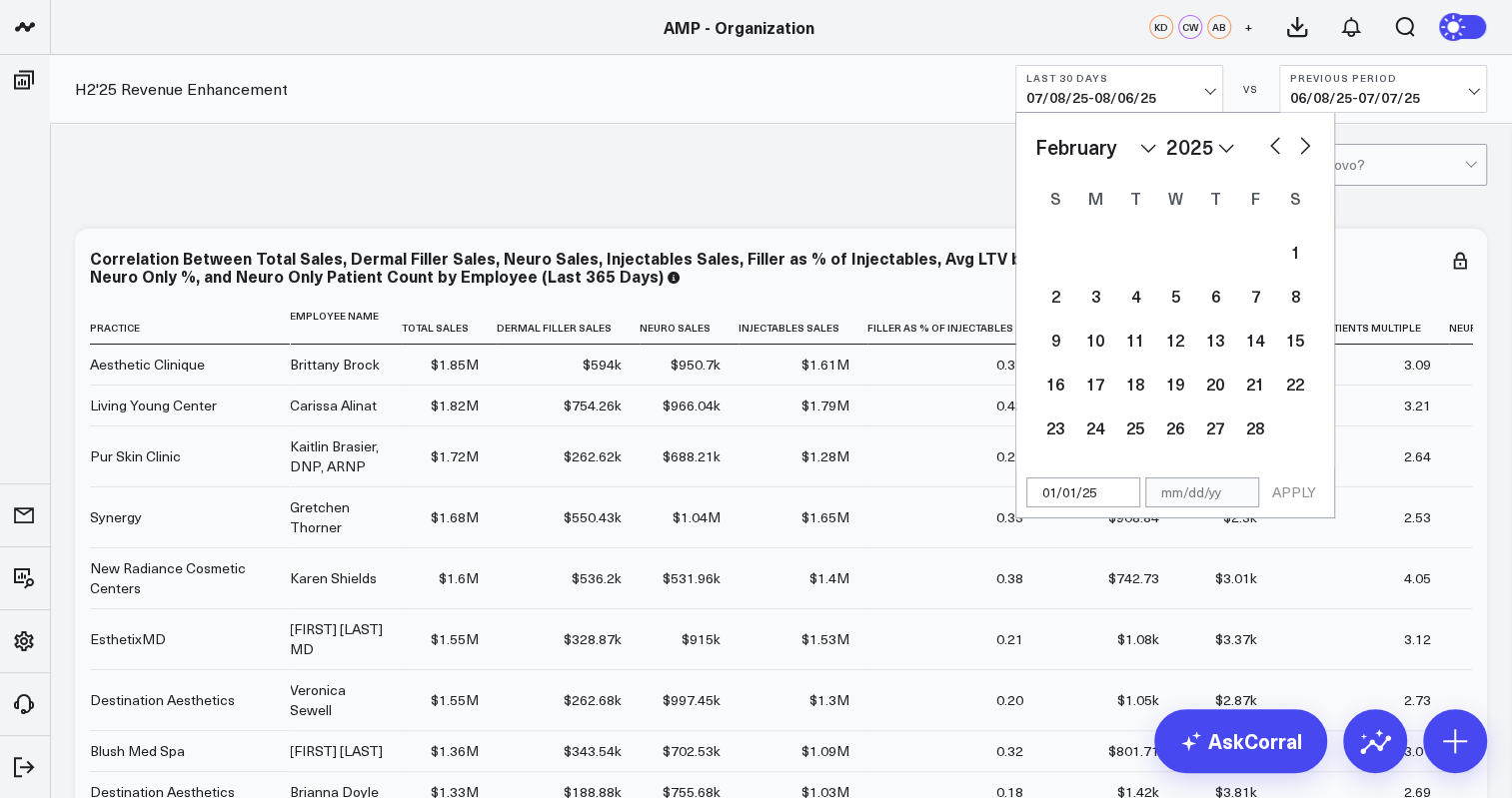 click at bounding box center (1305, 144) 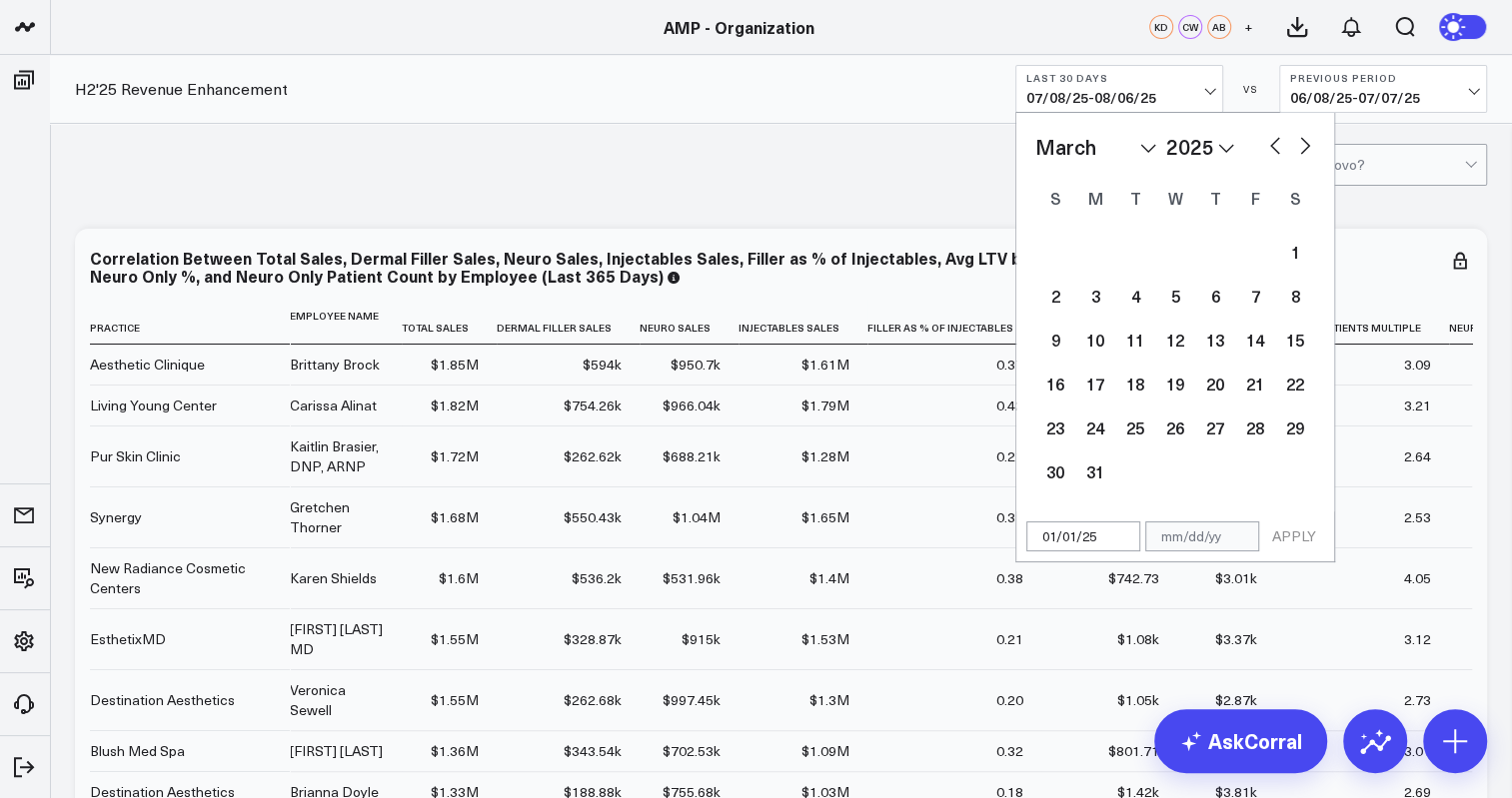 click at bounding box center (1305, 144) 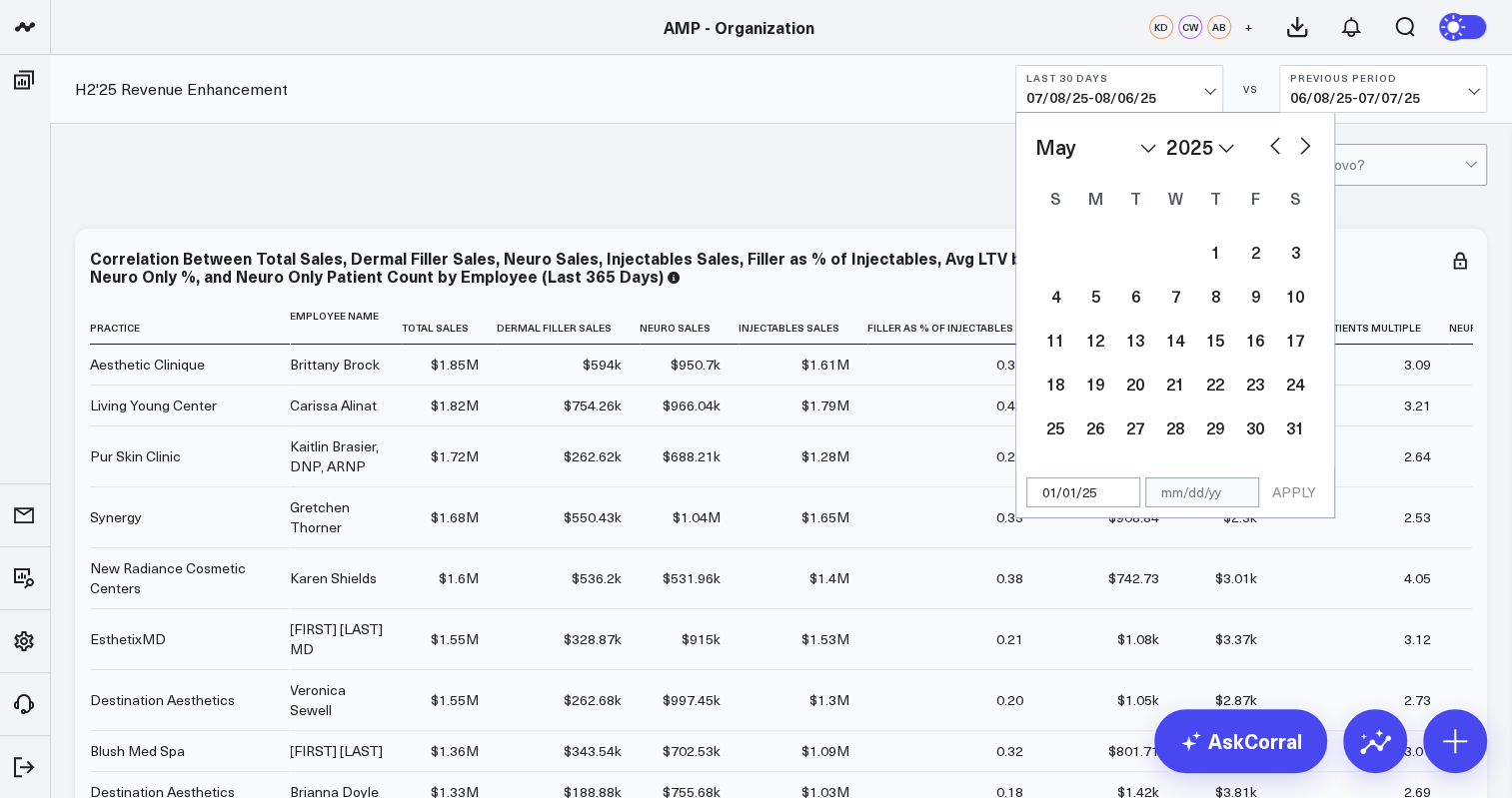 click at bounding box center (1305, 144) 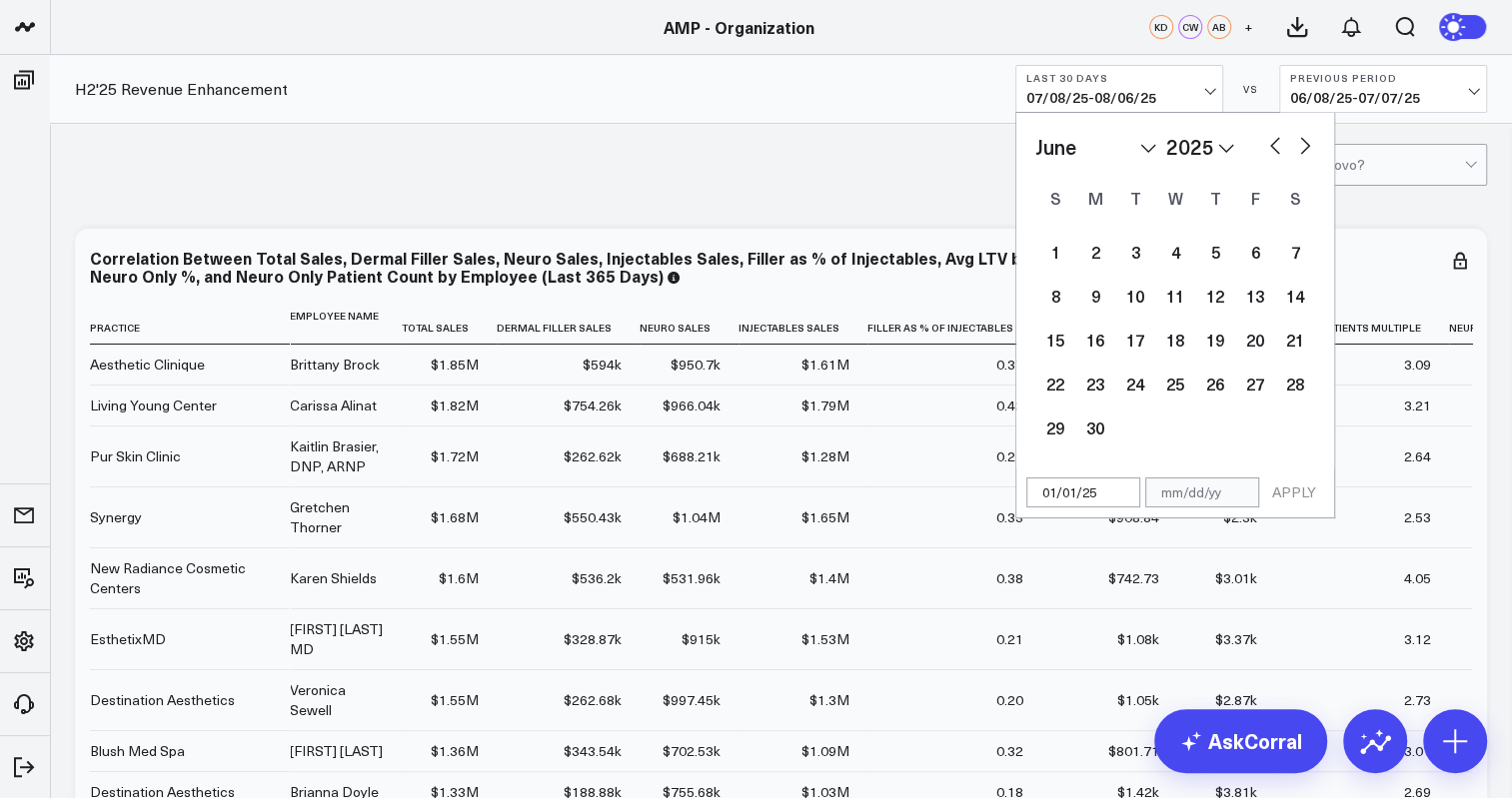 click at bounding box center (1305, 144) 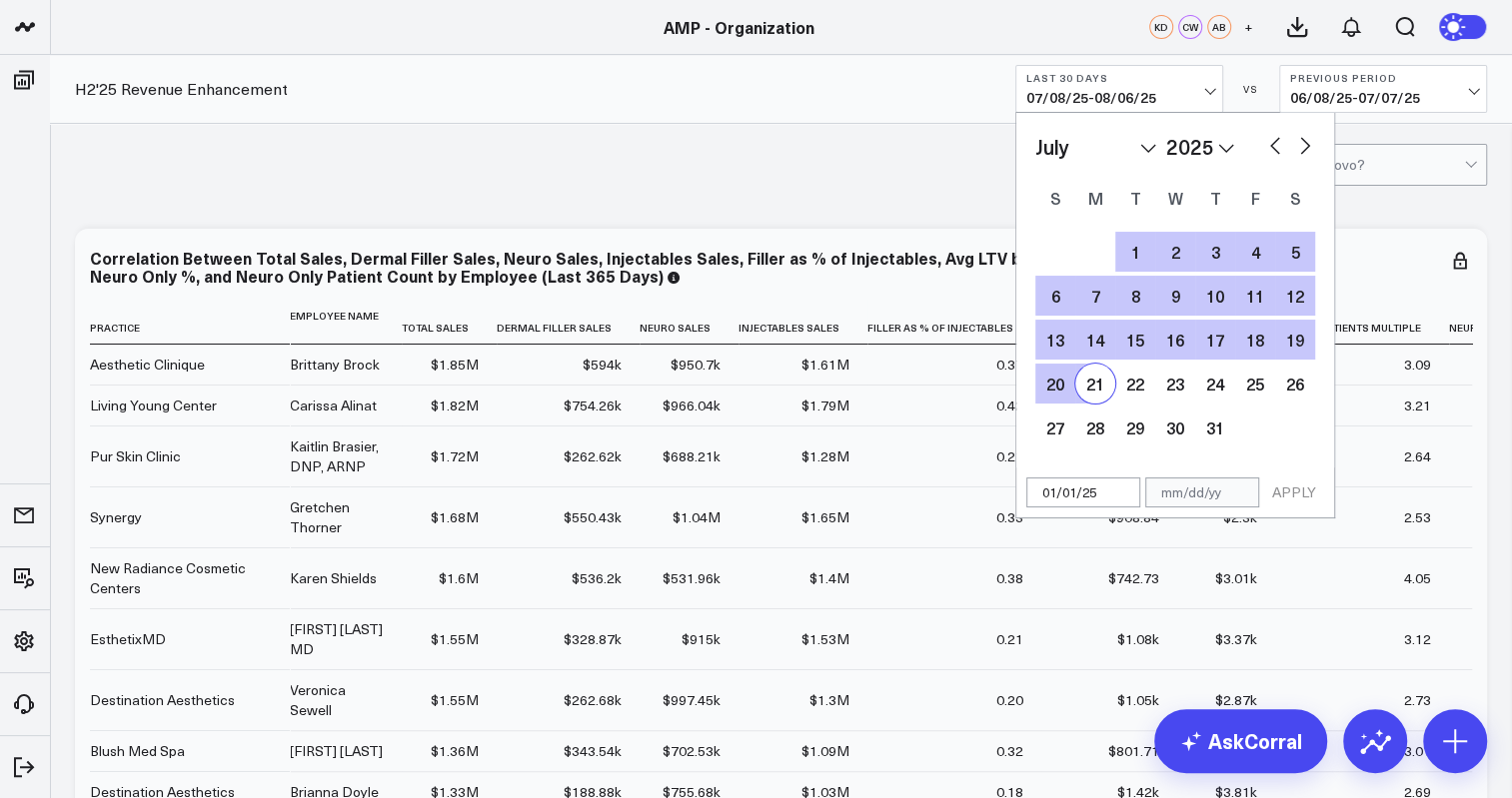 click on "21" at bounding box center (1095, 384) 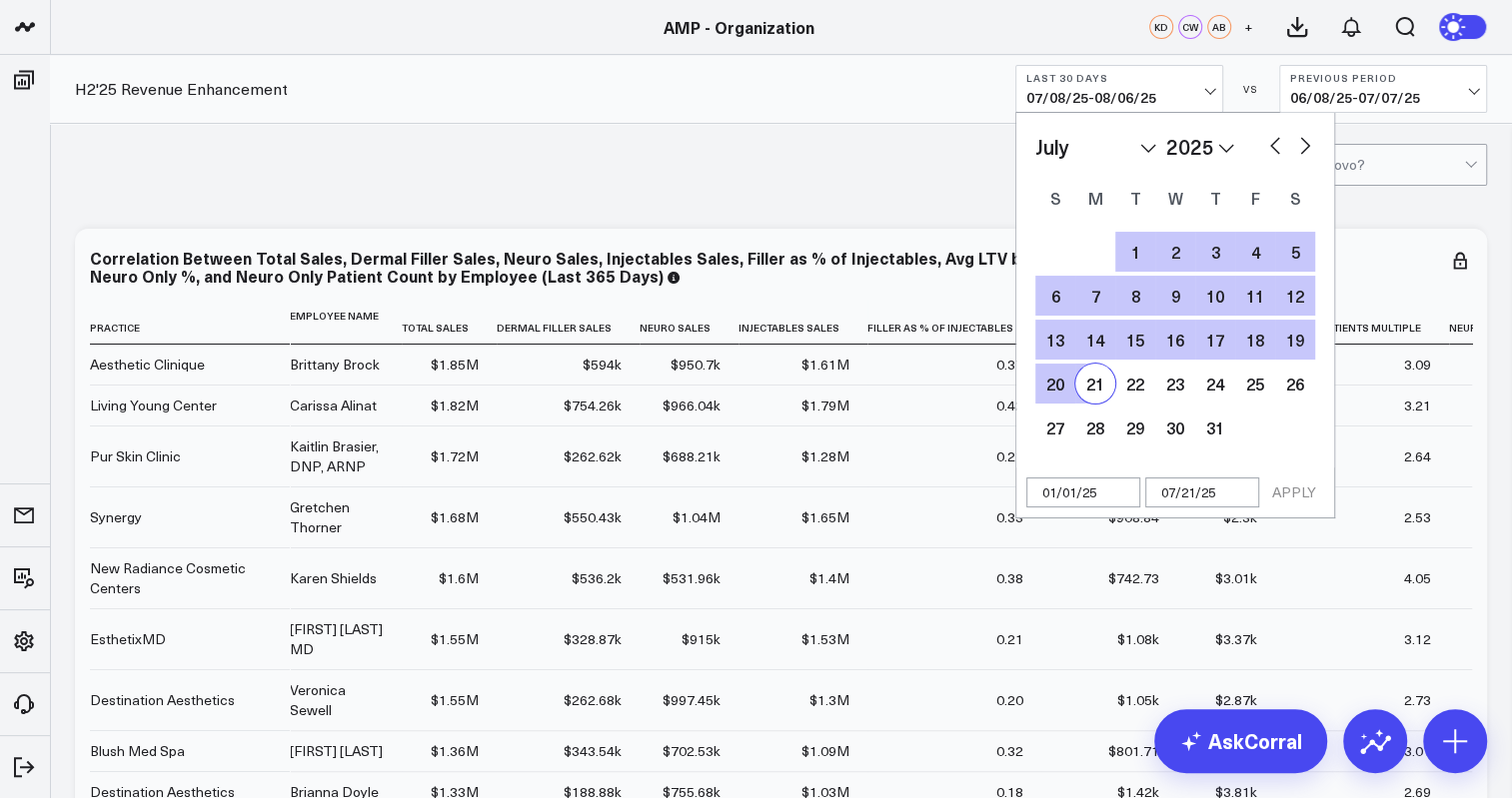 select on "6" 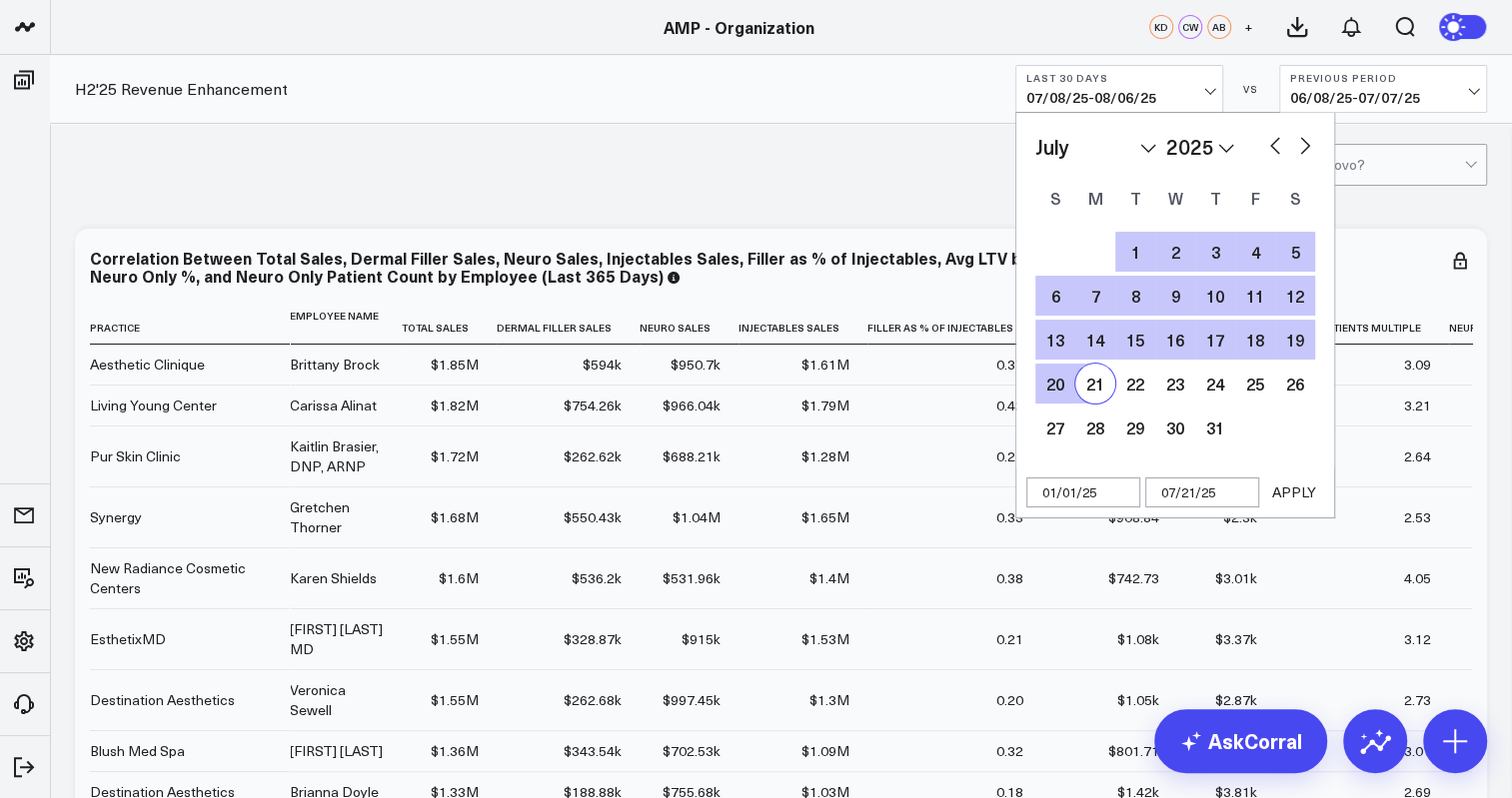 click on "APPLY" at bounding box center [1294, 492] 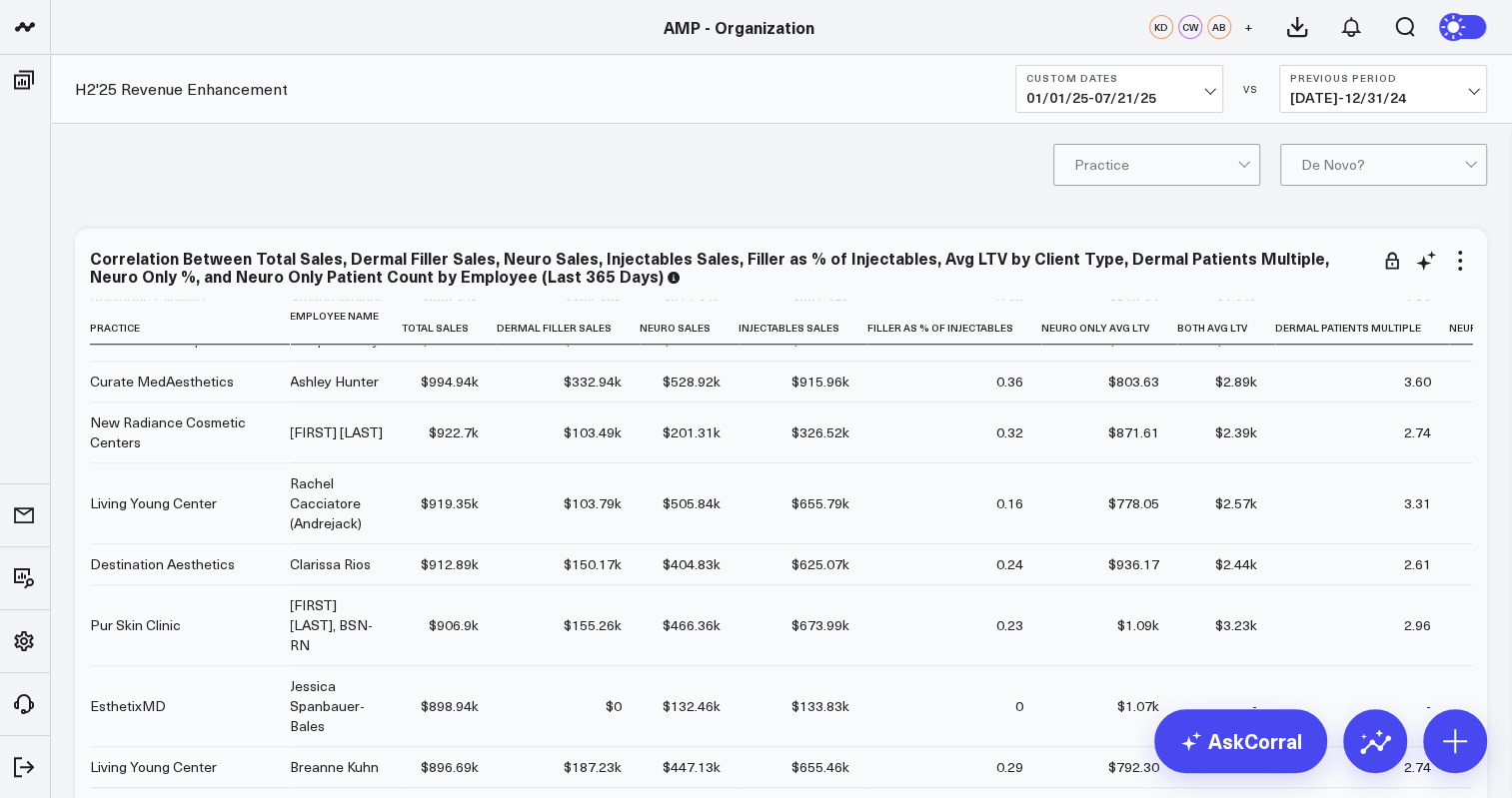 scroll, scrollTop: 1286, scrollLeft: 0, axis: vertical 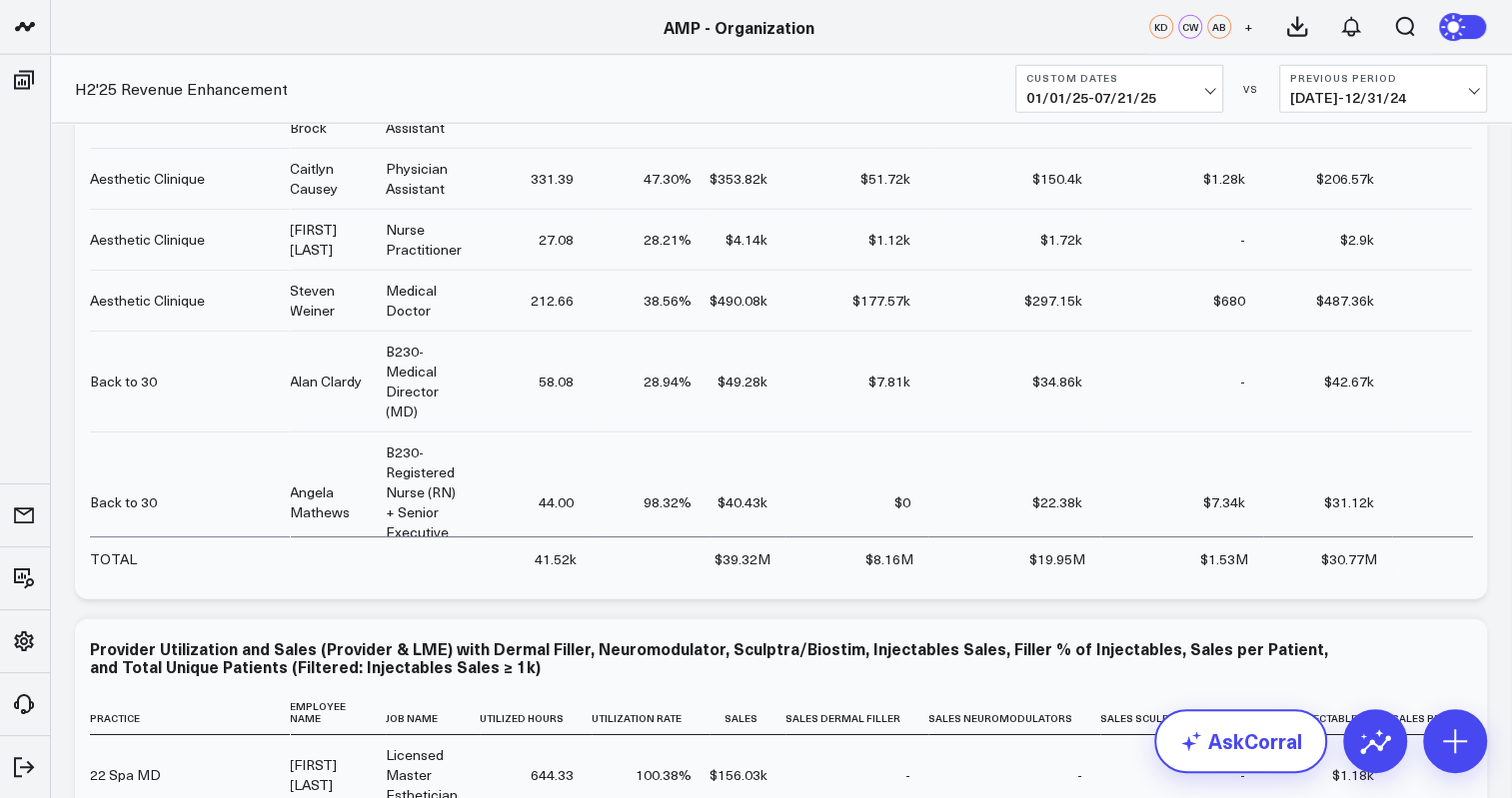 click on "AskCorral" at bounding box center [1240, 741] 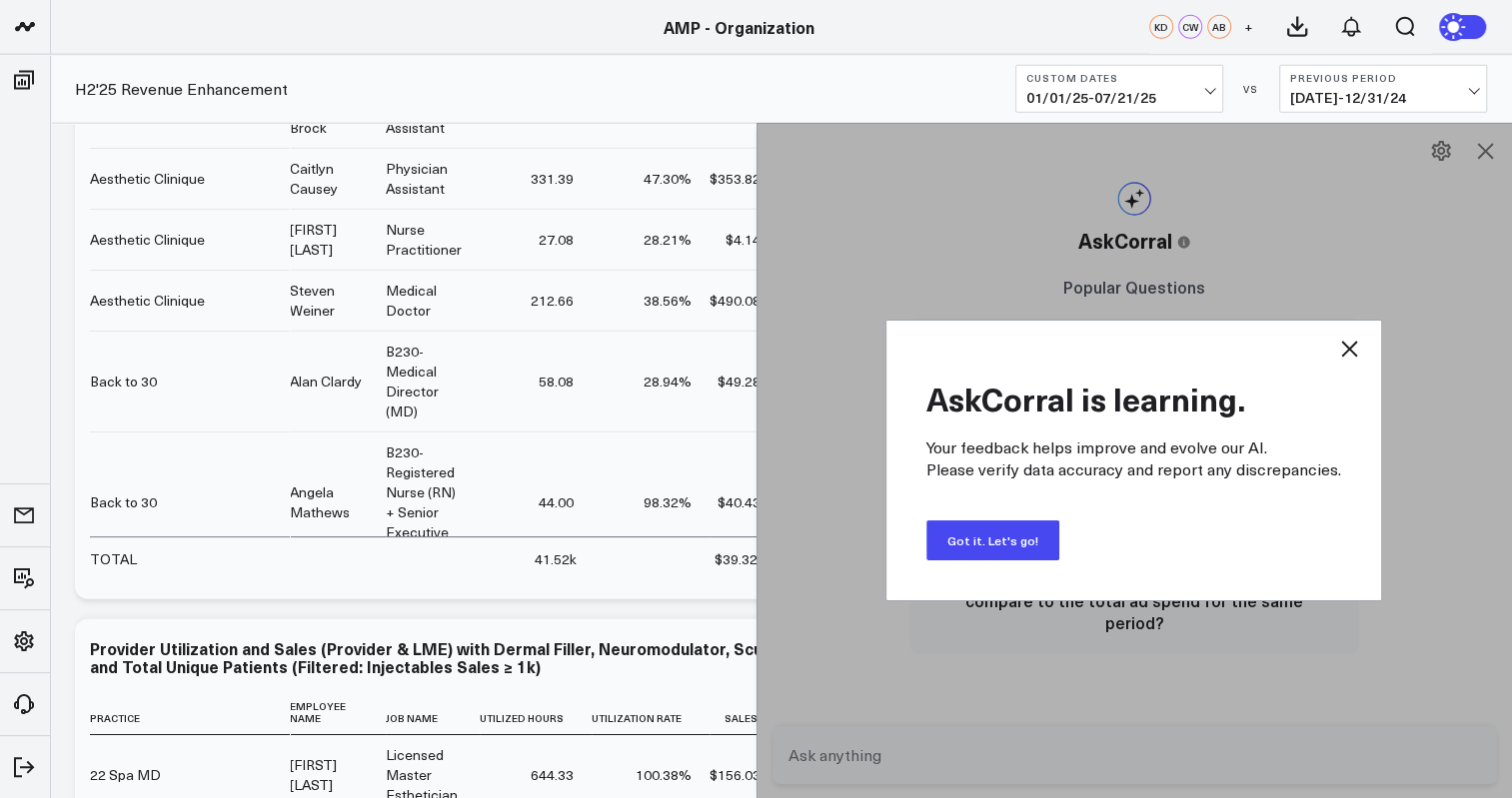 click on "Got it. Let's go!" at bounding box center (992, 540) 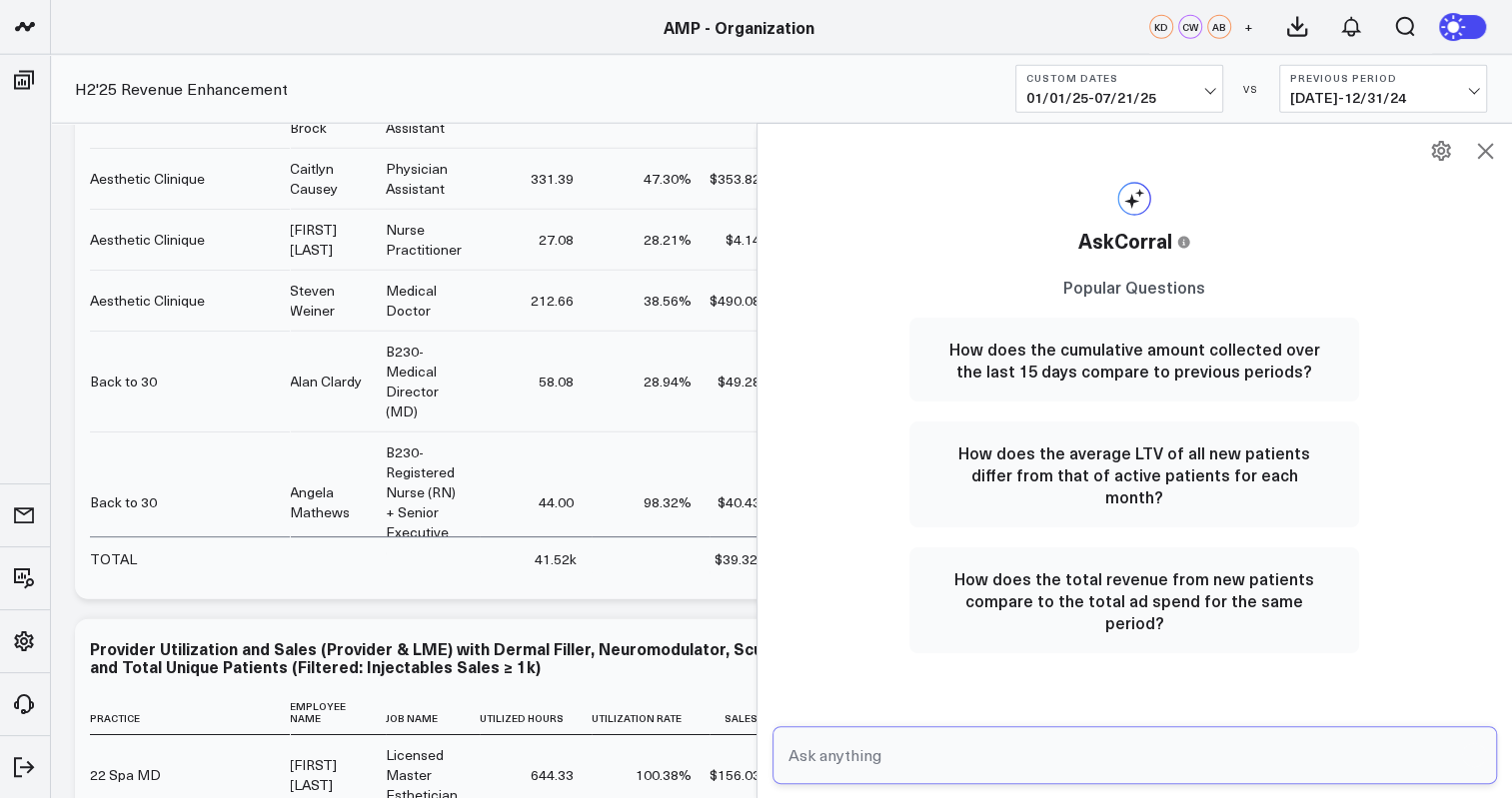 click at bounding box center [1118, 755] 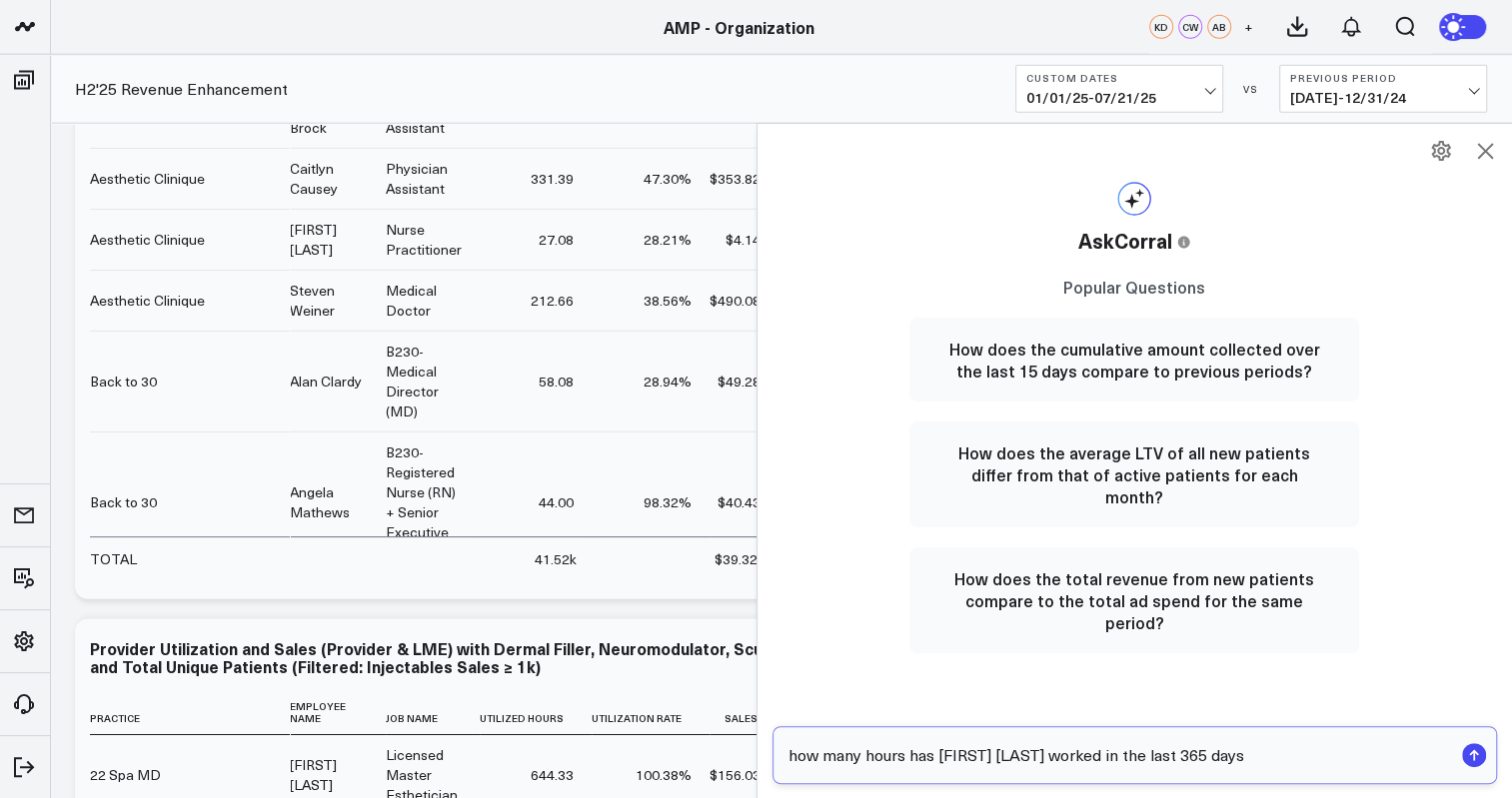 type on "how many hours has kayla savard worked in the last 365 days?" 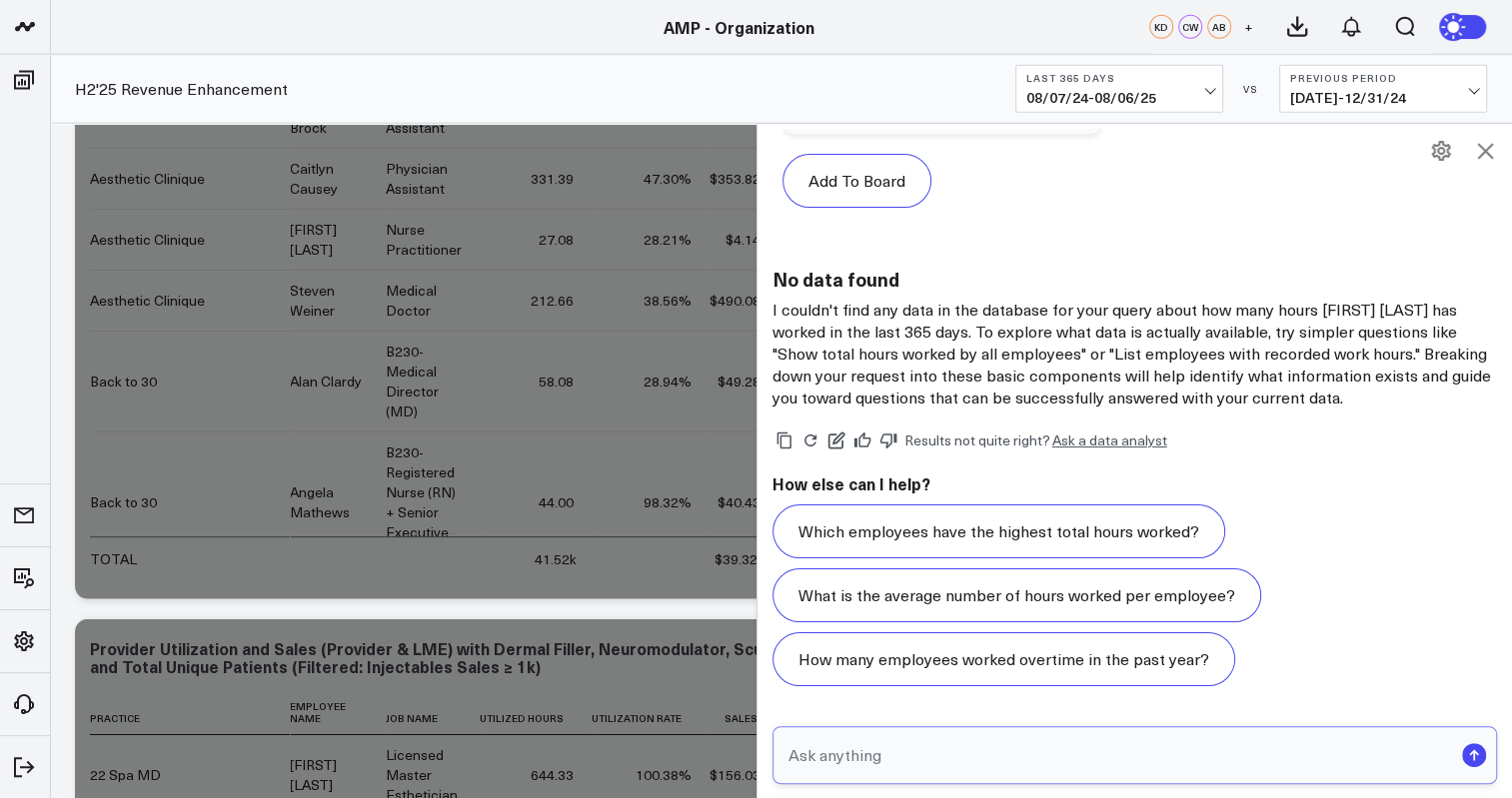 scroll, scrollTop: 2148, scrollLeft: 0, axis: vertical 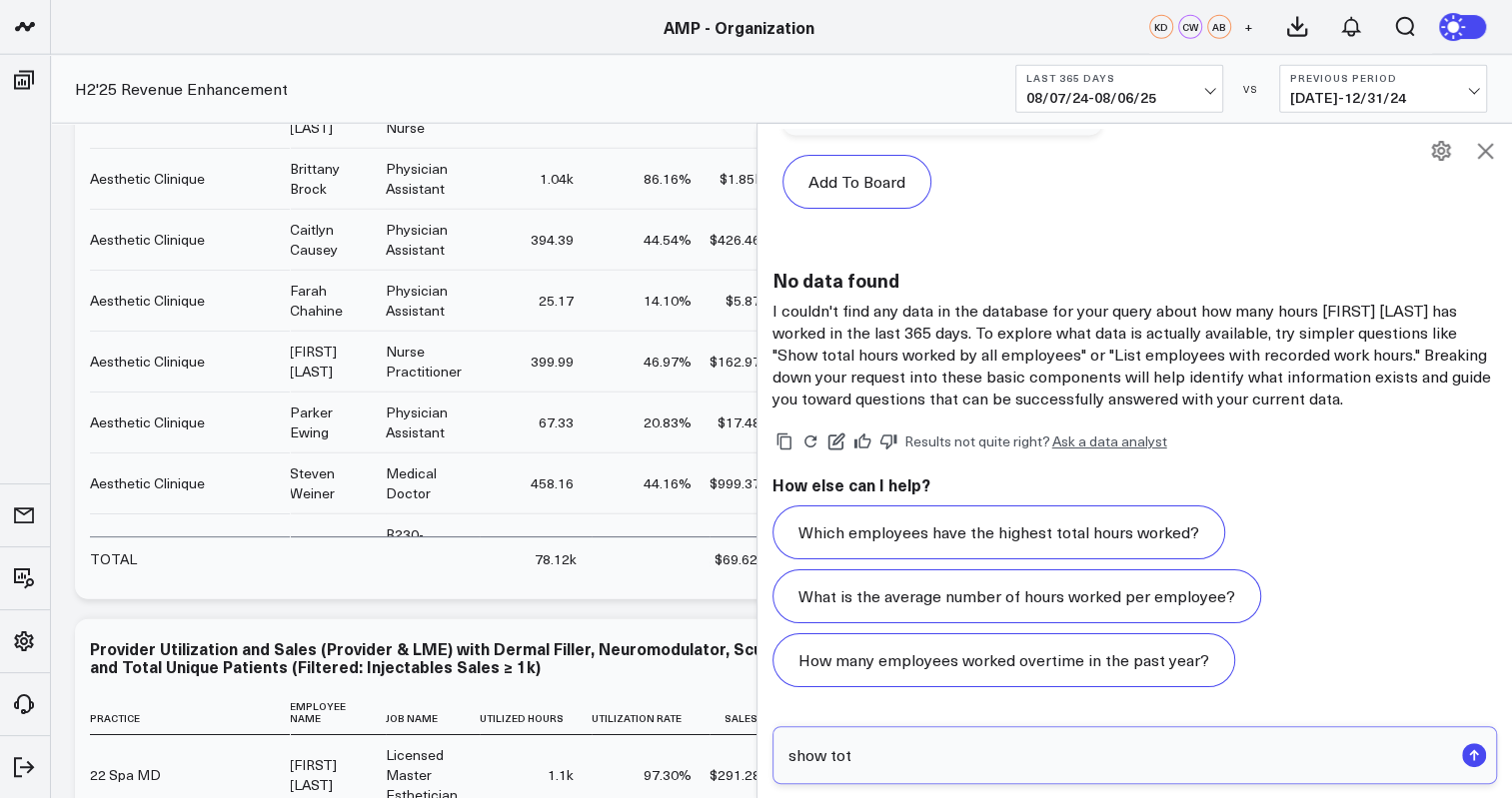 type on "show tot" 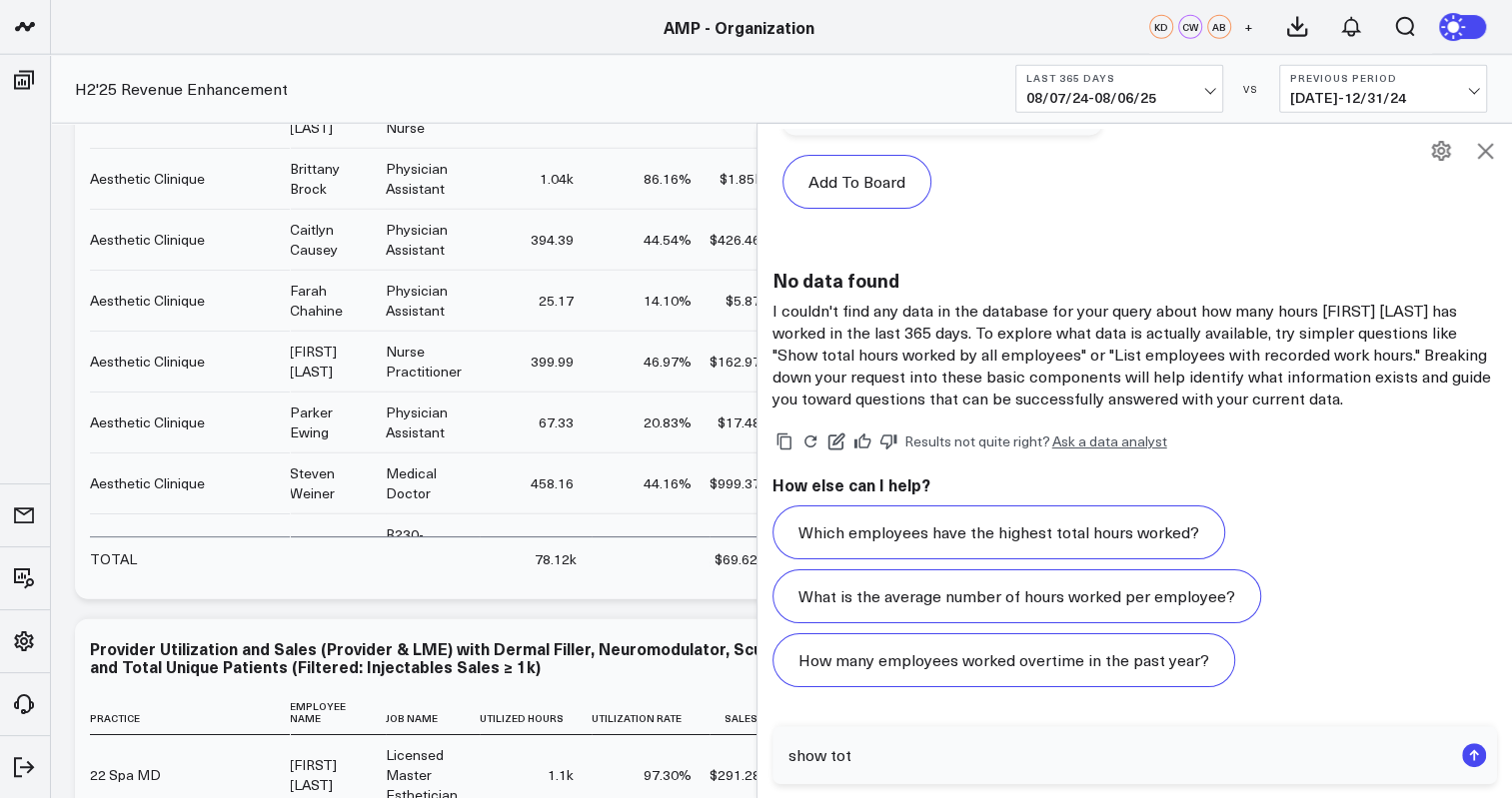 click 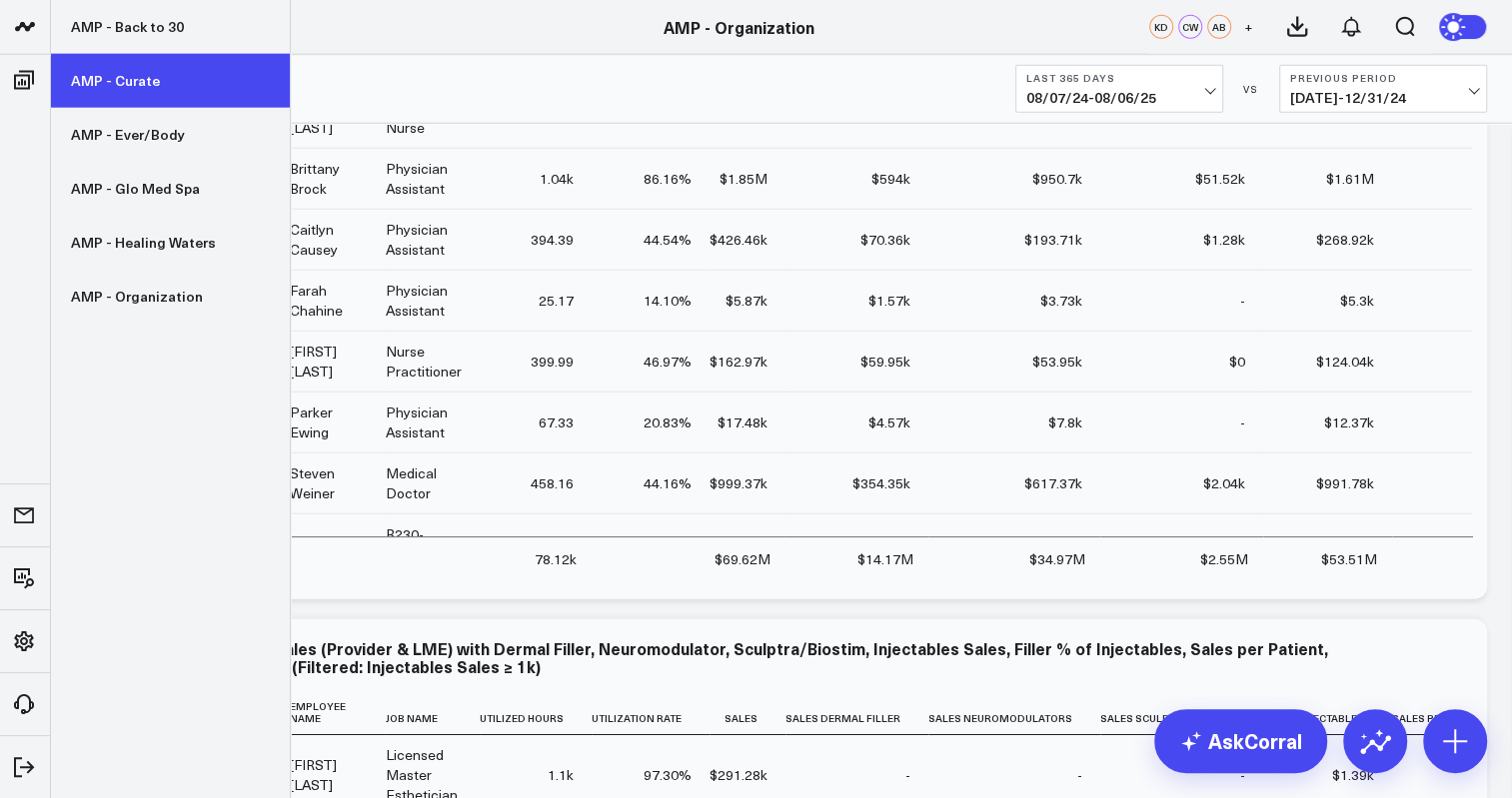 click on "AMP - Curate" at bounding box center (170, 81) 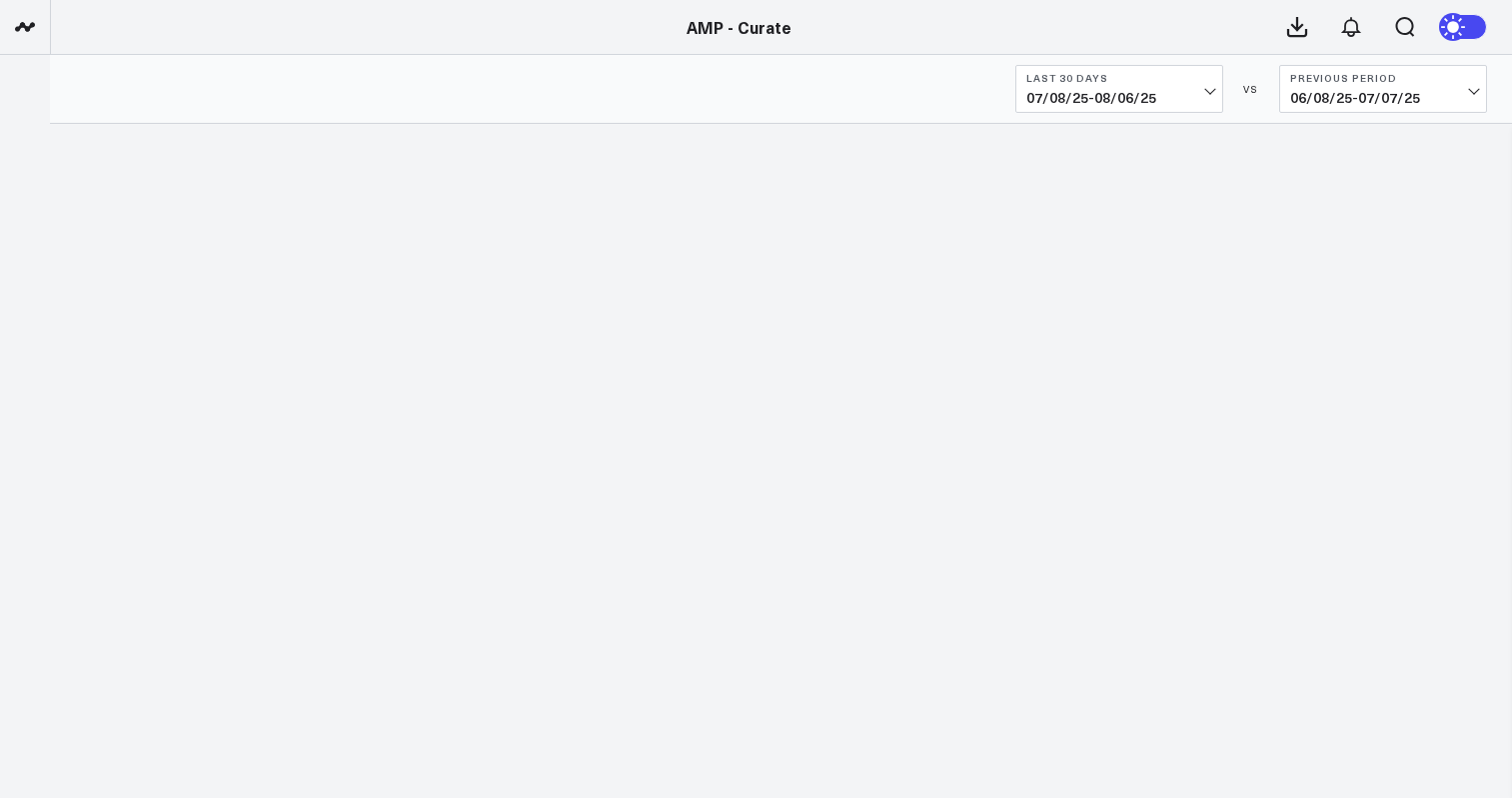 scroll, scrollTop: 0, scrollLeft: 0, axis: both 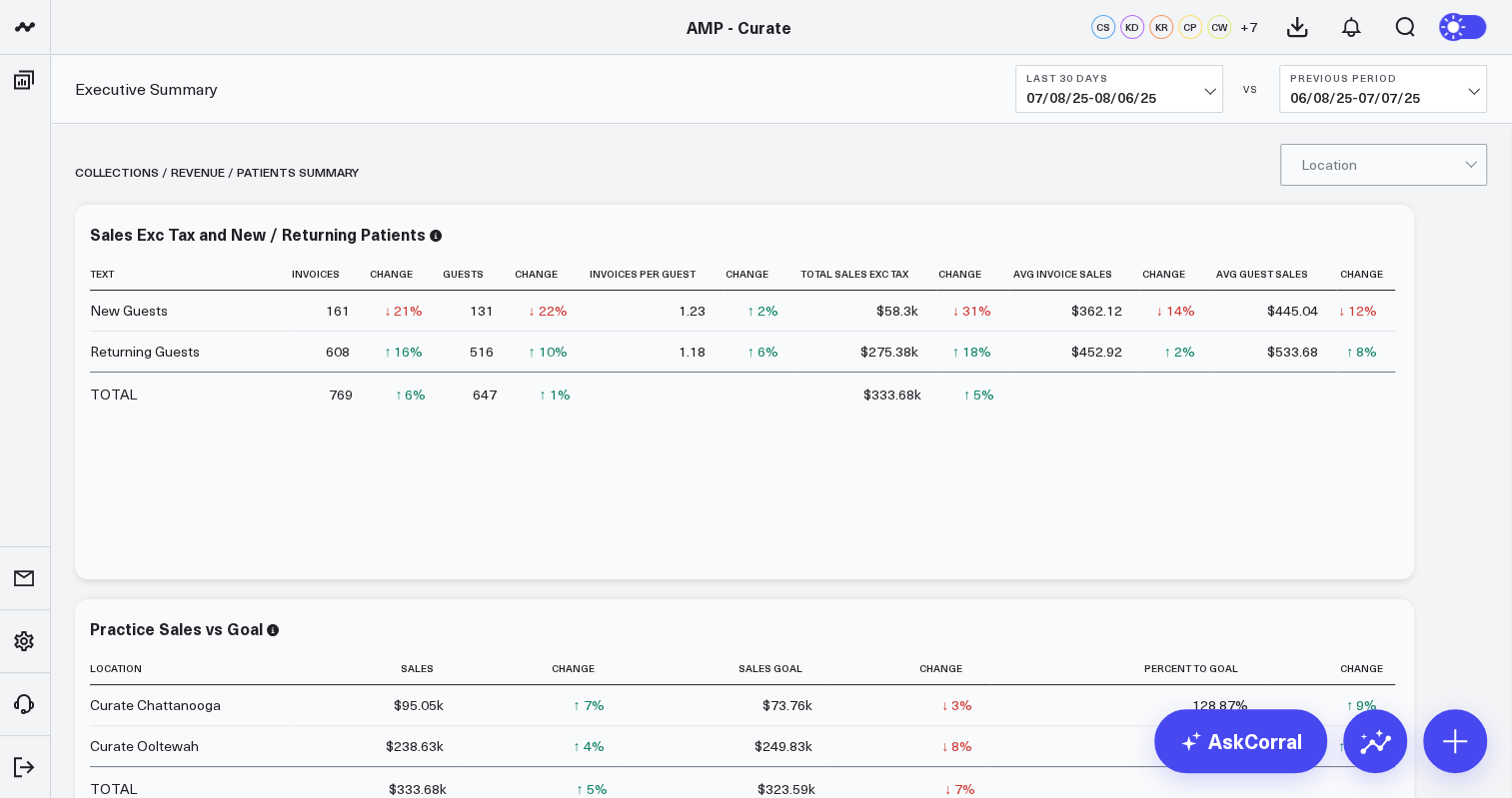click on "07/08/25  -  08/06/25" at bounding box center [1119, 98] 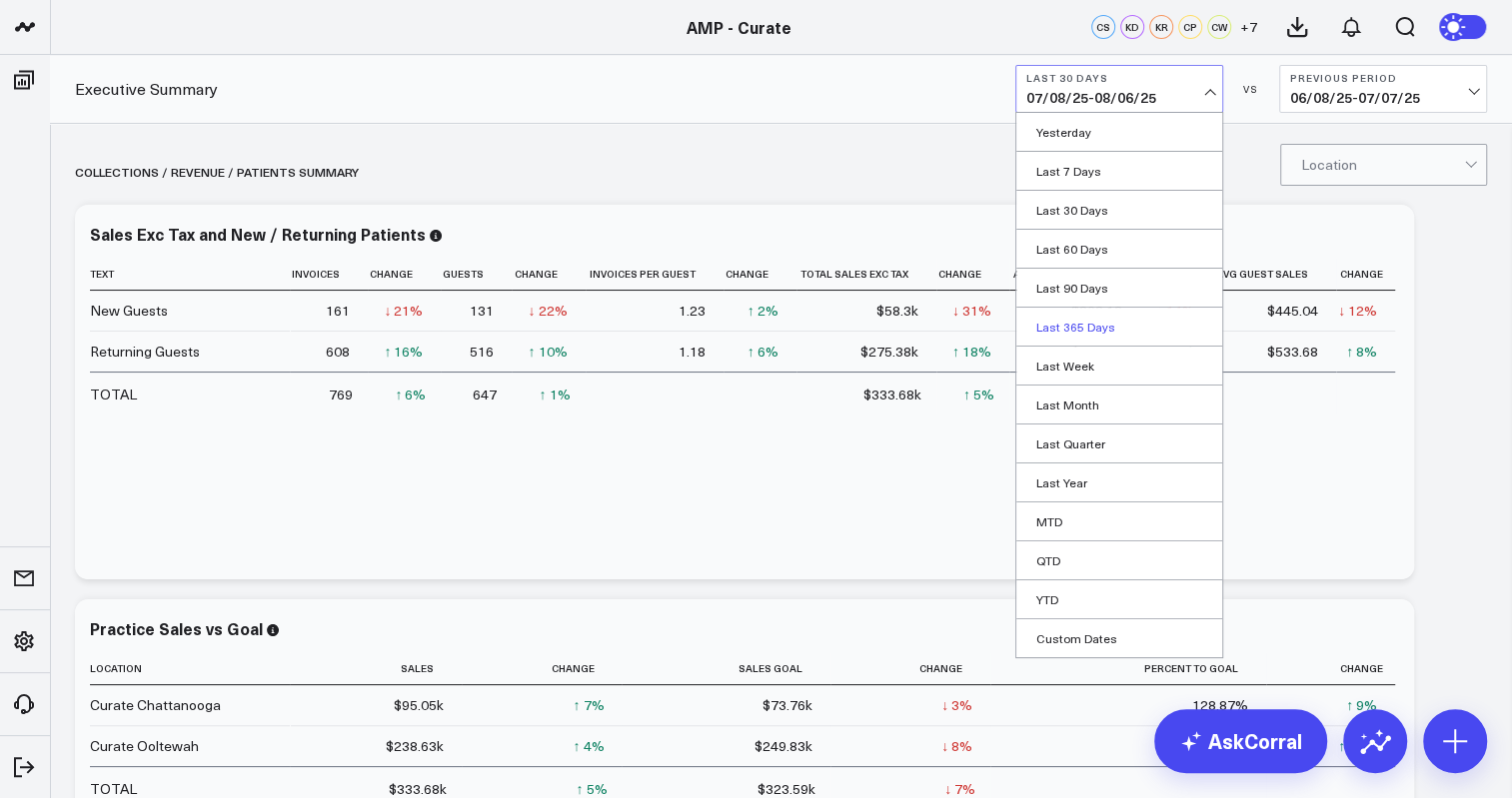 click on "Last 365 Days" at bounding box center (1119, 327) 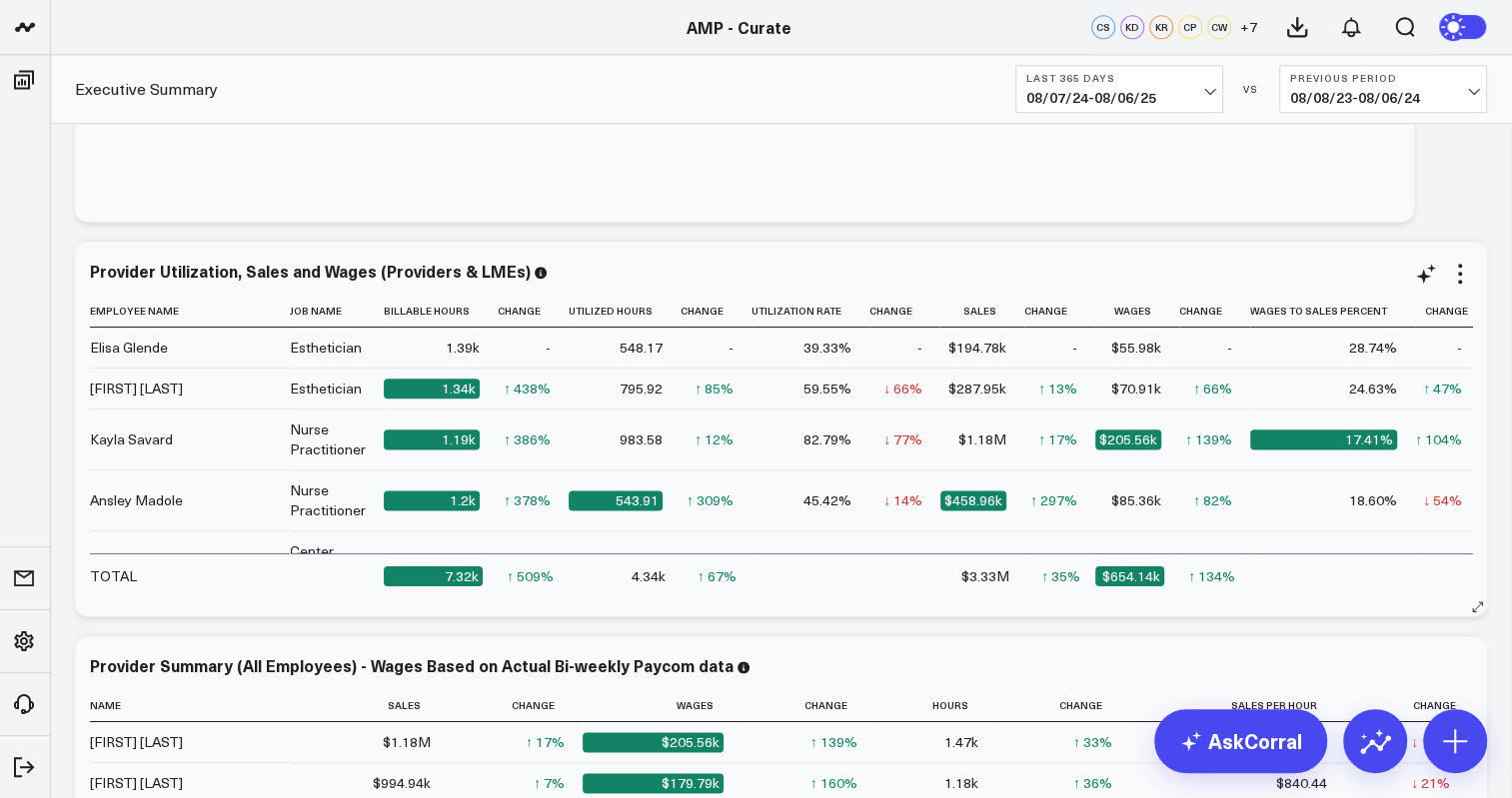 scroll, scrollTop: 7178, scrollLeft: 0, axis: vertical 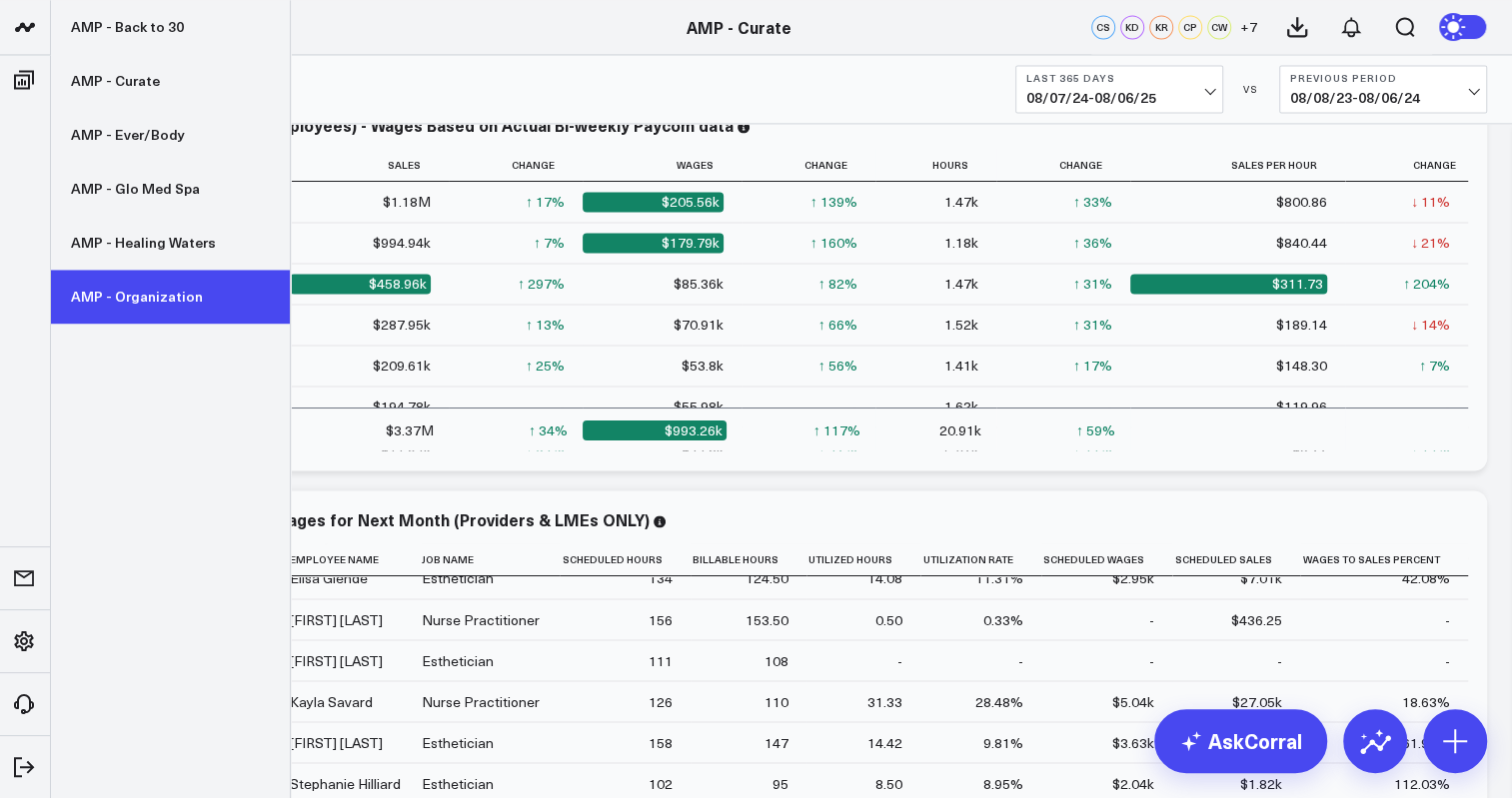click on "AMP - Organization" at bounding box center [170, 297] 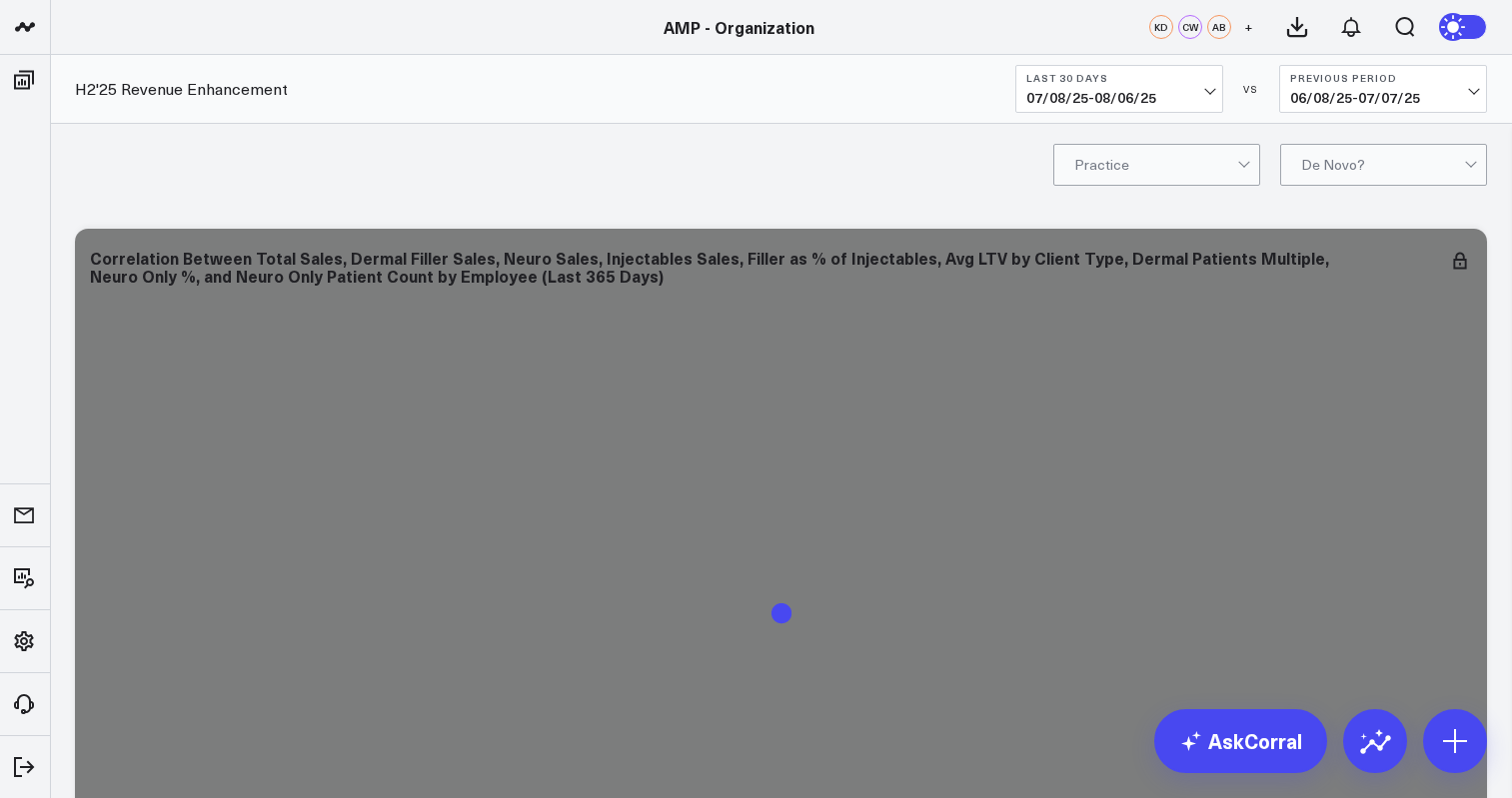 scroll, scrollTop: 0, scrollLeft: 0, axis: both 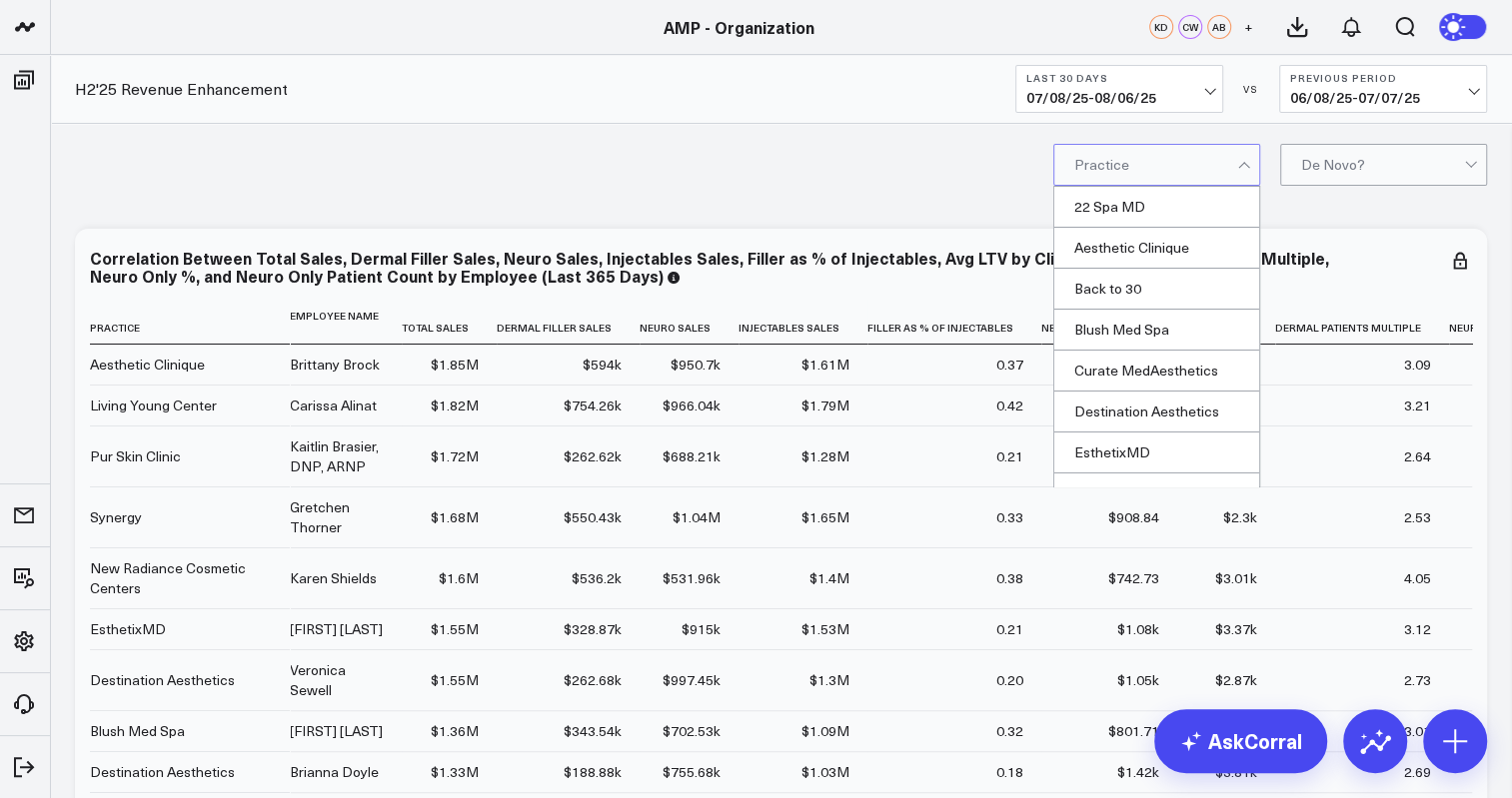 click at bounding box center [1155, 165] 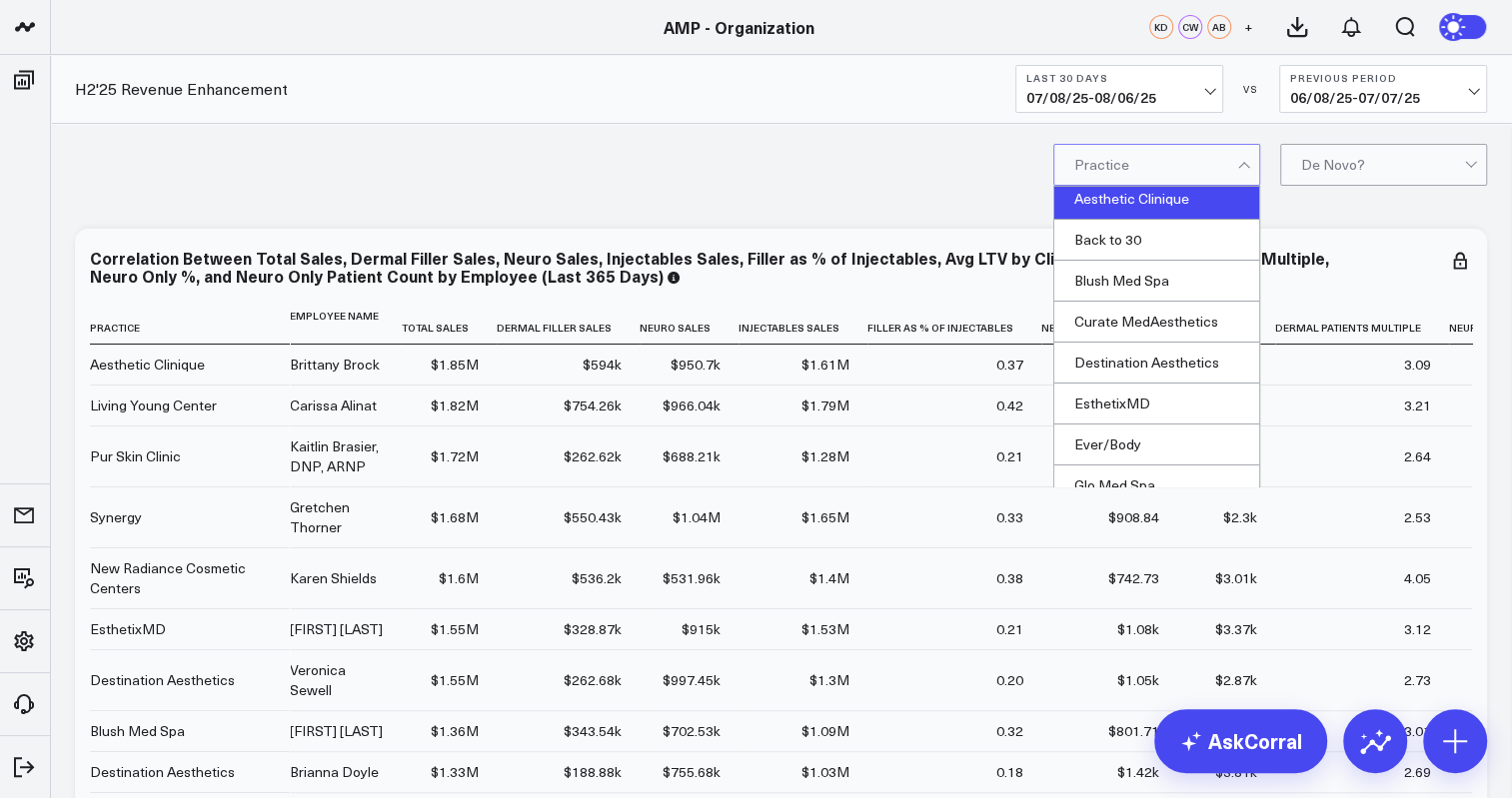 scroll, scrollTop: 0, scrollLeft: 0, axis: both 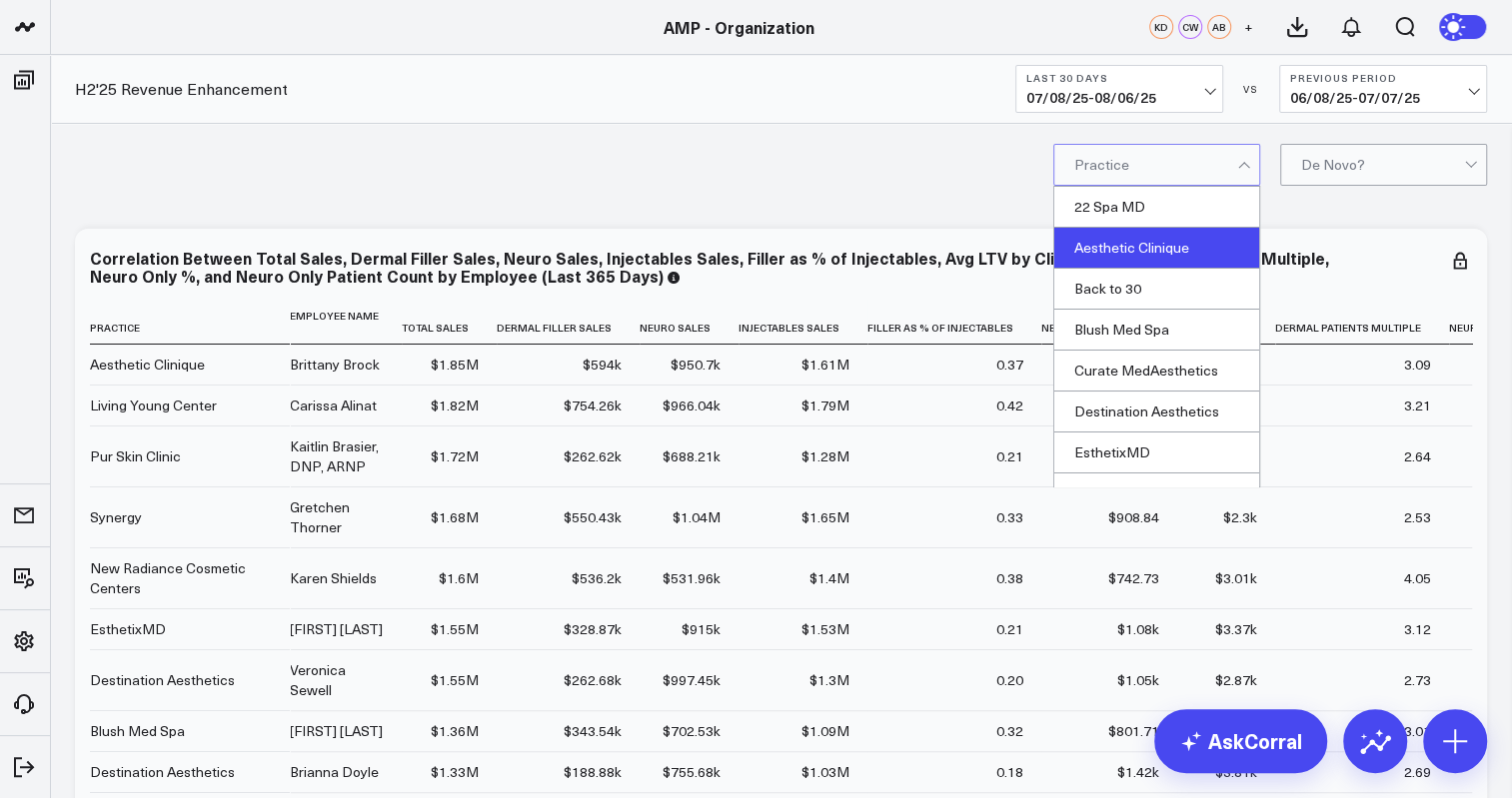 click on "Aesthetic Clinique" at bounding box center (1156, 248) 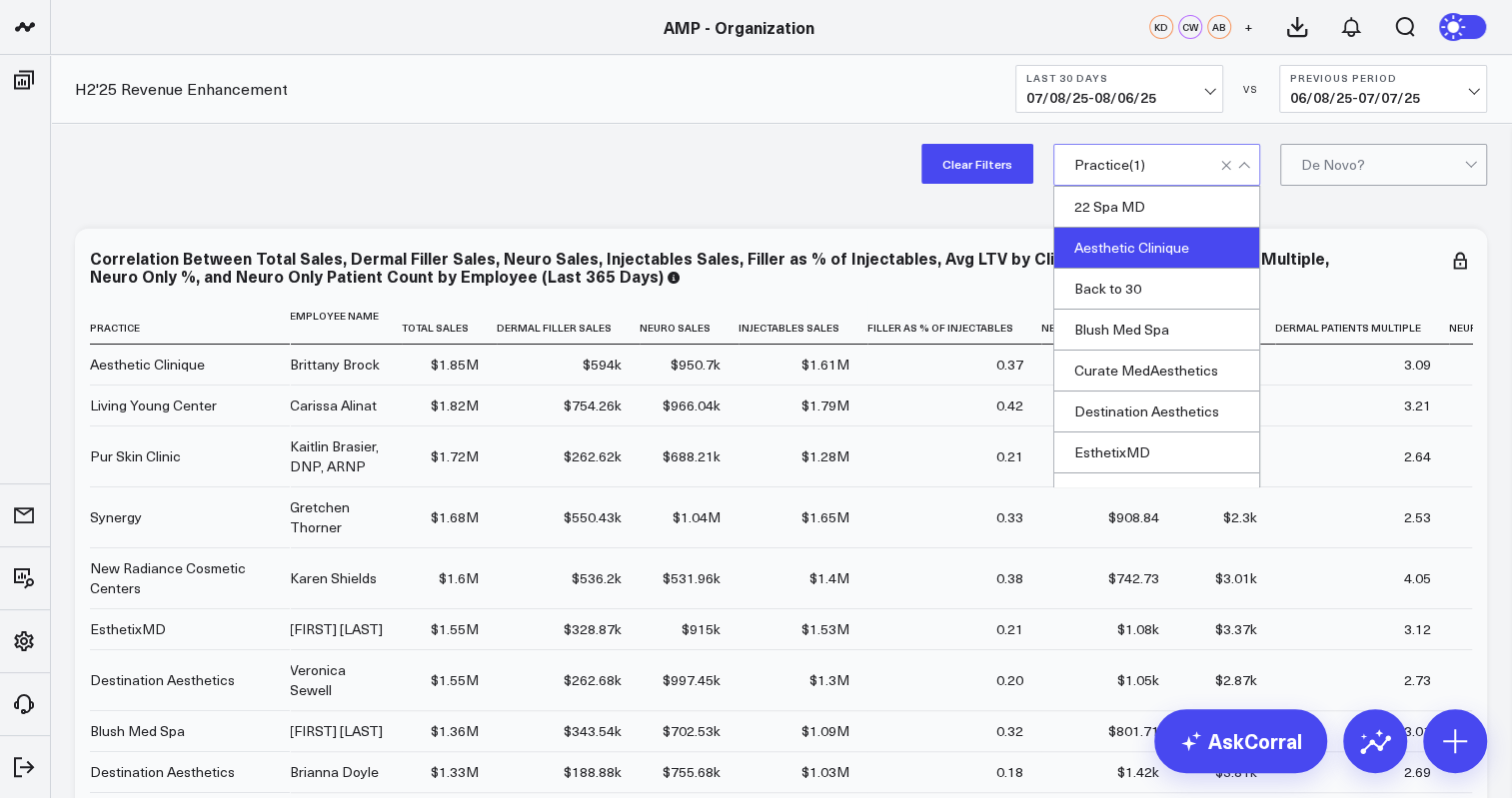 click on "07/08/25  -  08/06/25" at bounding box center [1119, 98] 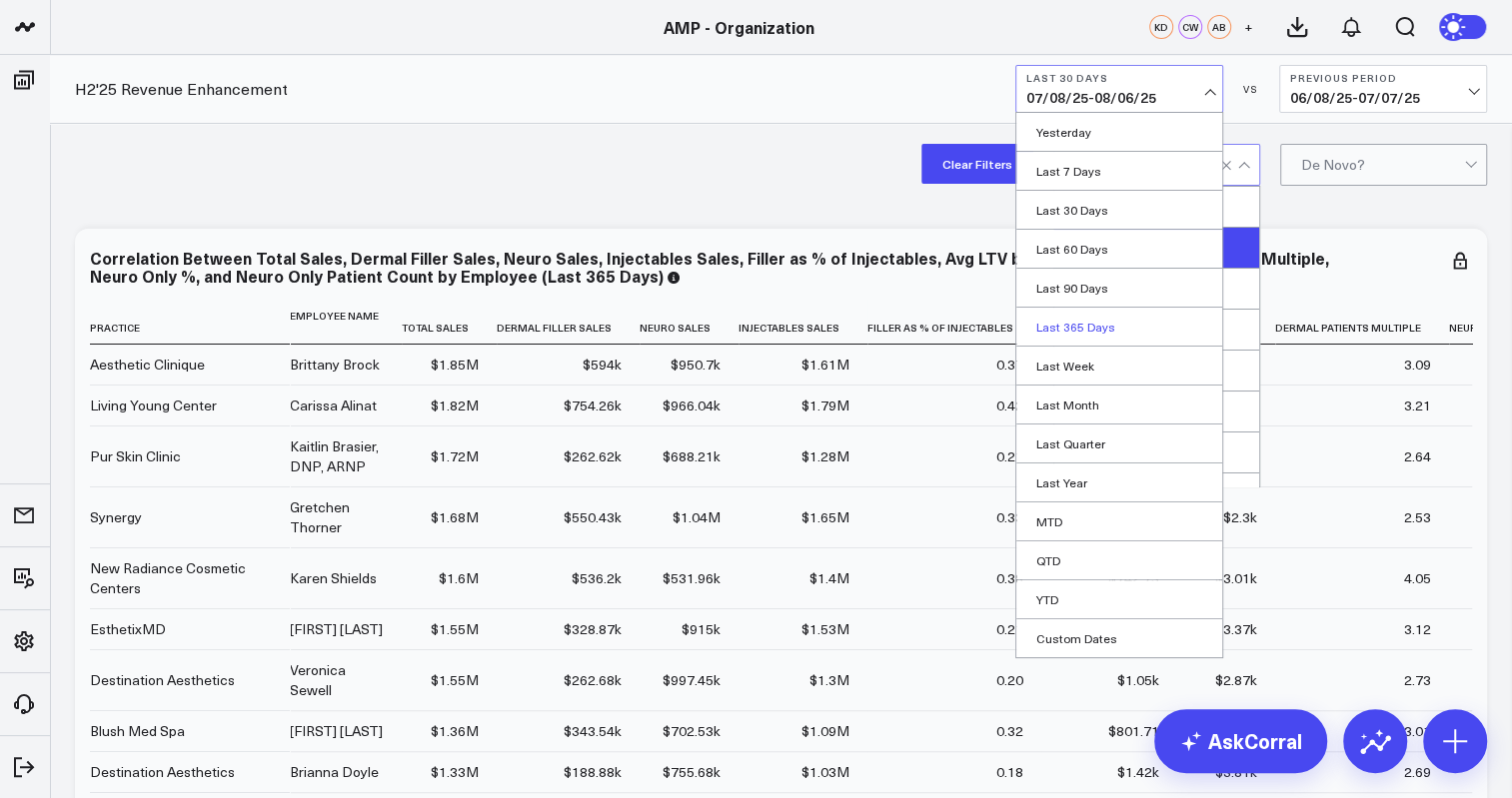 click on "Last 365 Days" at bounding box center [1119, 327] 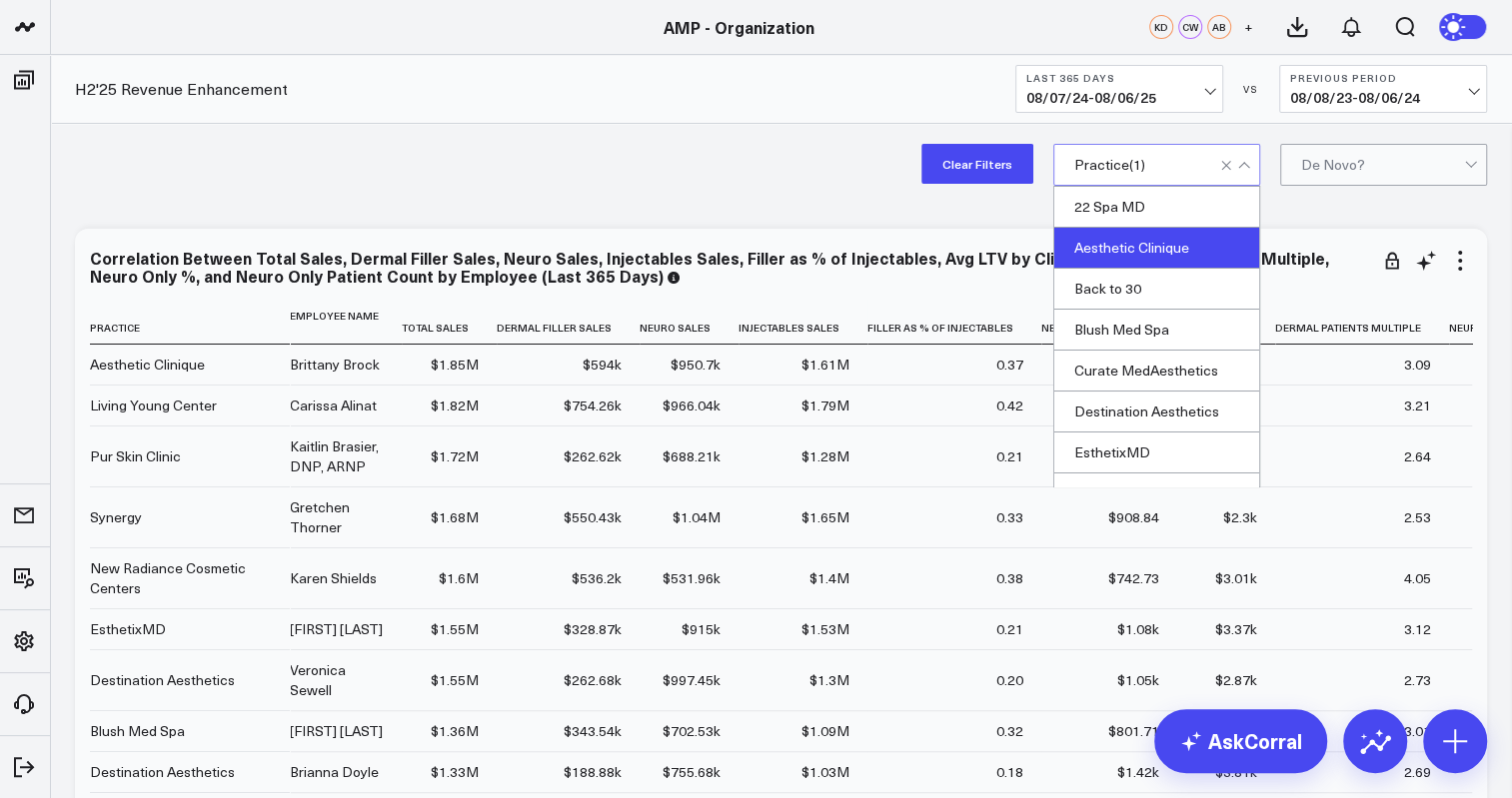 scroll, scrollTop: 0, scrollLeft: 0, axis: both 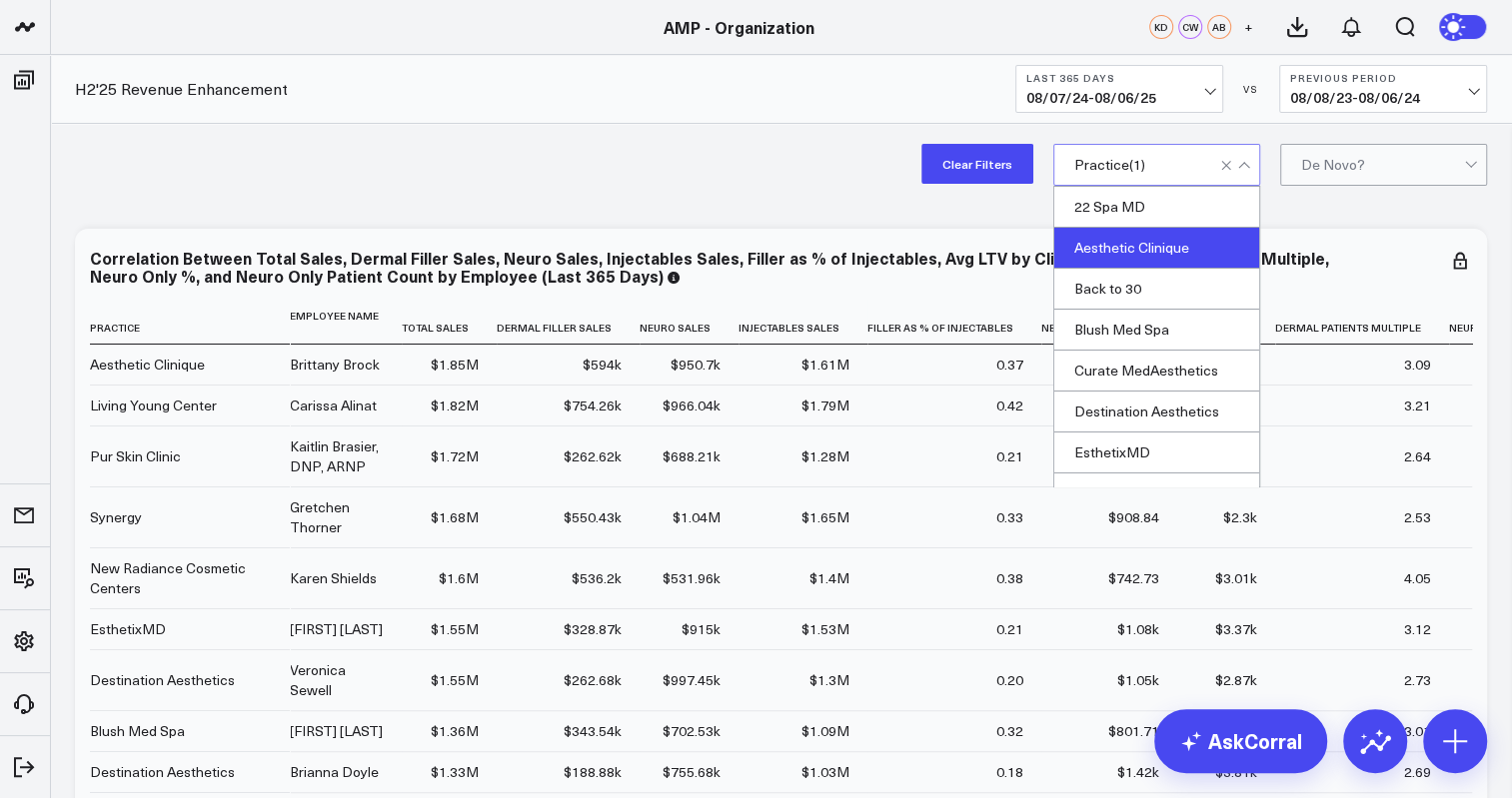 click on "Modify via AI Copy link to widget Ask support Remove Create linked copy H2'25 Revenue Enhancement Duplicate to H2'25 Revenue Enhancement Move to H2'25 Revenue Enhancement Change chart to Fuel Gauge Fuel Gauge w/o Comparison Comparison Bar Static Number Line Chart for Date Comparison Bar Chart Bar Chart w/o Comparison Wide Bar Chart Wide Bar Chart w/o Comparison Donut Chart Donut Chart w/o Comparison Pie Chart Vertical Funnel Horizontal Funnel US Map US Map (Regional) Line Chart Clustered Column Chart Stacked Area Line Chart Scatterplot Stacked Column Chart Column vs Line Series Sunburst Heat Map Table Table w/ Date Columns Table w/o Comparison Comment Export Export PNG Edit Widget Correlation Between Total Sales, Dermal Filler Sales, Neuro Sales, Injectables Sales, Filler as % of Injectables, Avg LTV by Client Type, Dermal Patients Multiple, Neuro Only %, and Neuro Only Patient Count by Employee (Last 365 Days) Practice
0.37" at bounding box center (780, 10555) 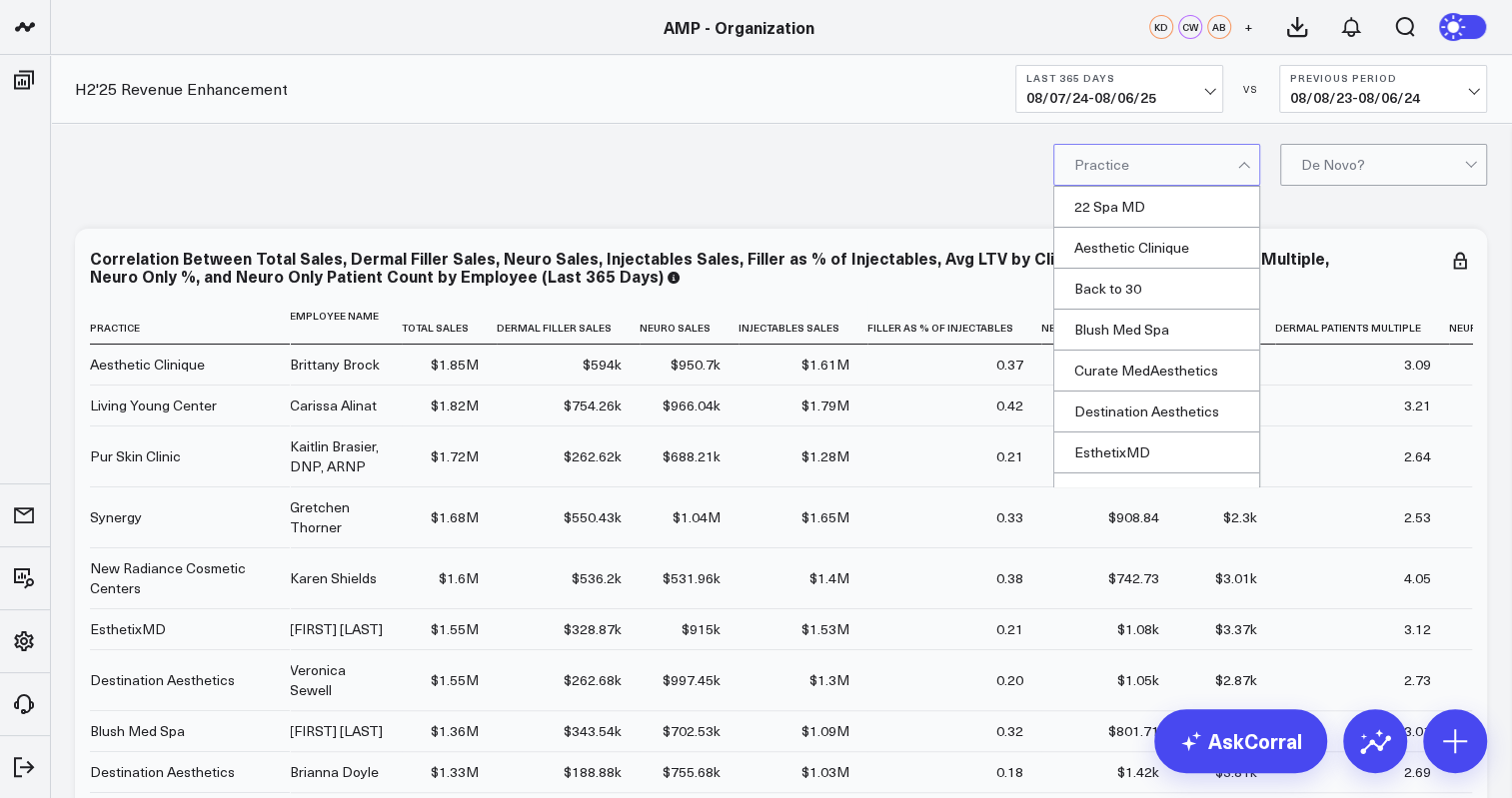 click on "option Aesthetic Clinique, deselected. 22 Spa MD, 1 of 20. 20 results available. Use Up and Down to choose options, press Enter to select the currently focused option, press Escape to exit the menu, press Tab to select the option and exit the menu. Practice 22 Spa MD Aesthetic Clinique Back to 30 Blush Med Spa Curate MedAesthetics Destination Aesthetics EsthetixMD Ever/Body Glo Med Spa H-MD Medical Spa Healing Waters Lift Aesthetics Living Young Center Main Line Center for Laser Surgery New Radiance Cosmetic Centers Nouveau Day Spa Pur Skin Clinic SkynBar Synergy The Ageless Center De Novo?" at bounding box center (780, 164) 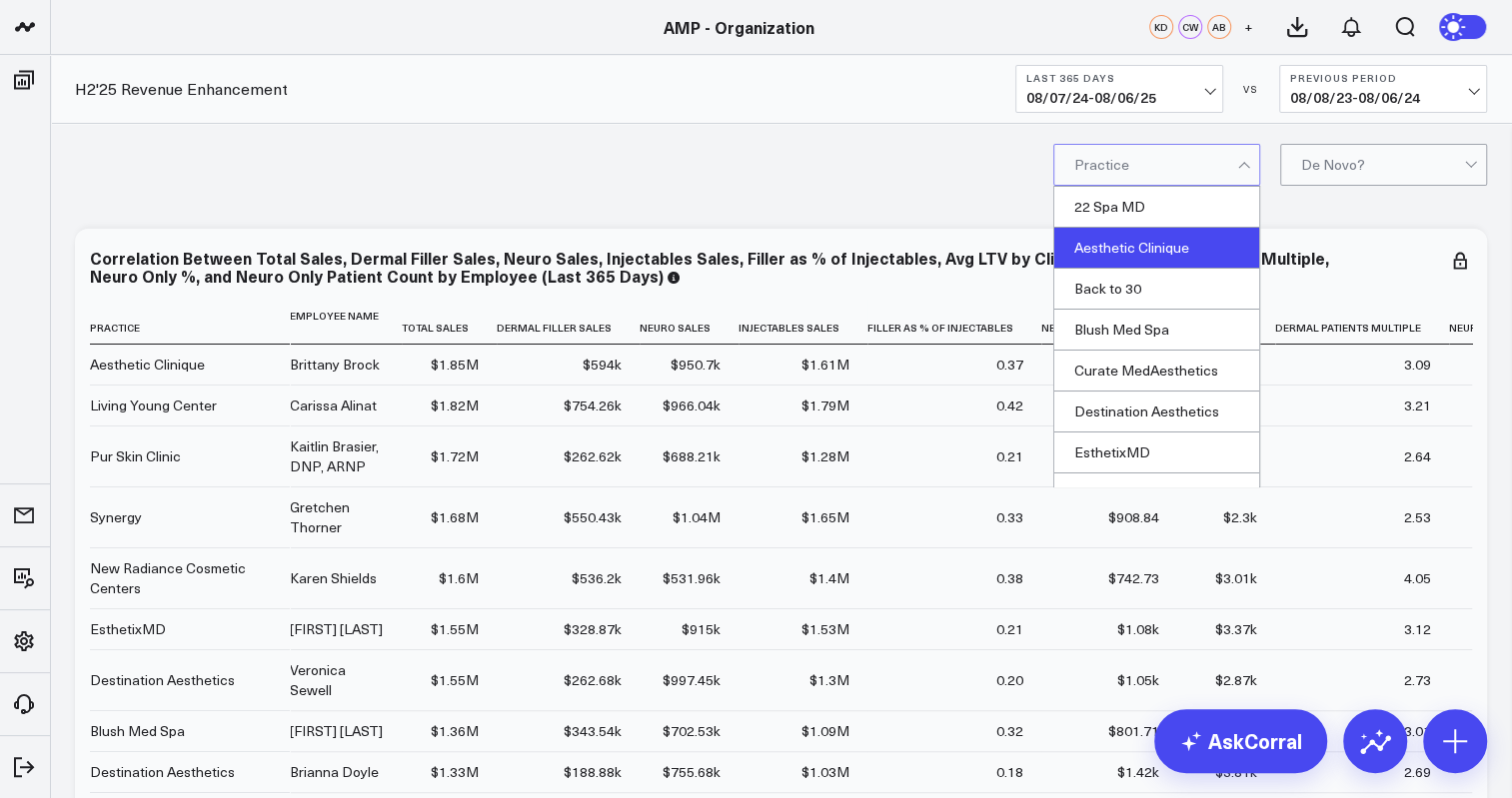 click on "Aesthetic Clinique" at bounding box center (1156, 248) 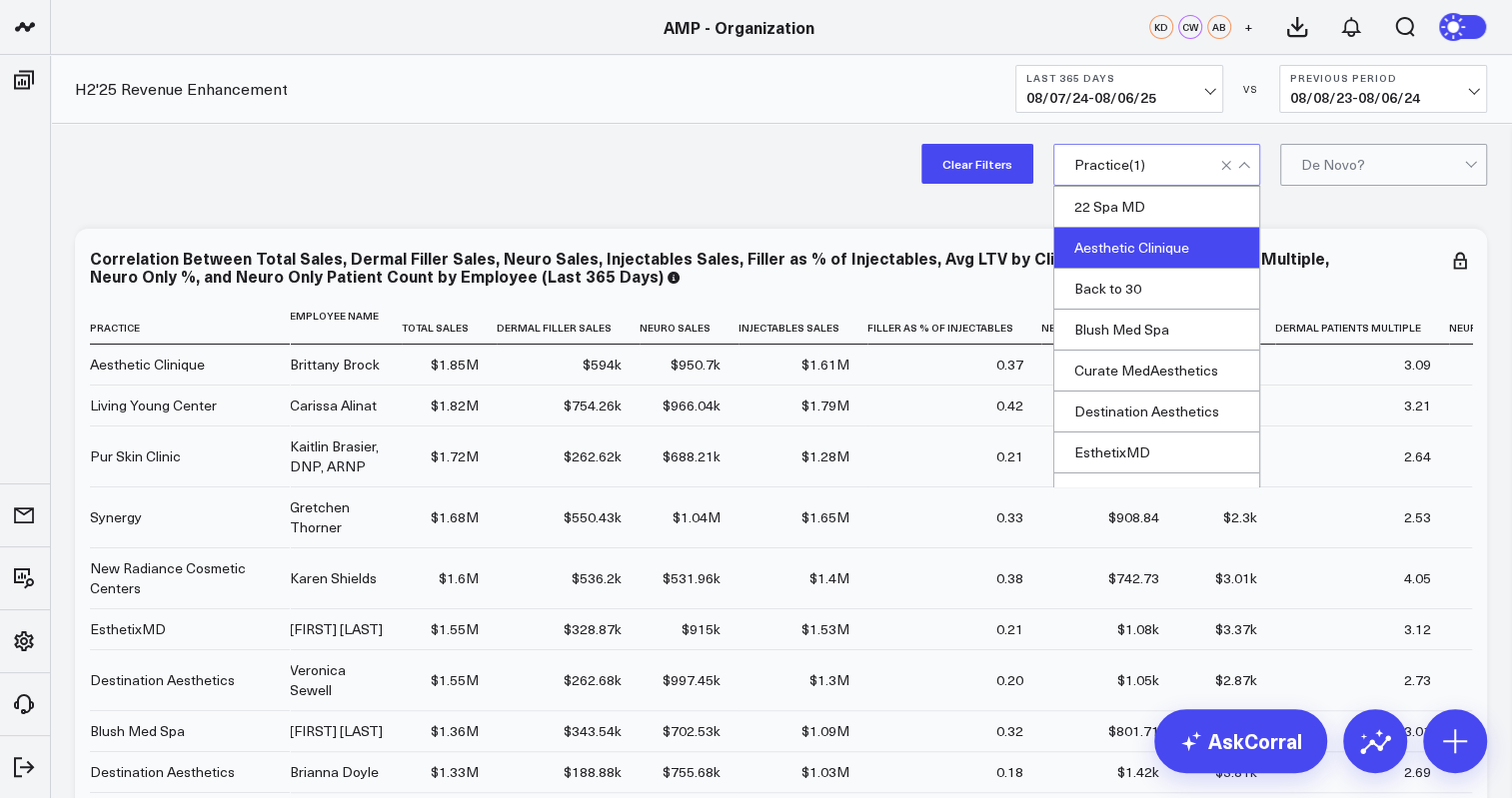 click on "Clear Filters option Aesthetic Clinique, selected. Aesthetic Clinique selected, 2 of 20. 20 results available. Use Up and Down to choose options, press Enter to select the currently focused option, press Escape to exit the menu, press Tab to select the option and exit the menu. Practice  ( 1 ) 22 Spa MD Aesthetic Clinique Back to 30 Blush Med Spa Curate MedAesthetics Destination Aesthetics EsthetixMD Ever/Body Glo Med Spa H-MD Medical Spa Healing Waters Lift Aesthetics Living Young Center Main Line Center for Laser Surgery New Radiance Cosmetic Centers Nouveau Day Spa Pur Skin Clinic SkynBar Synergy The Ageless Center De Novo?" at bounding box center [780, 164] 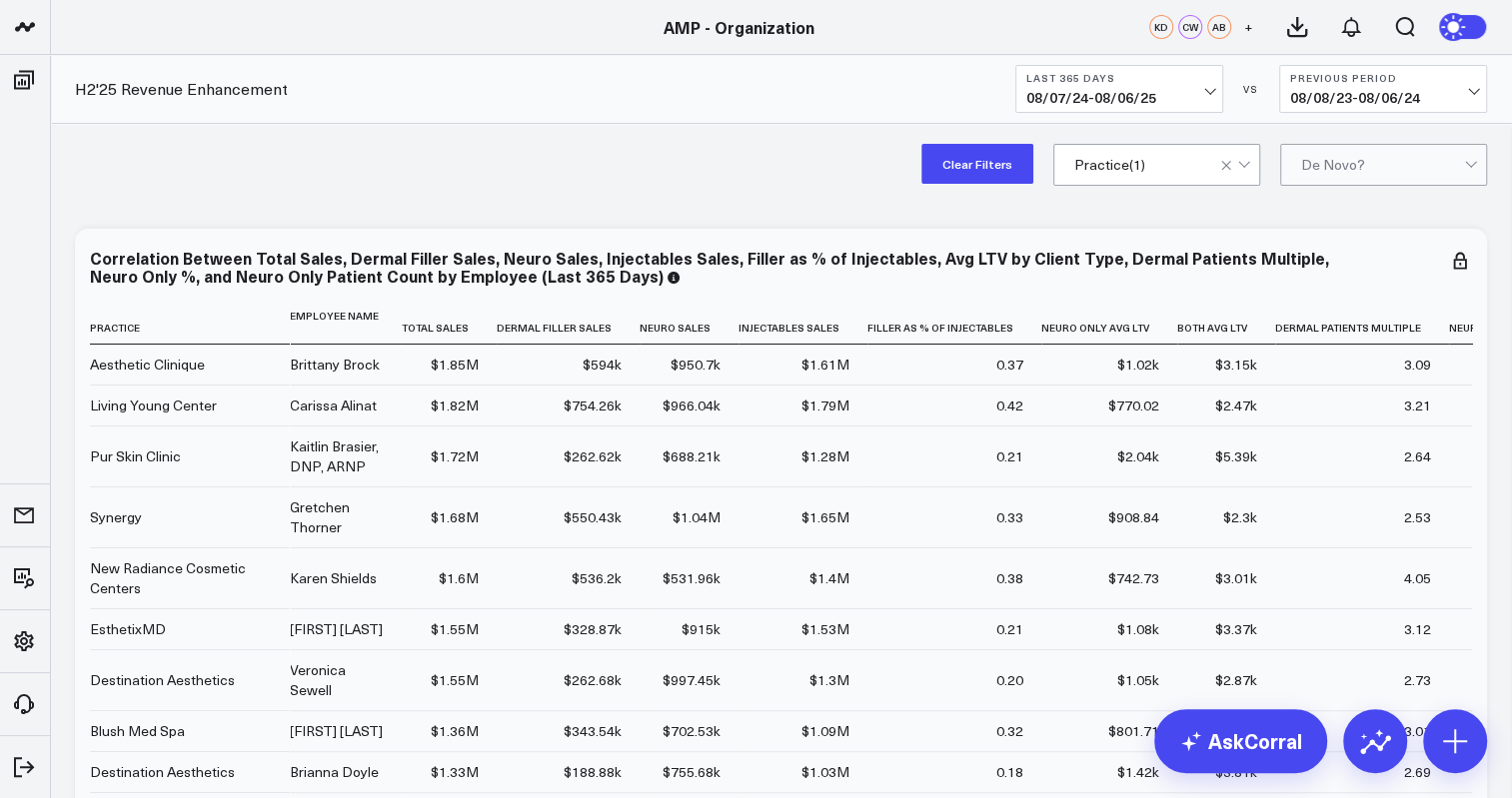 click at bounding box center [1243, 162] 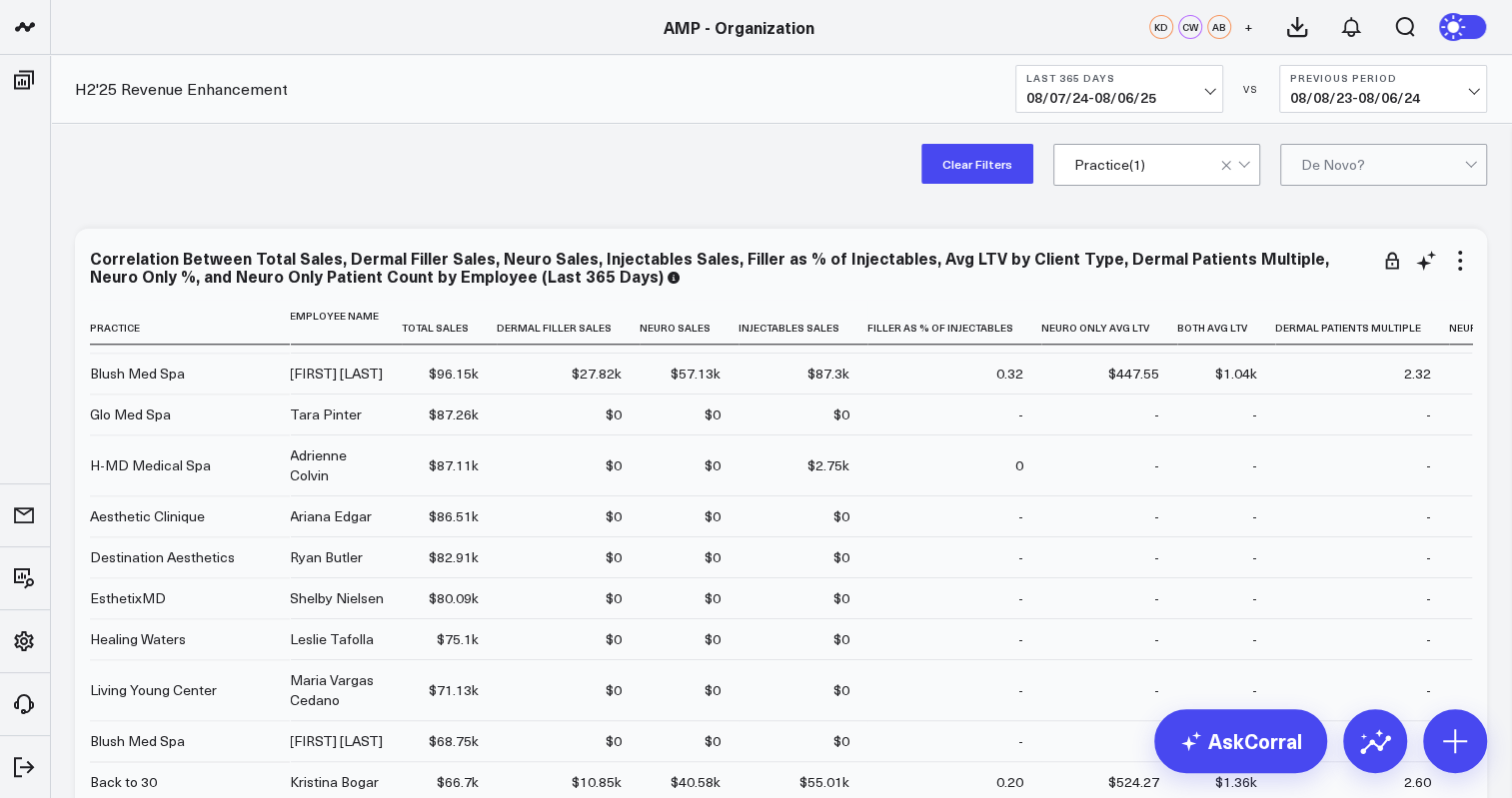 scroll, scrollTop: 7163, scrollLeft: 0, axis: vertical 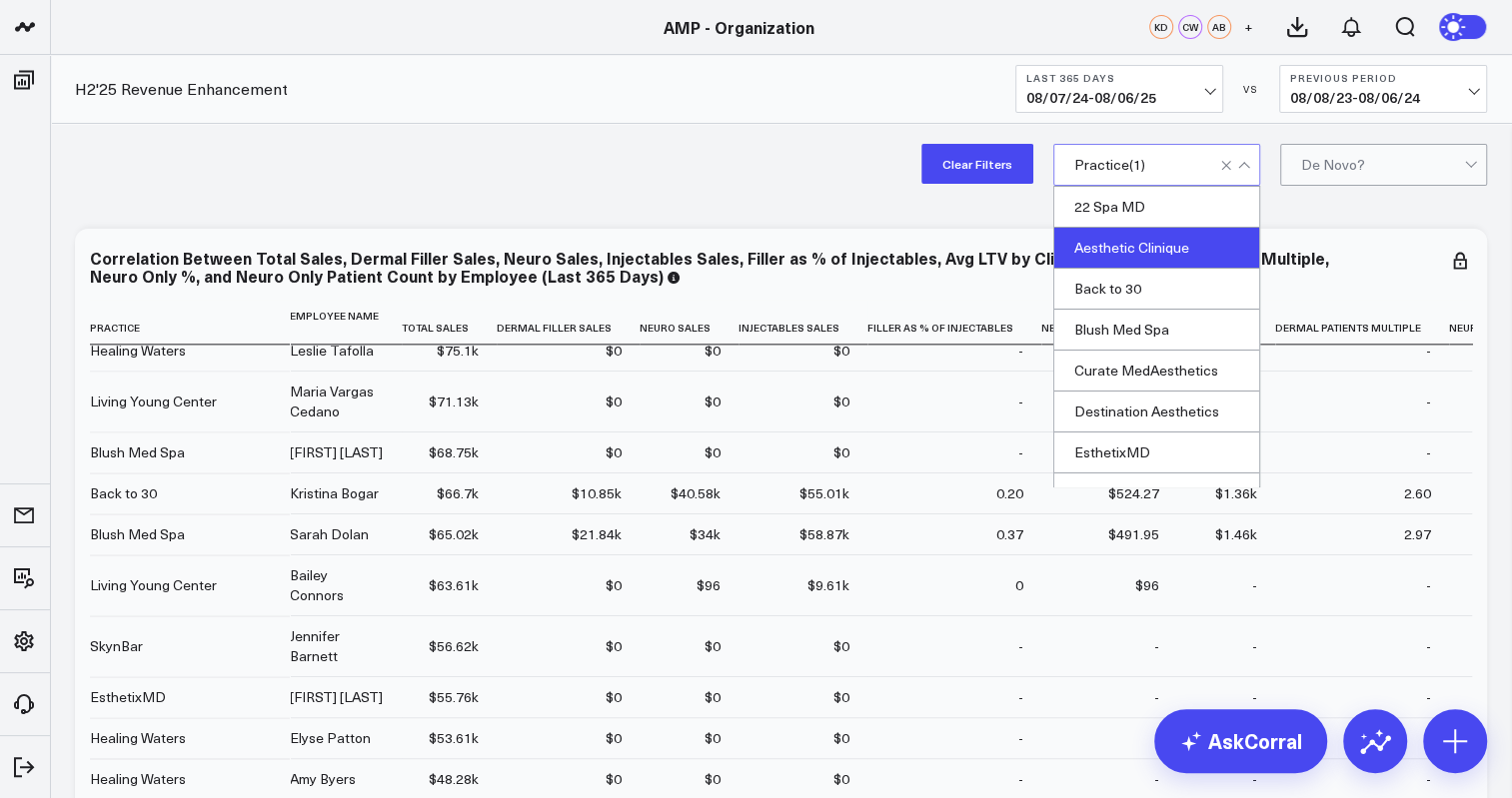 click at bounding box center [1237, 165] 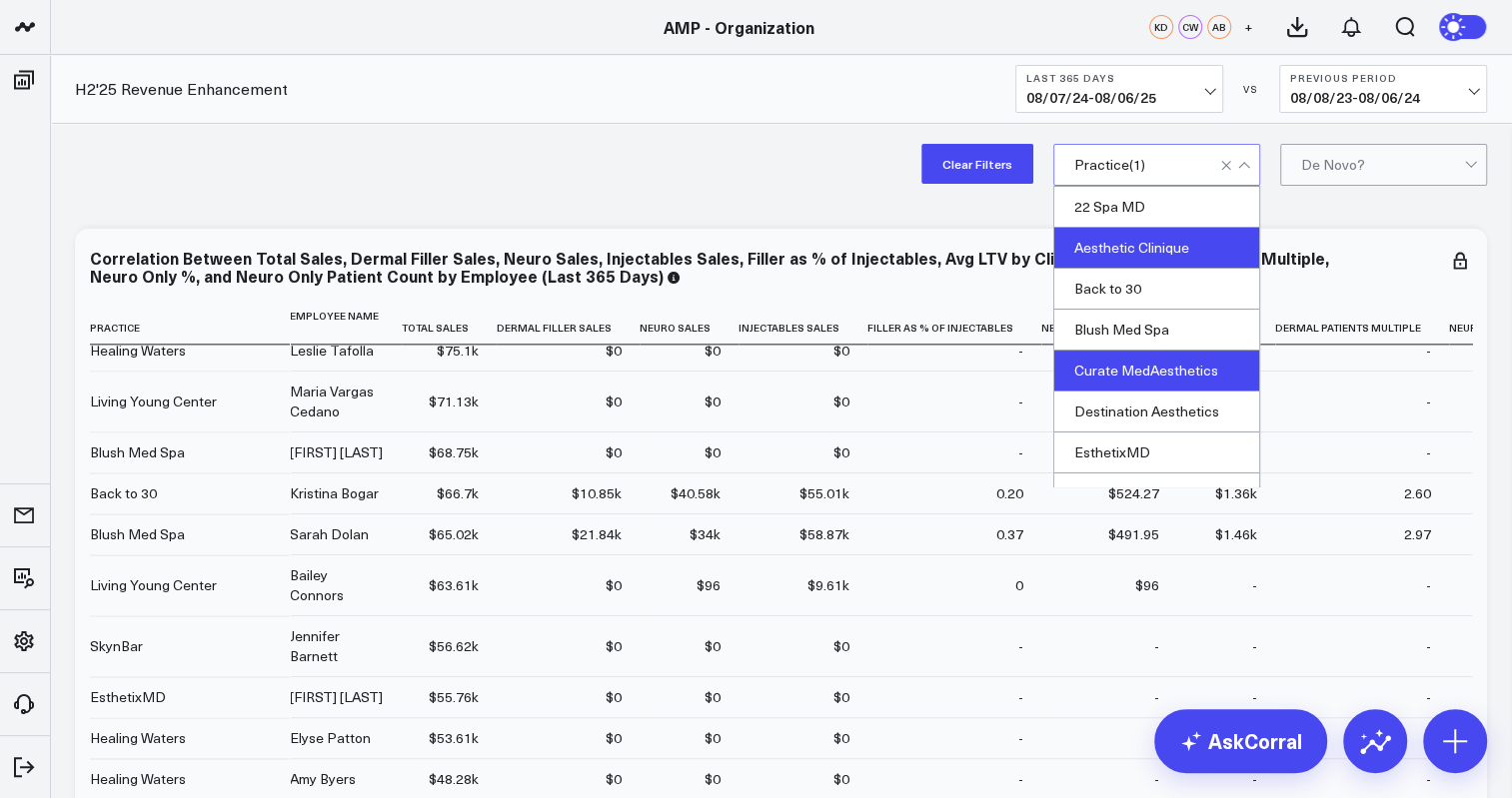click on "Curate MedAesthetics" at bounding box center (1156, 371) 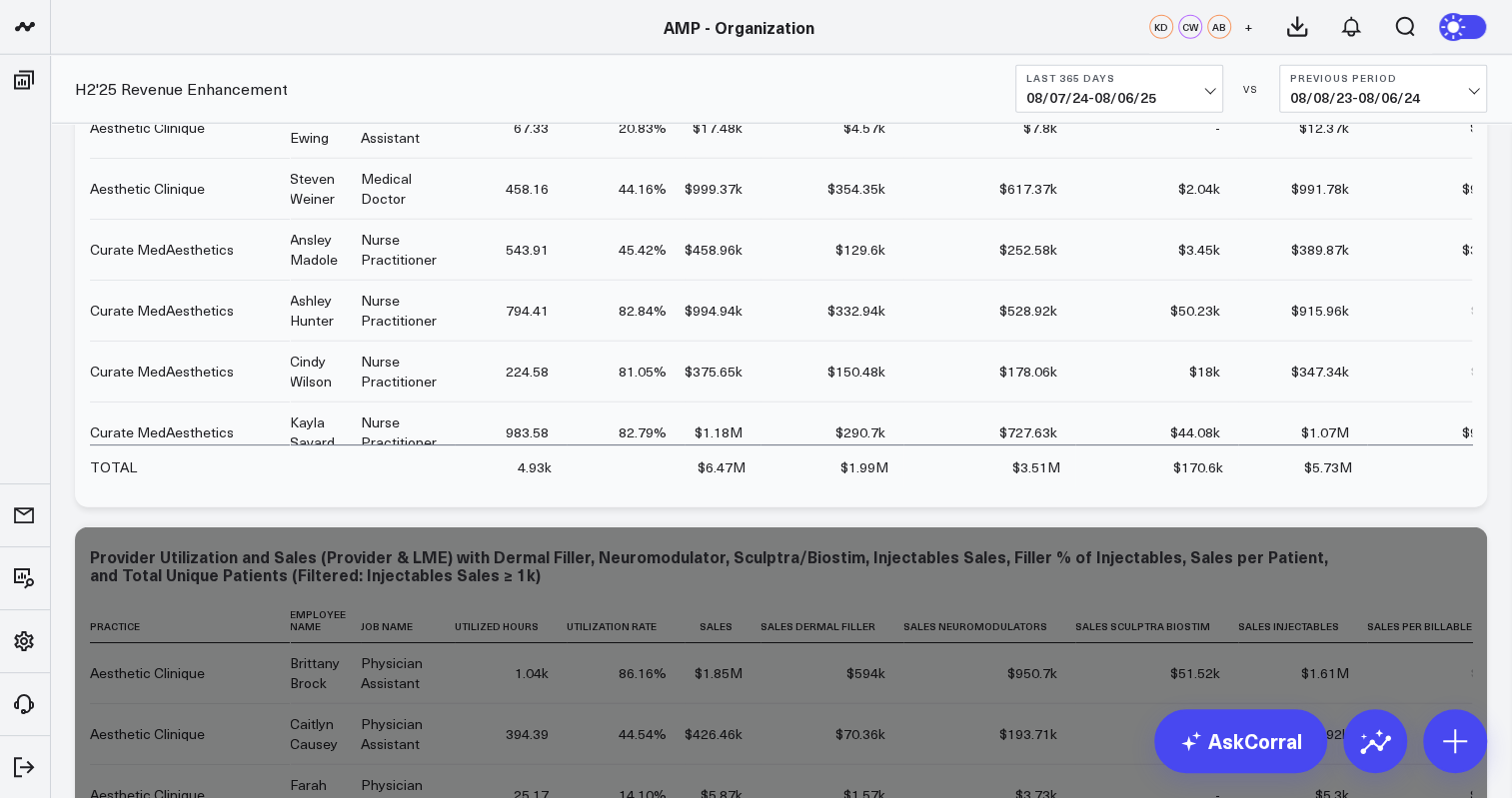 scroll, scrollTop: 3735, scrollLeft: 0, axis: vertical 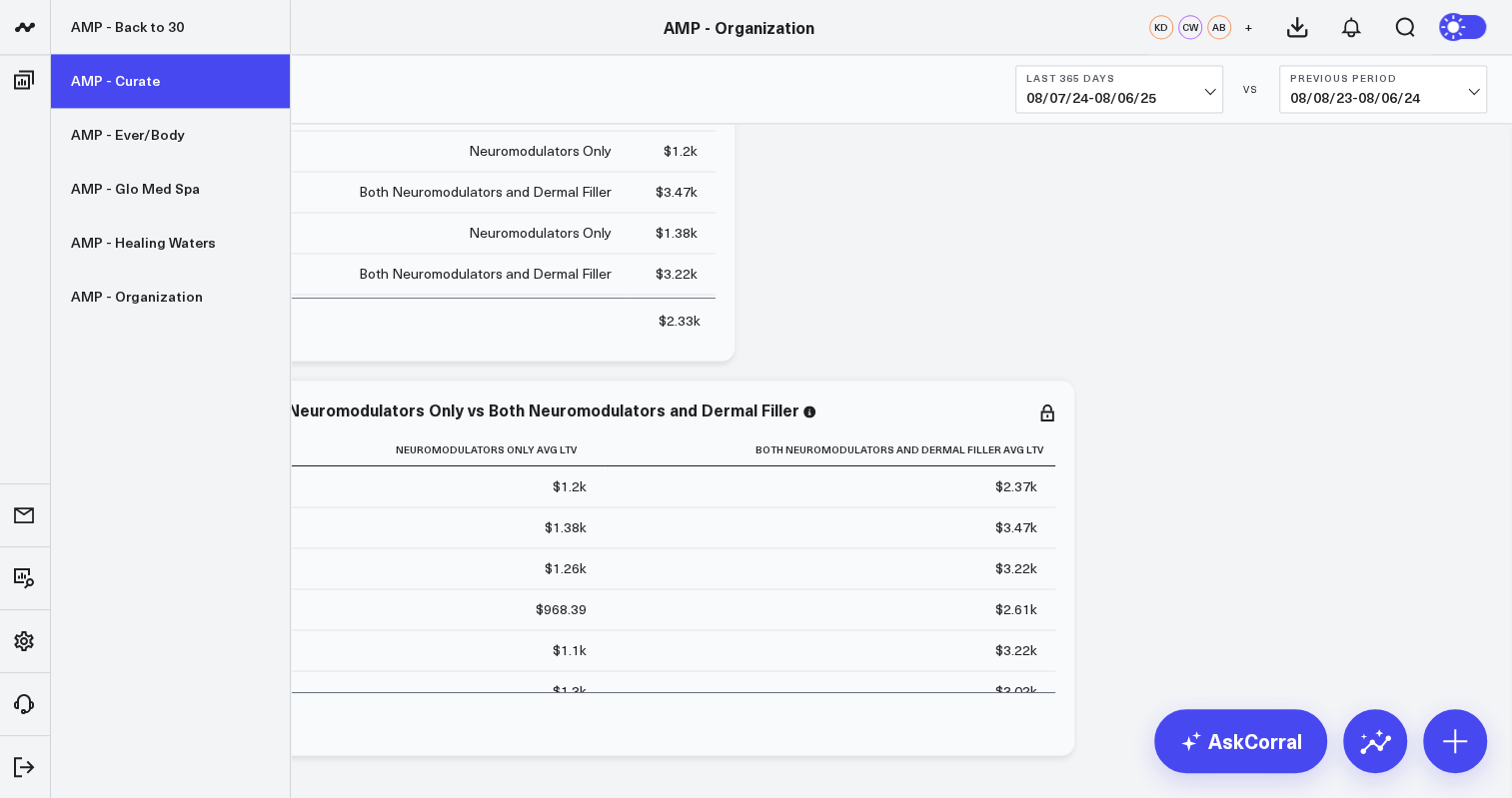 click on "AMP - Curate" at bounding box center [170, 81] 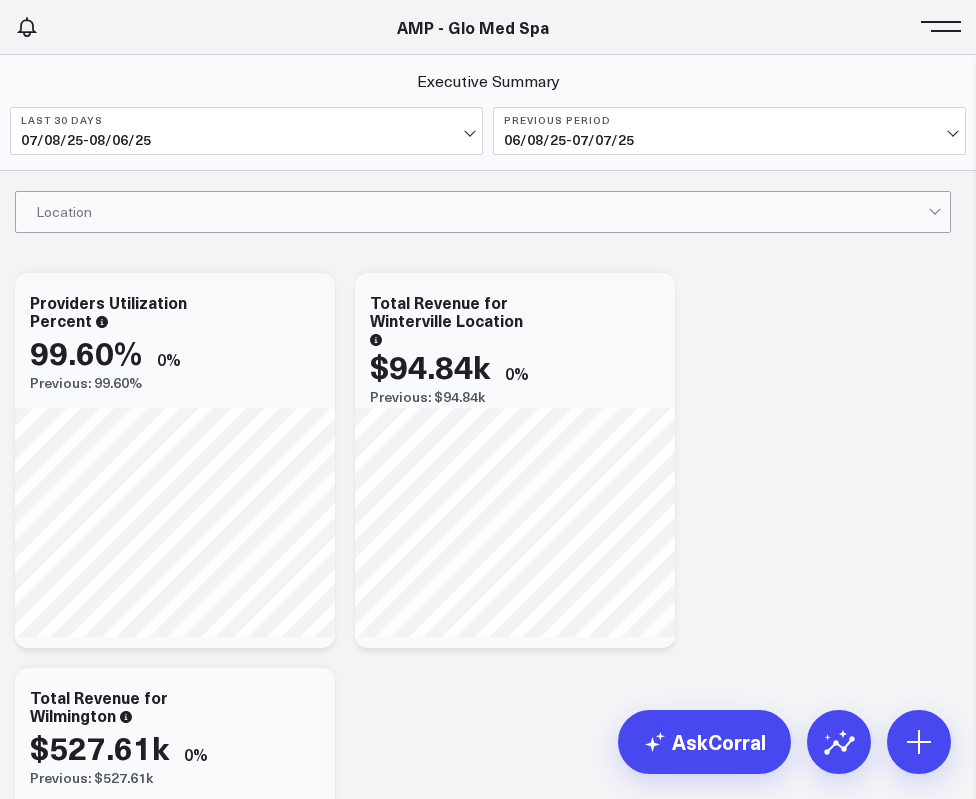 scroll, scrollTop: 0, scrollLeft: 0, axis: both 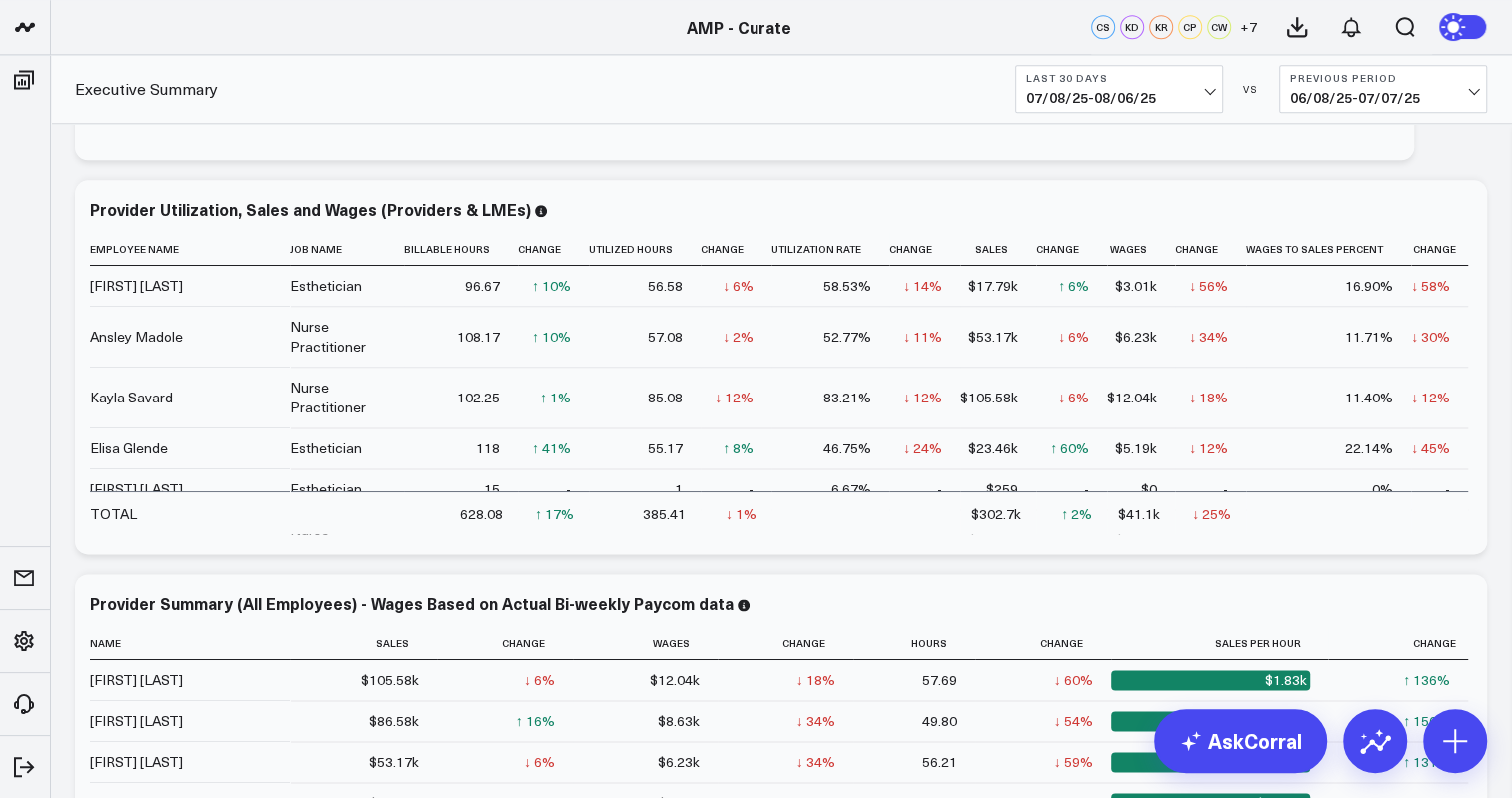 click on "07/08/25  -  08/06/25" at bounding box center [1119, 98] 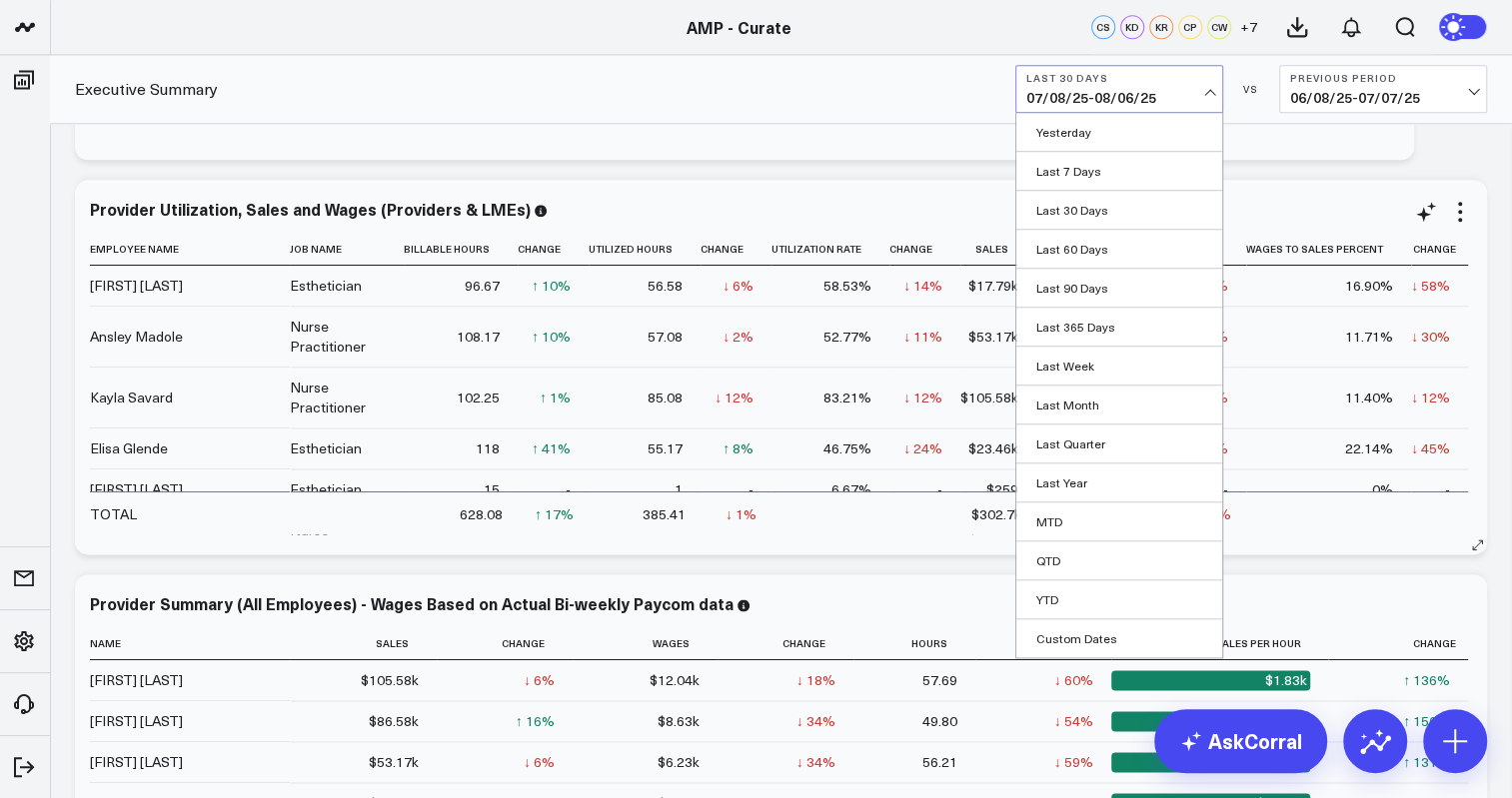 click on "Last 365 Days" at bounding box center (1119, 327) 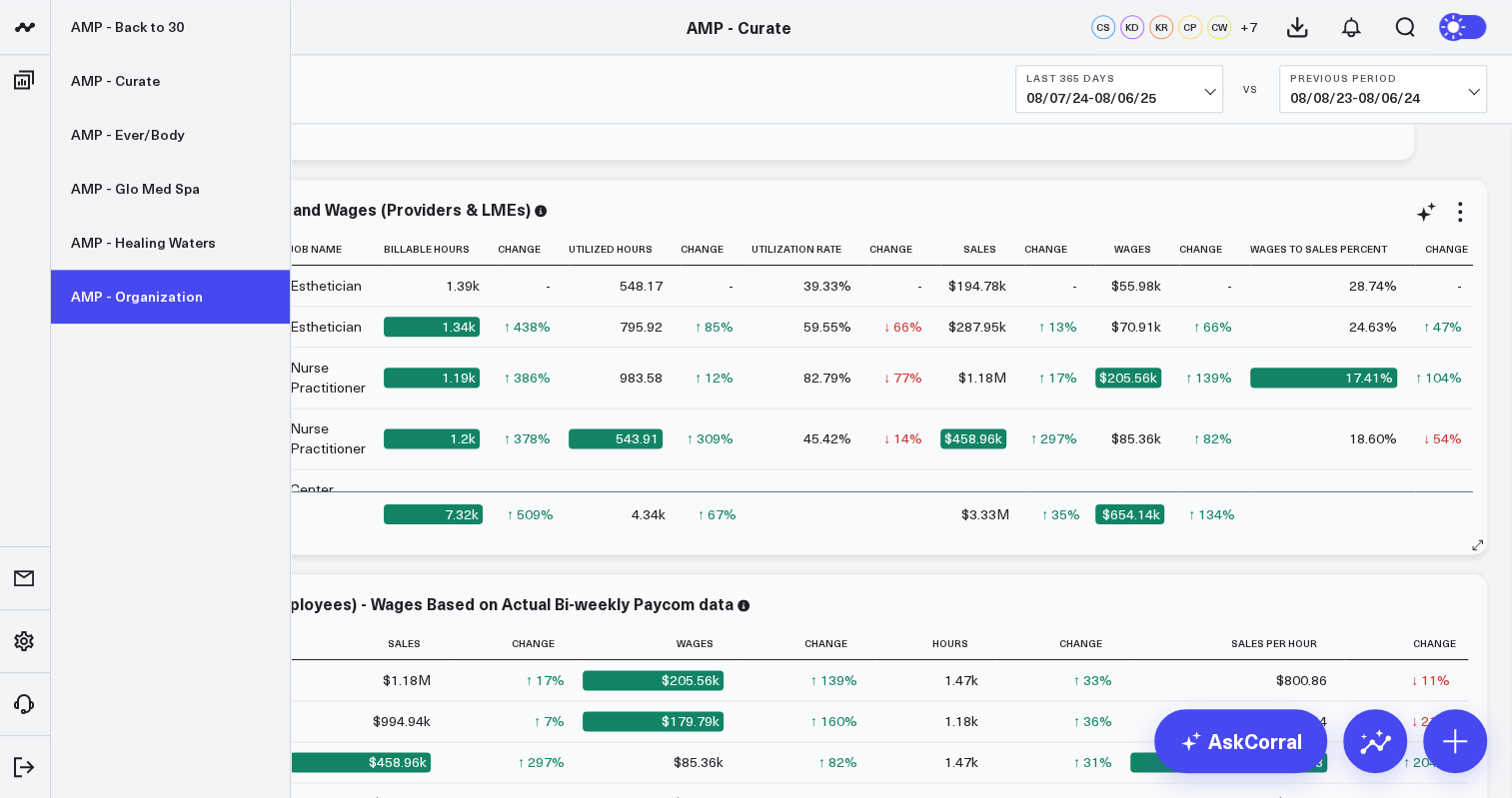 click on "AMP - Organization" at bounding box center (170, 297) 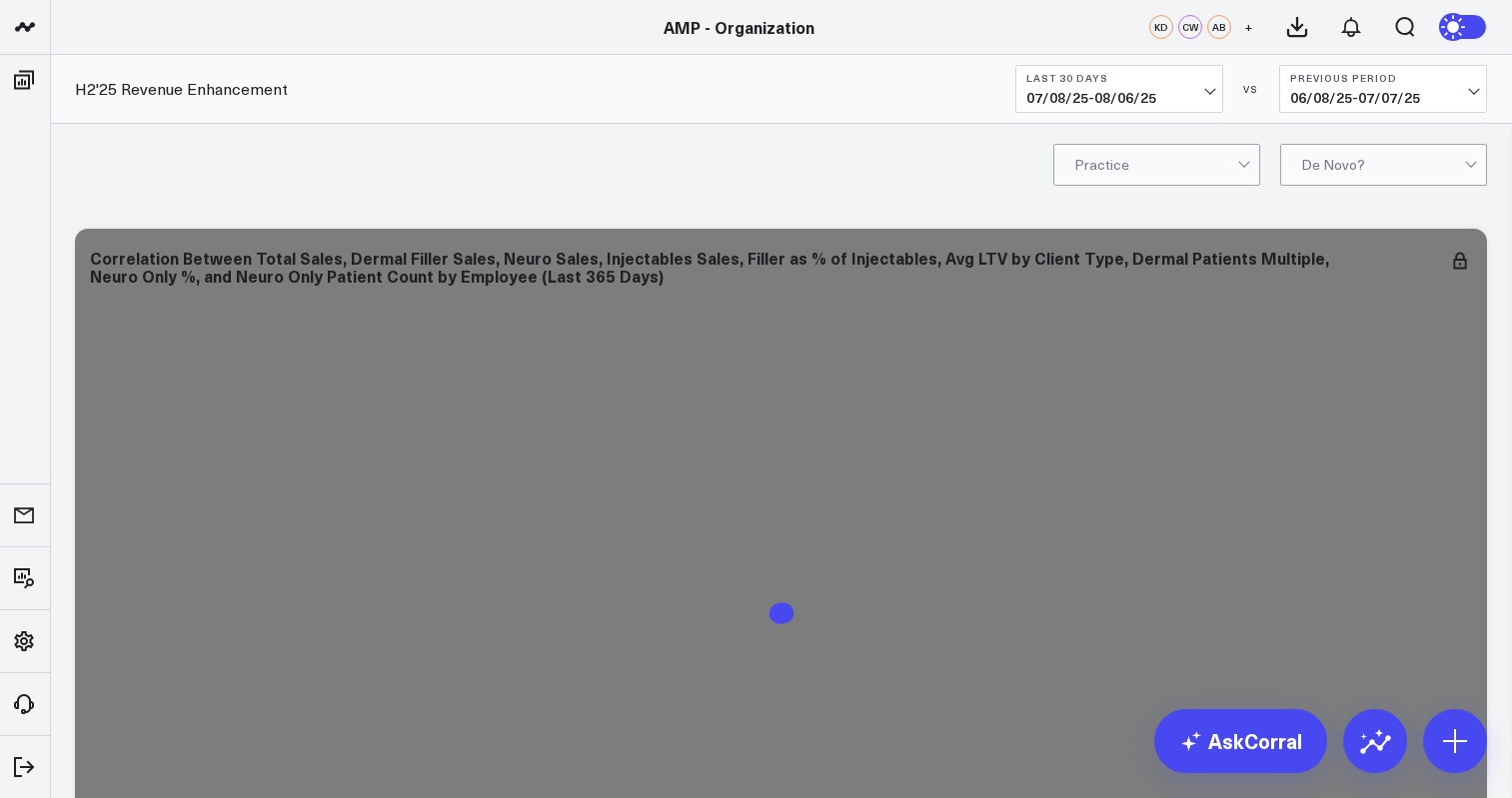 scroll, scrollTop: 0, scrollLeft: 0, axis: both 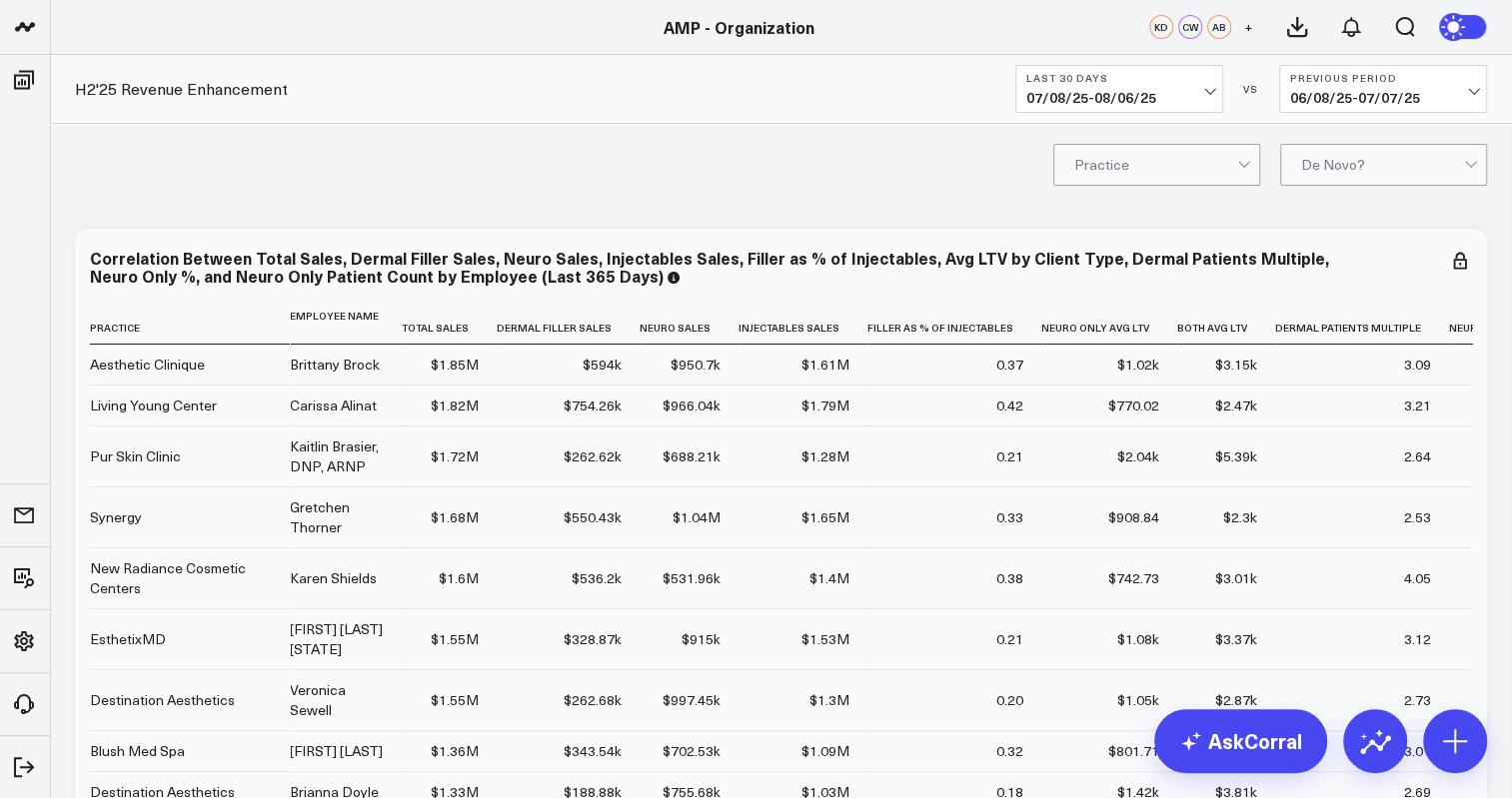 click at bounding box center [1245, 165] 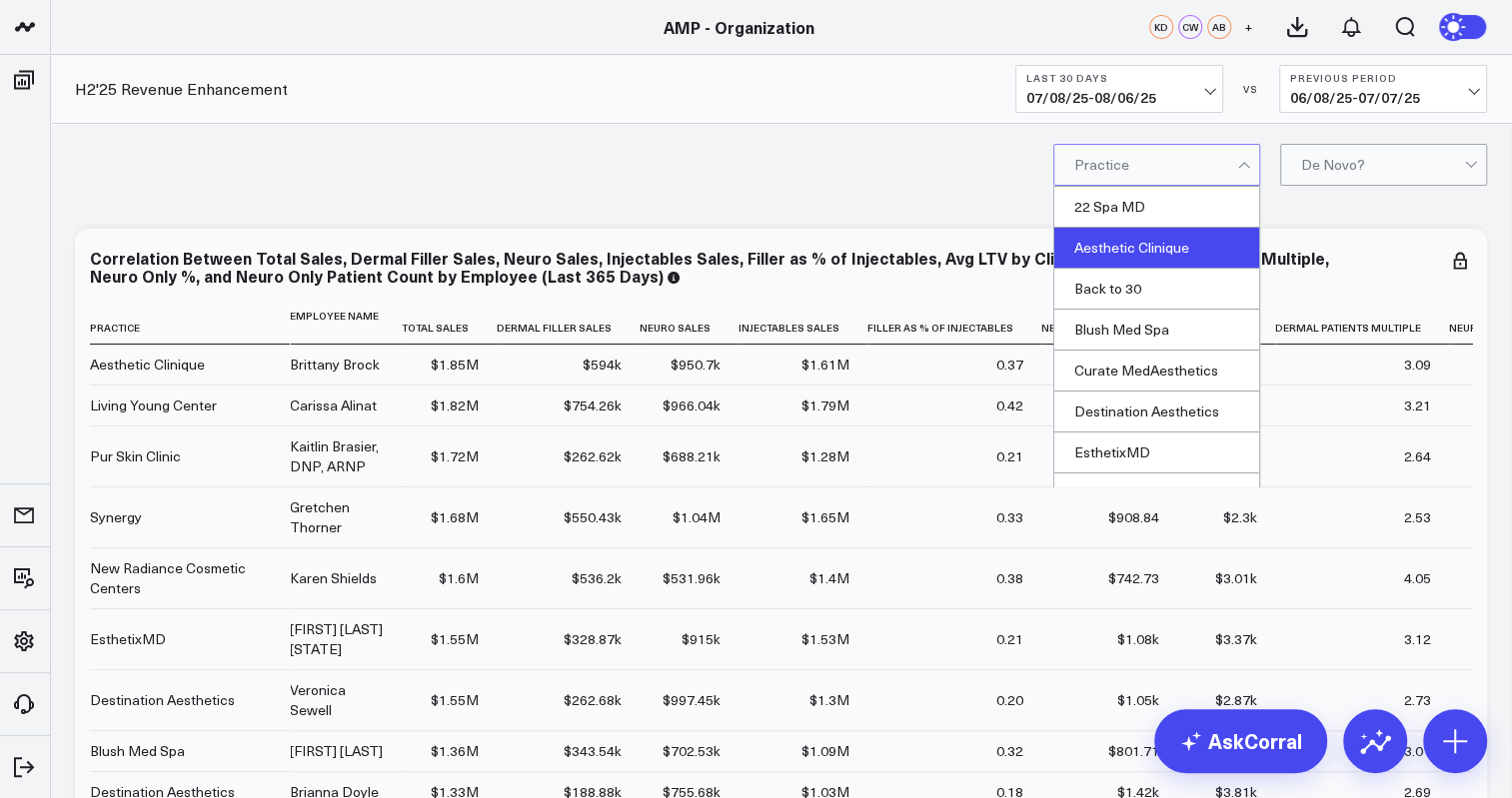 click on "Aesthetic Clinique" at bounding box center (1156, 248) 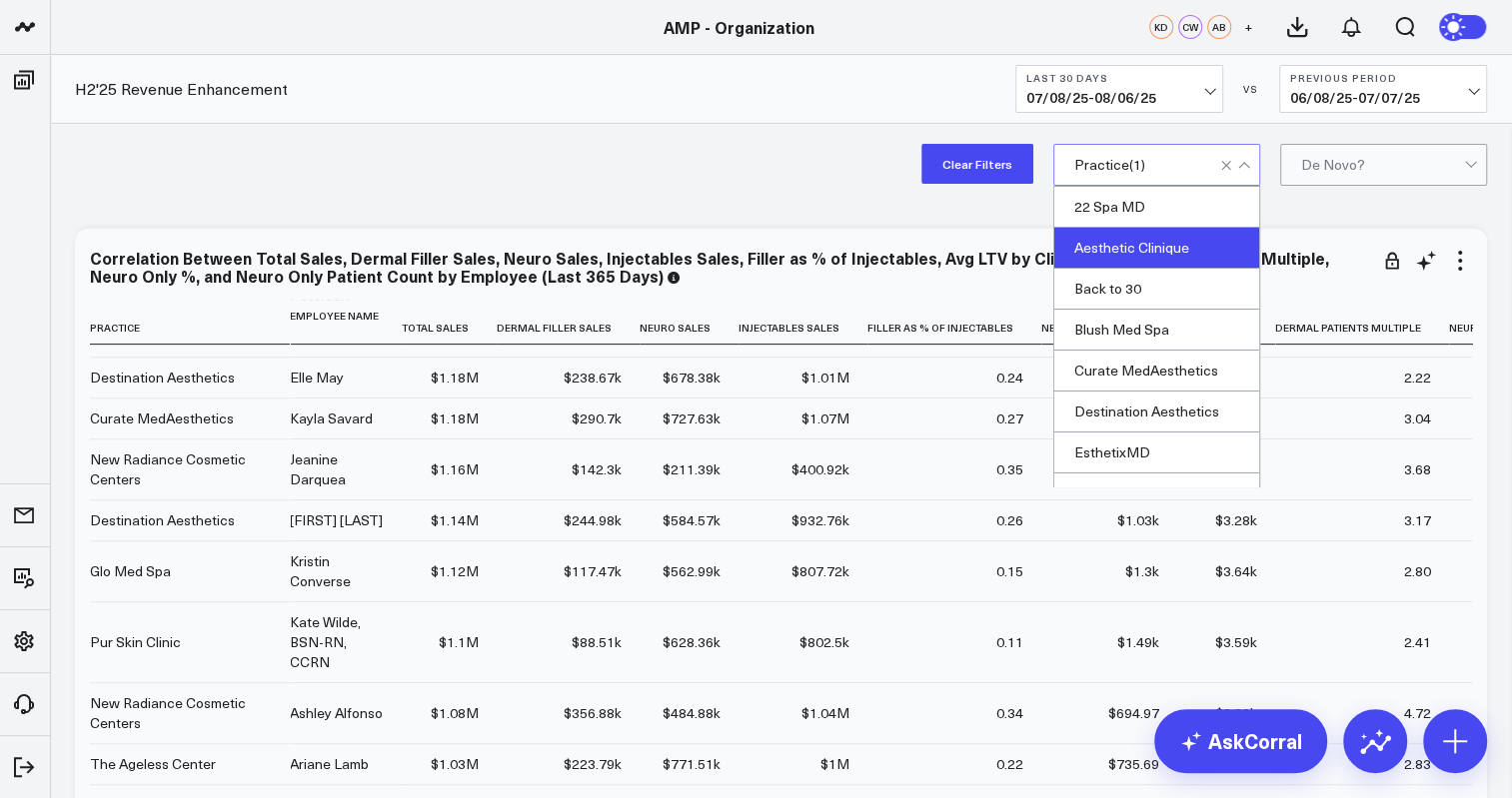scroll, scrollTop: 691, scrollLeft: 0, axis: vertical 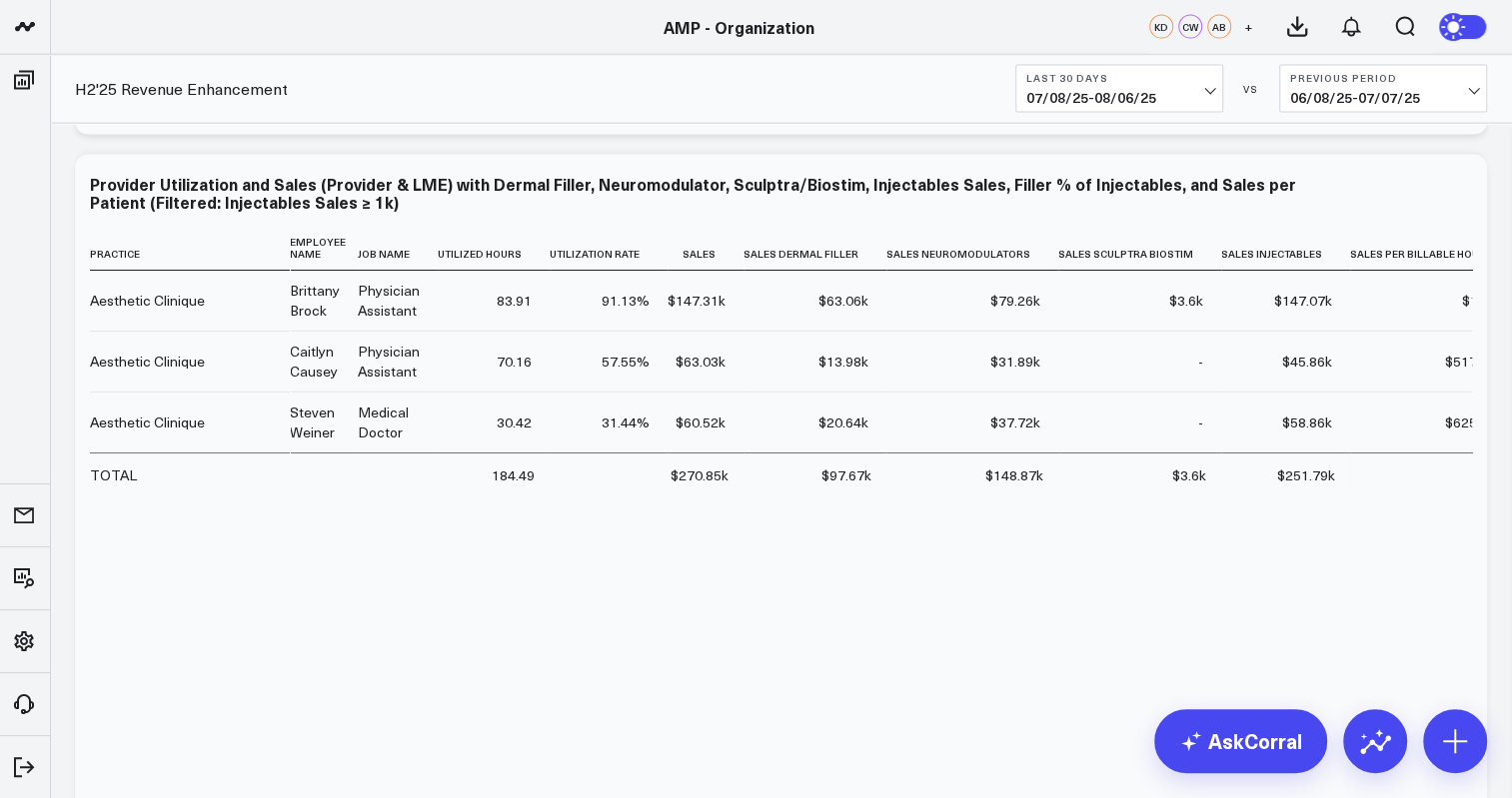click on "07/08/25  -  08/06/25" at bounding box center [1119, 98] 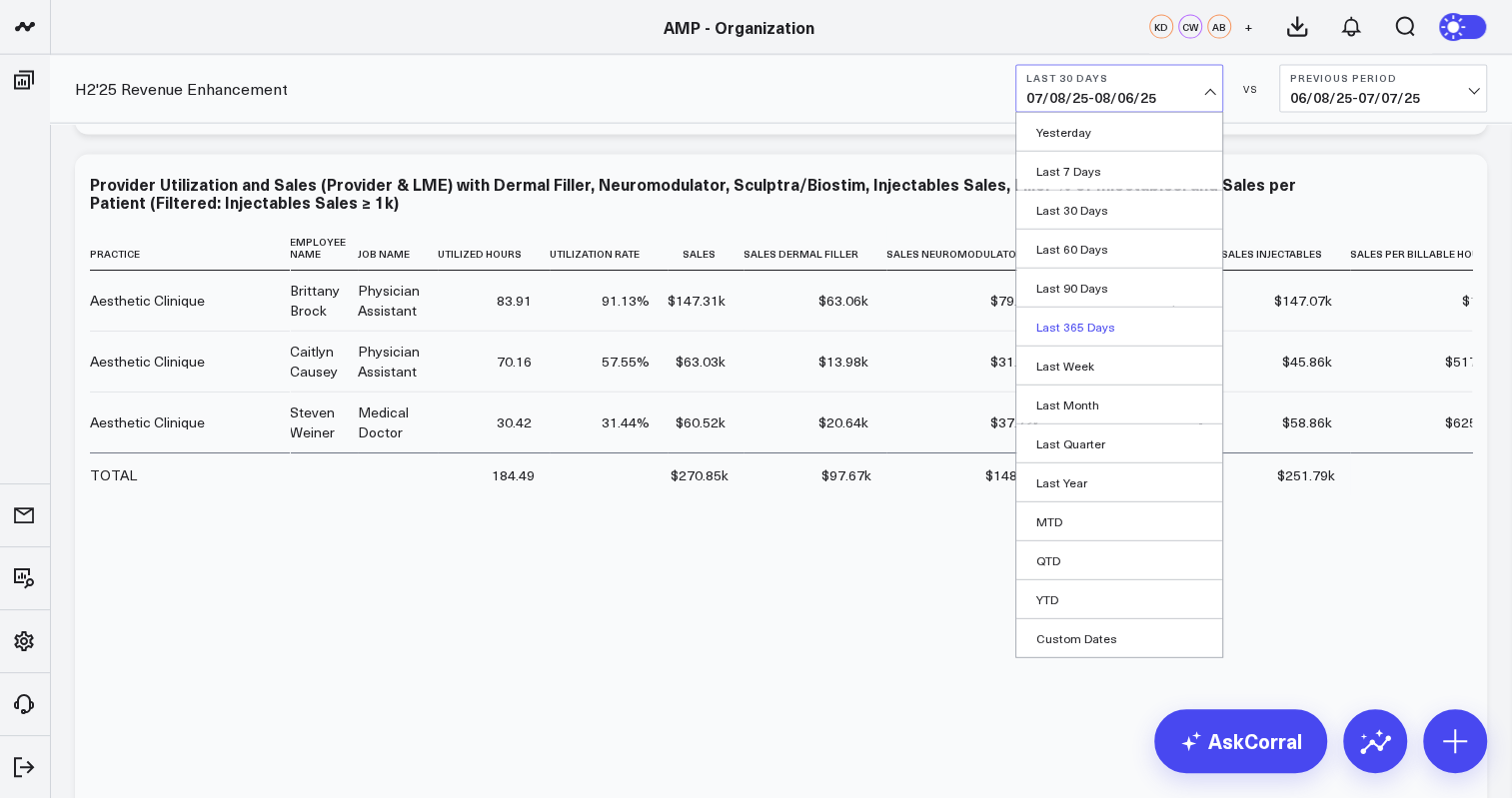 click on "Last 365 Days" at bounding box center (1119, 327) 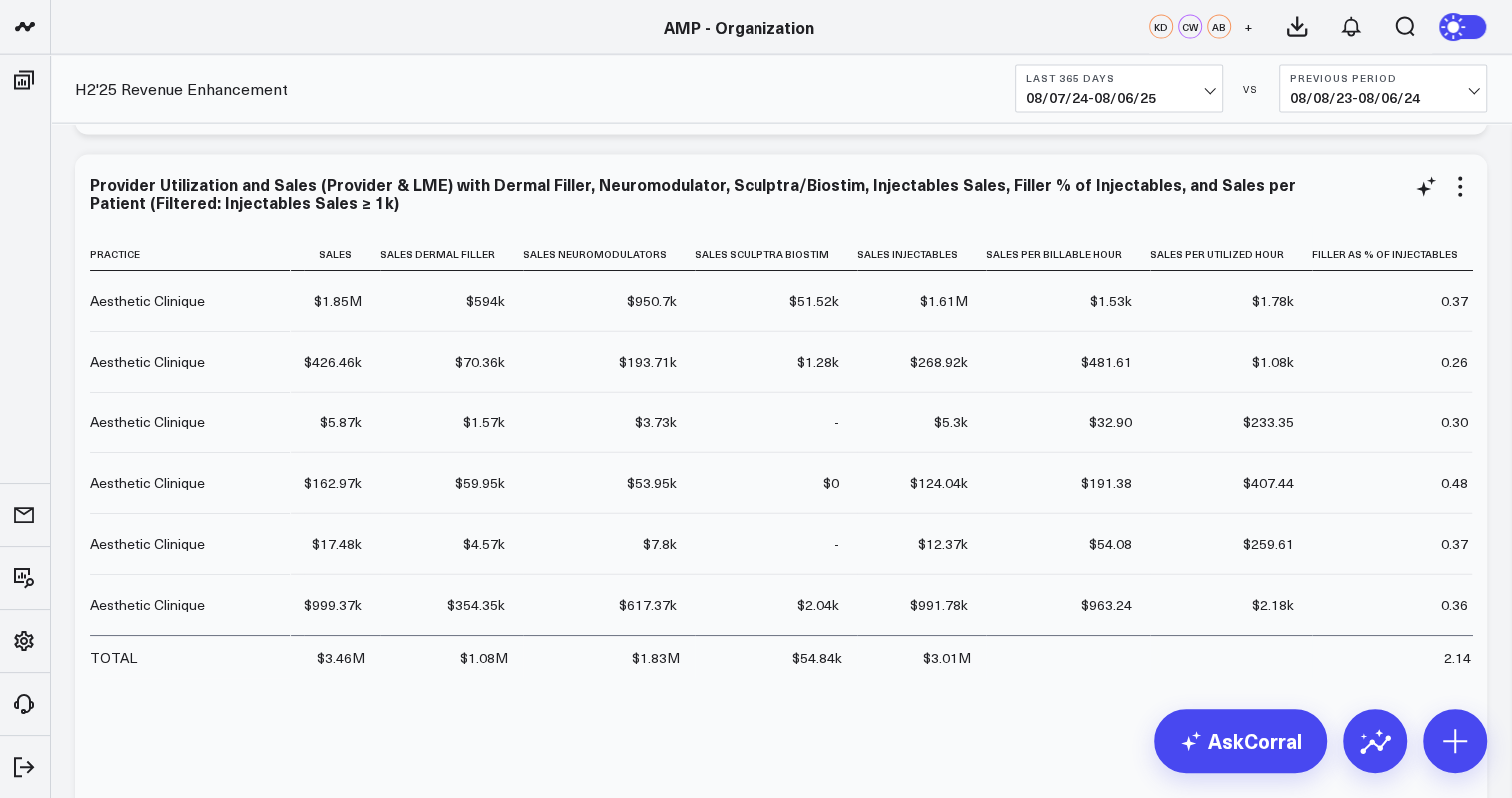 scroll, scrollTop: 0, scrollLeft: 590, axis: horizontal 